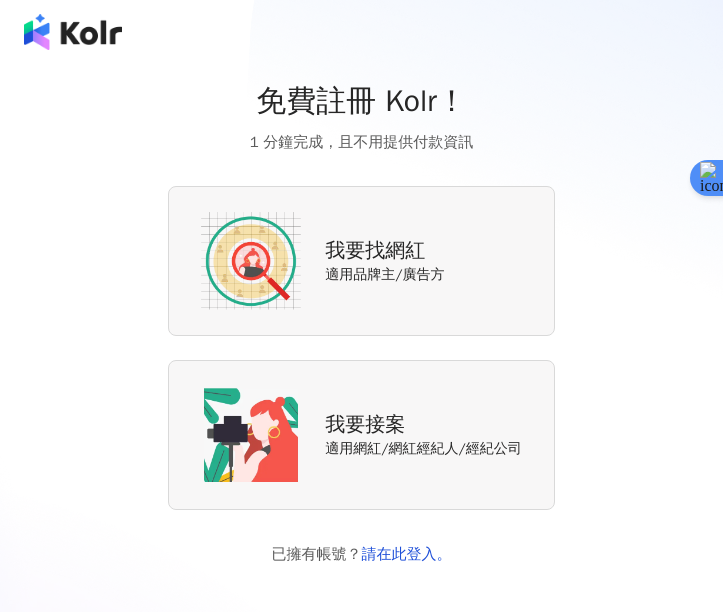 scroll, scrollTop: 0, scrollLeft: 0, axis: both 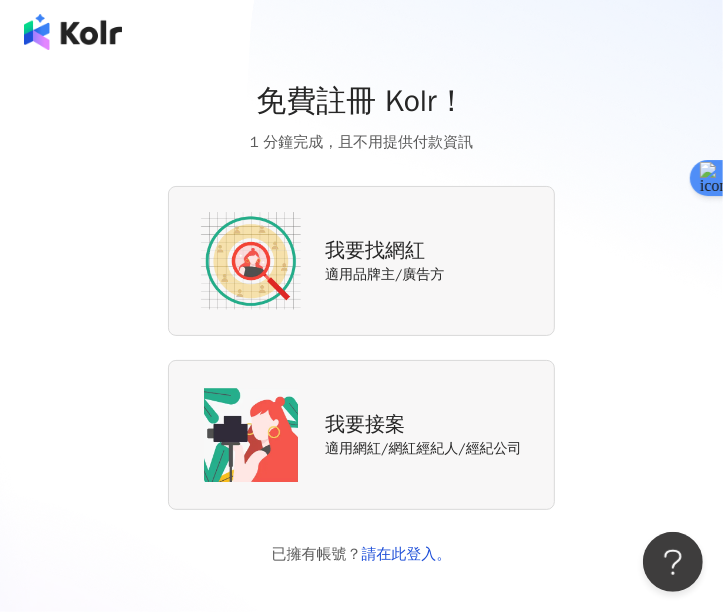 click on "適用品牌主/廣告方" at bounding box center [384, 275] 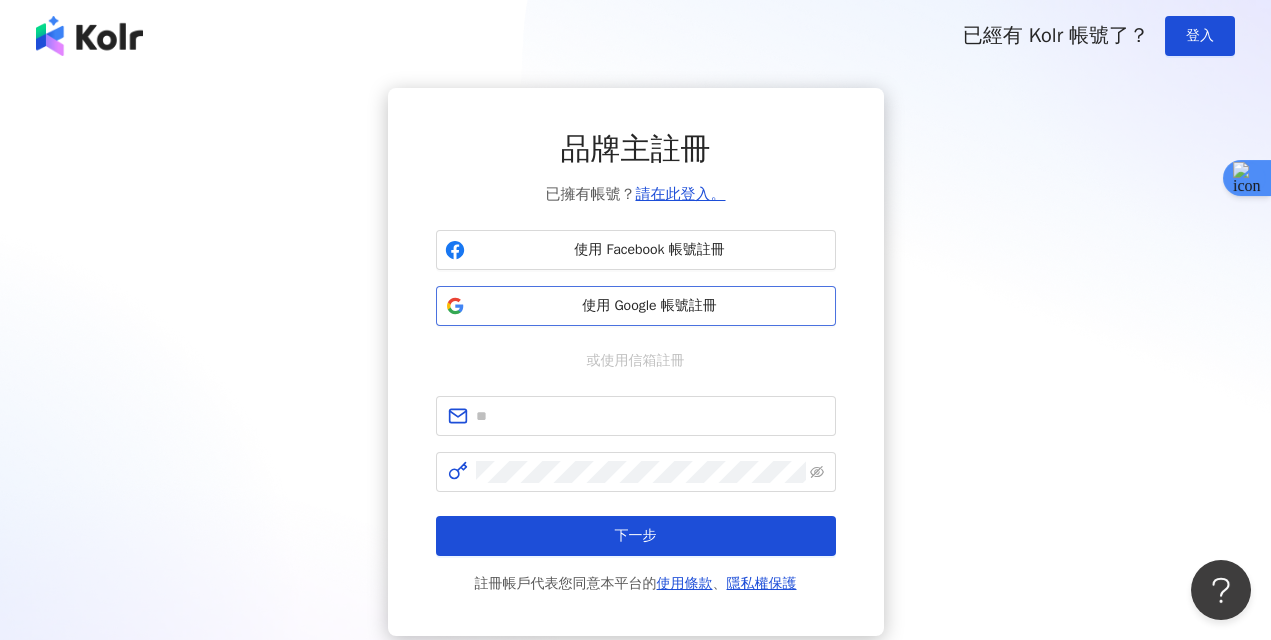 click on "使用 Google 帳號註冊" at bounding box center [636, 306] 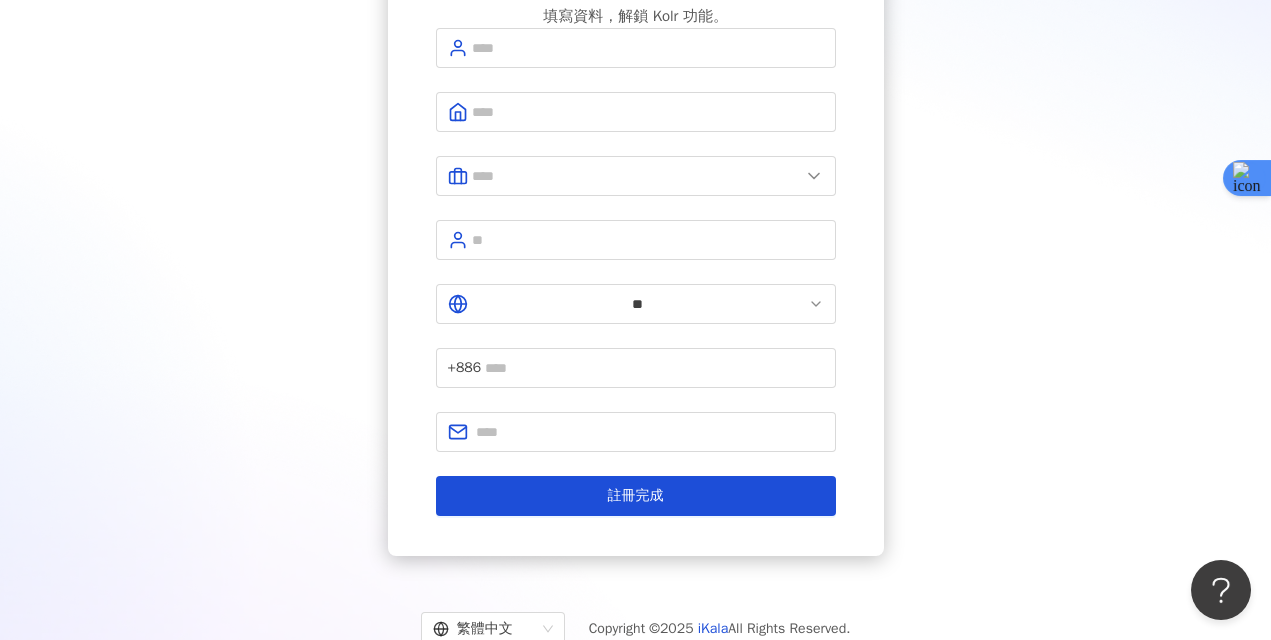 scroll, scrollTop: 0, scrollLeft: 0, axis: both 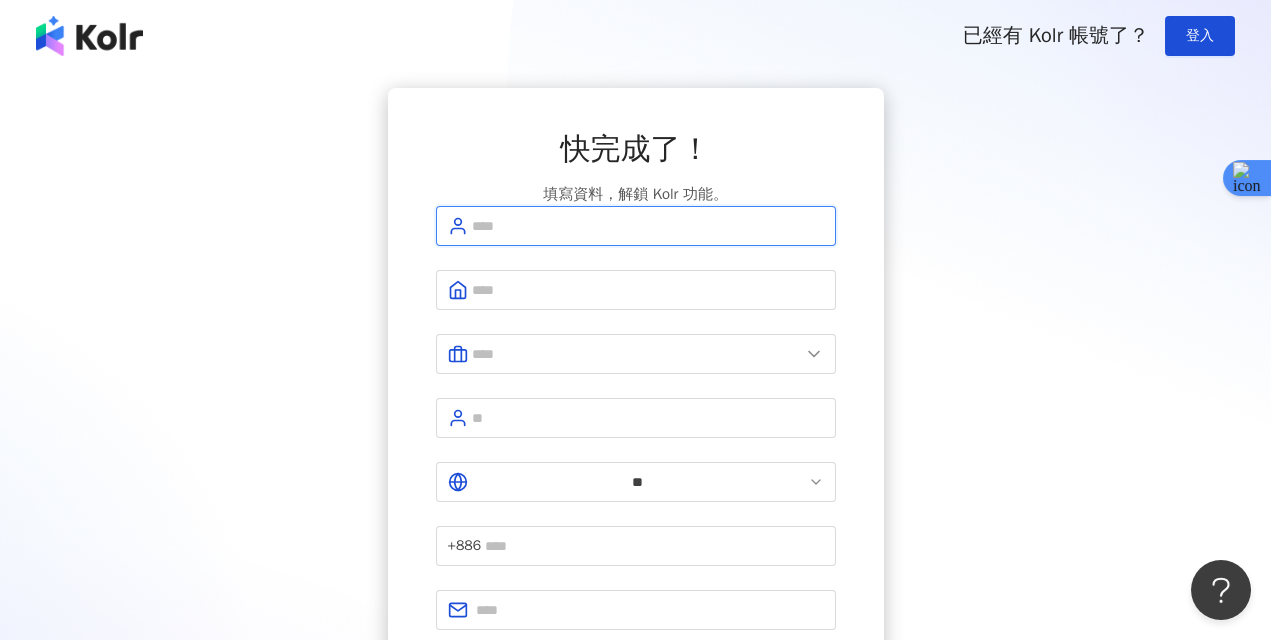 click at bounding box center [648, 226] 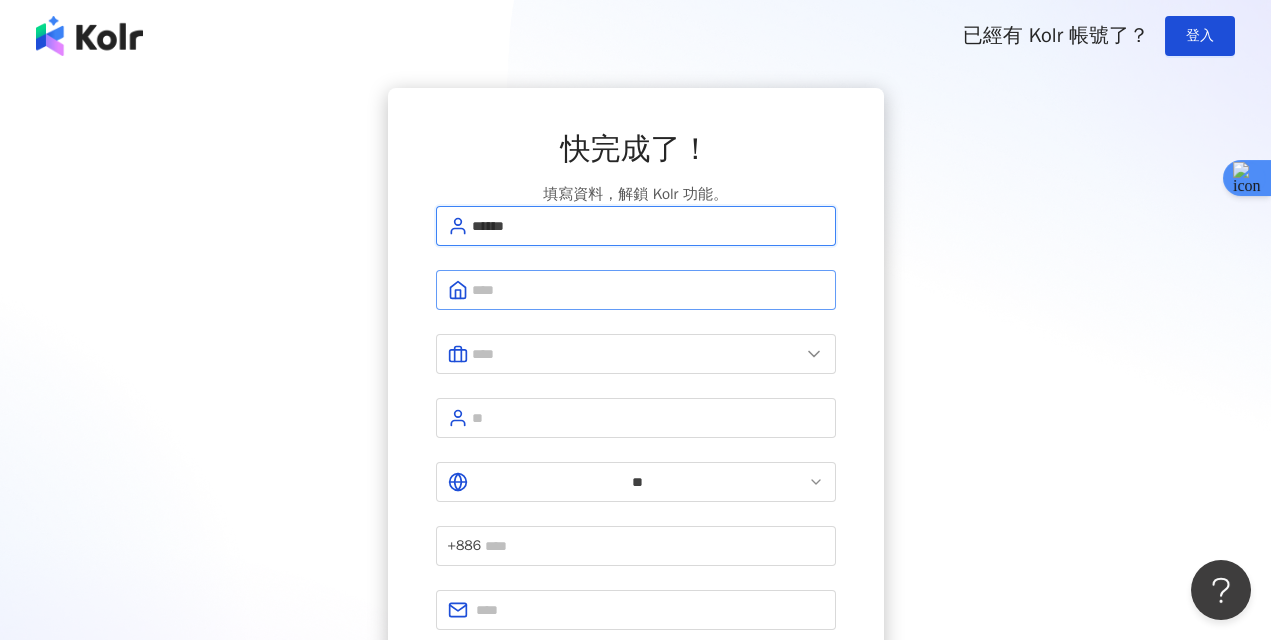 type on "******" 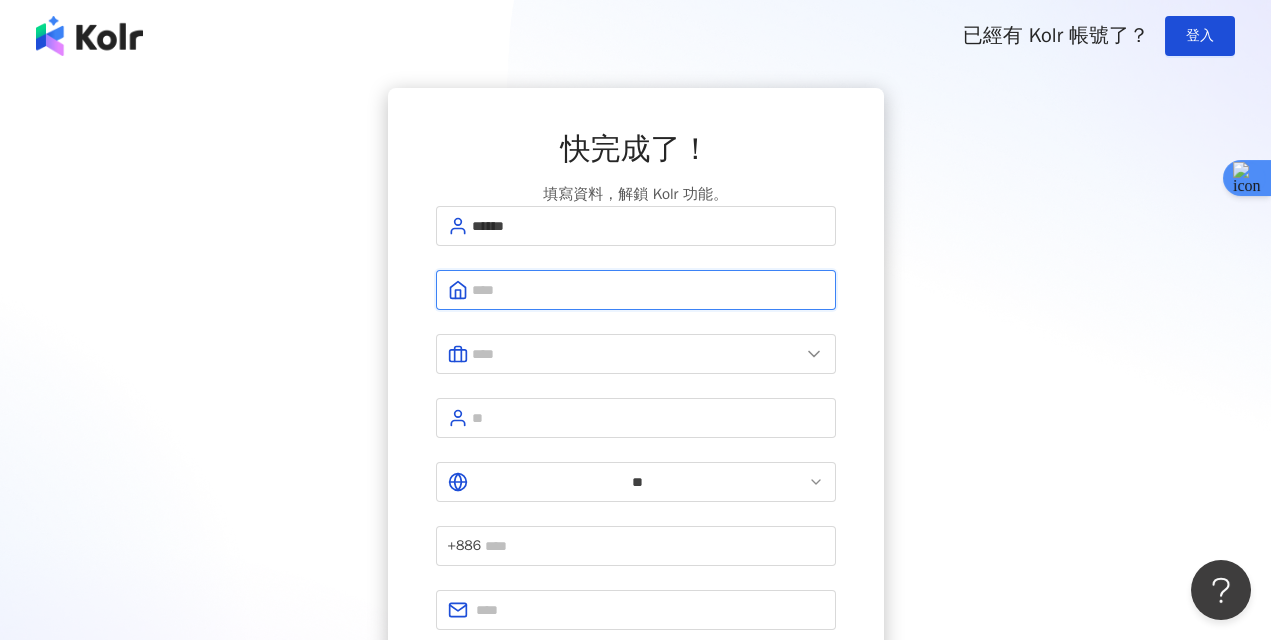 click at bounding box center (648, 290) 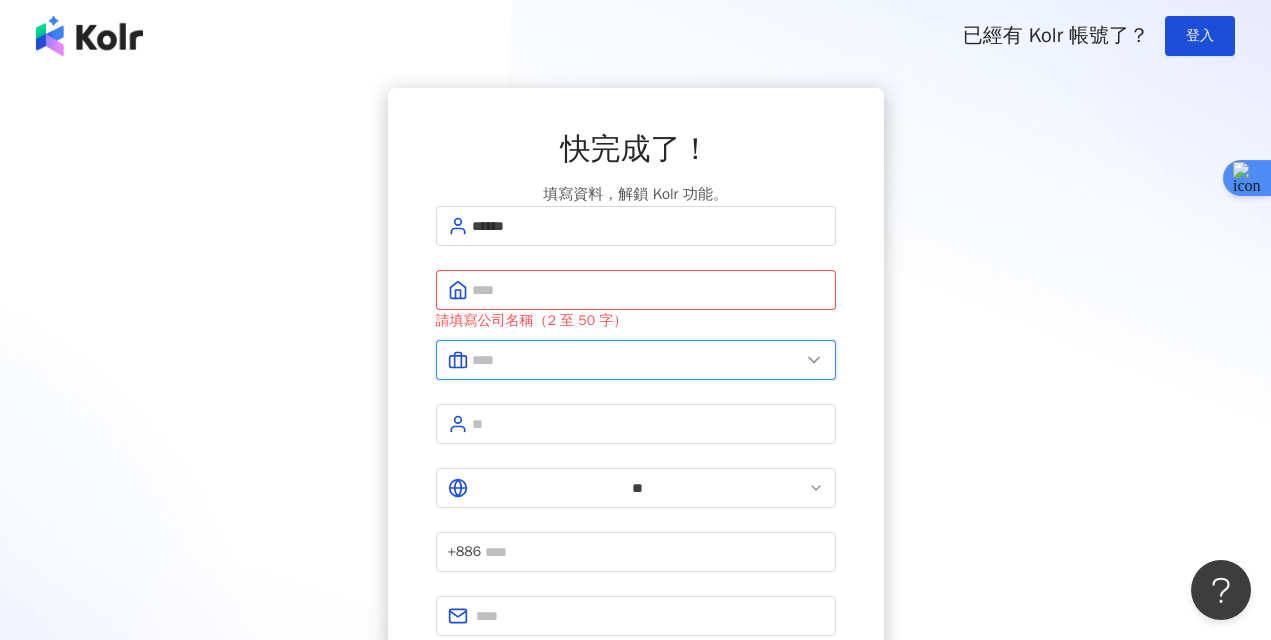 click at bounding box center (636, 360) 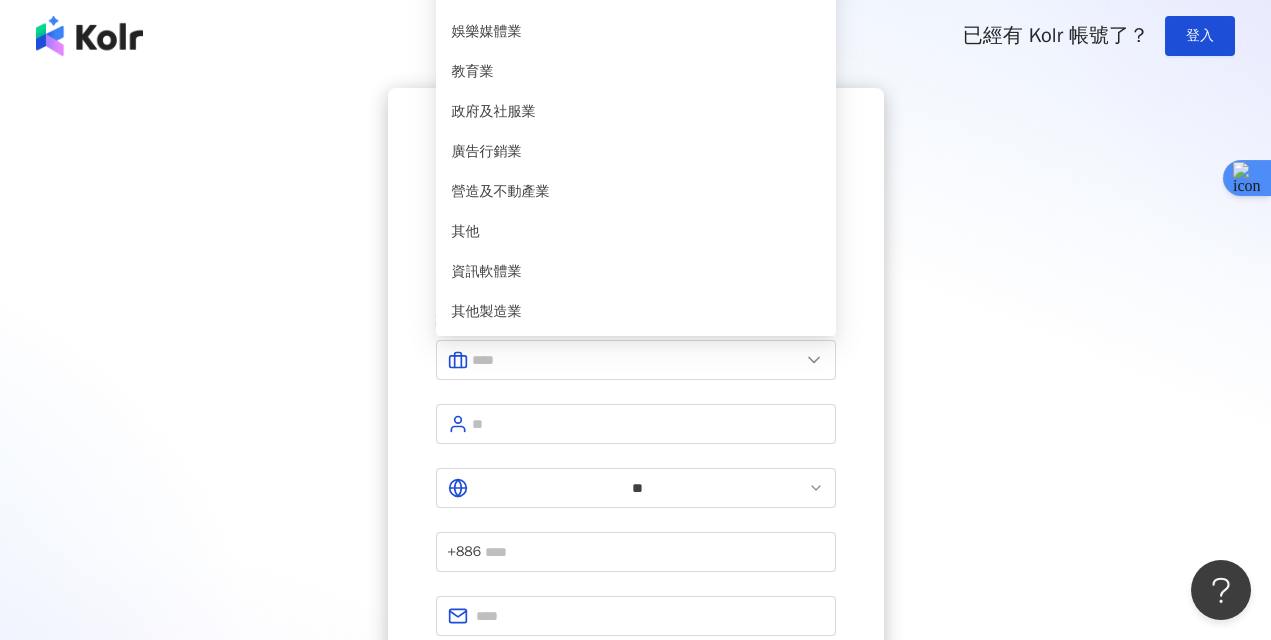 click on "快完成了！ 填寫資料，解鎖 Kolr 功能。 ****** 請填寫公司名稱（2 至 50 字） 美容業 醫療生技及保健業 食品飲料業 批發及零售業 電子商務業 金融業 資訊電子工業 觀光餐旅業 遊戲業 通訊業 娛樂媒體業 教育業 政府及社服業 廣告行銷業 營造及不動產業 其他 資訊軟體業 其他製造業 ** +886 註冊完成" at bounding box center (636, 414) 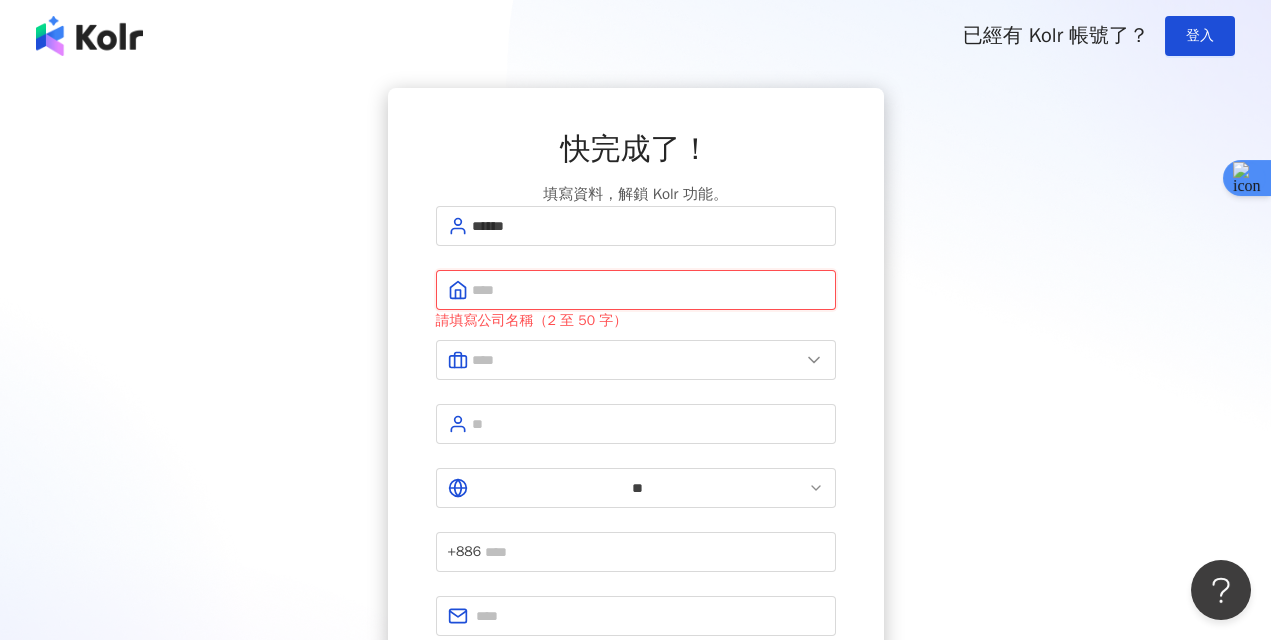 click at bounding box center [648, 290] 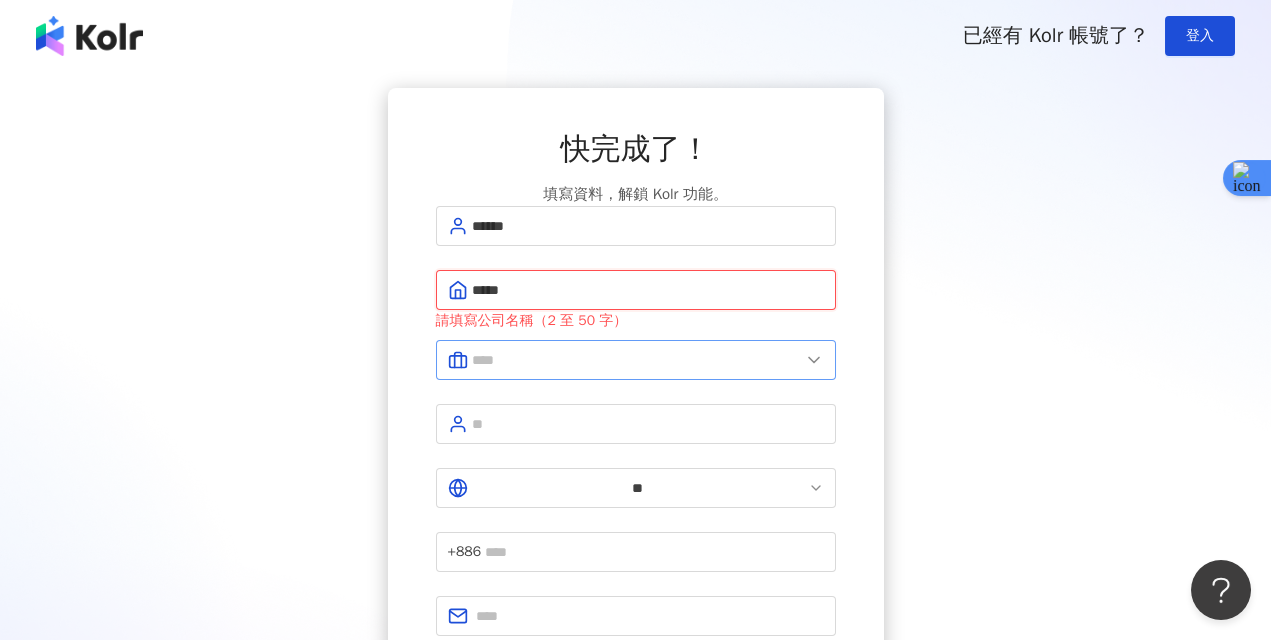type on "*****" 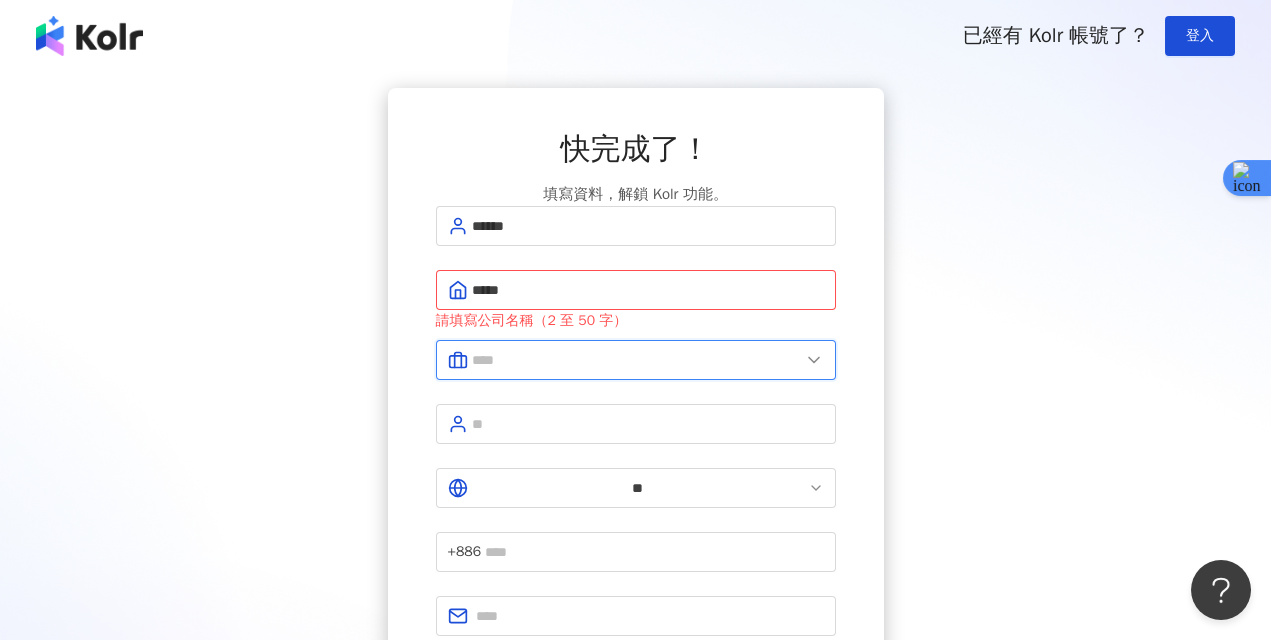 click at bounding box center (636, 360) 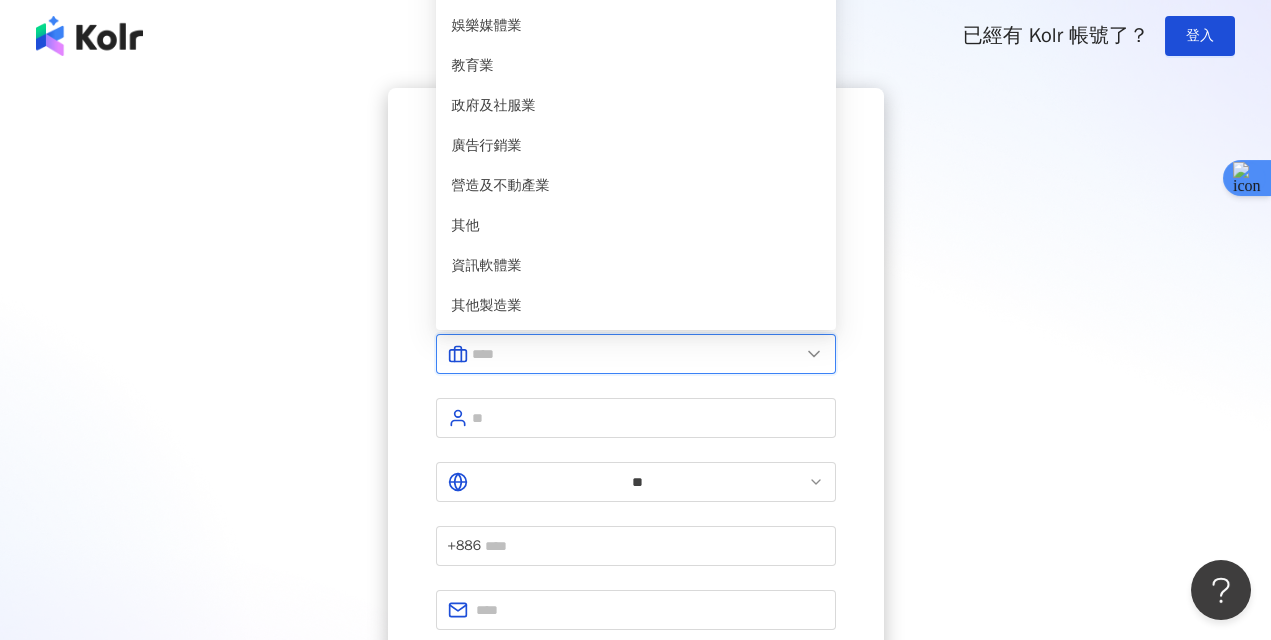 scroll, scrollTop: 407, scrollLeft: 0, axis: vertical 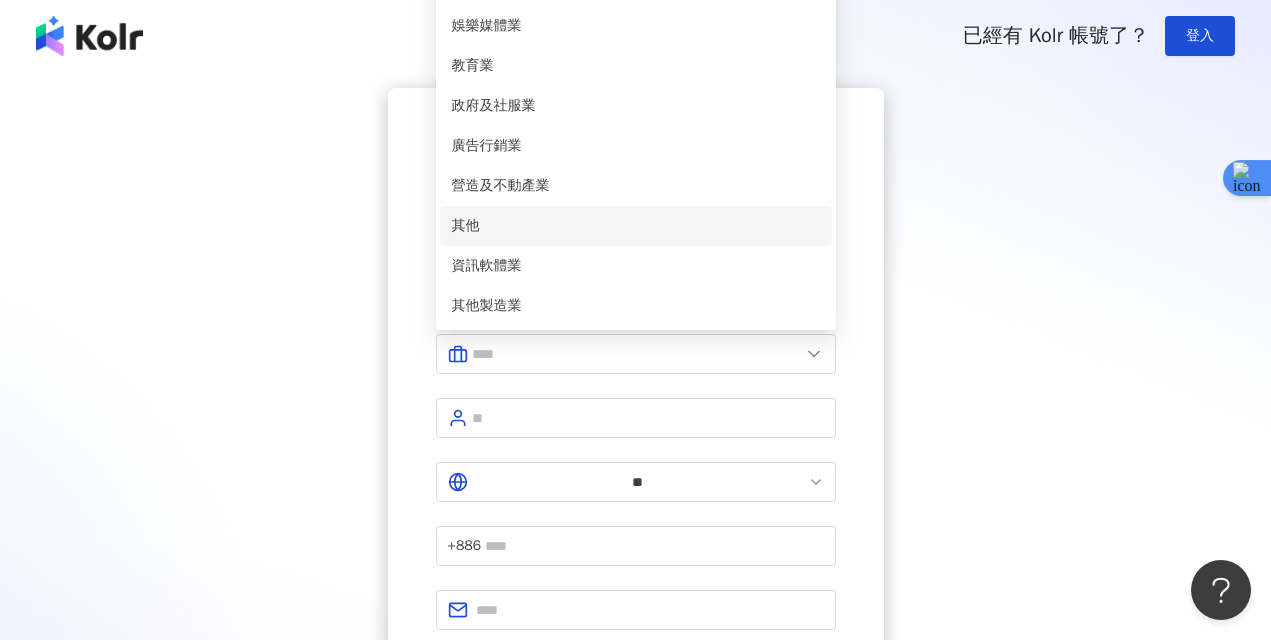 click on "其他" at bounding box center (636, 226) 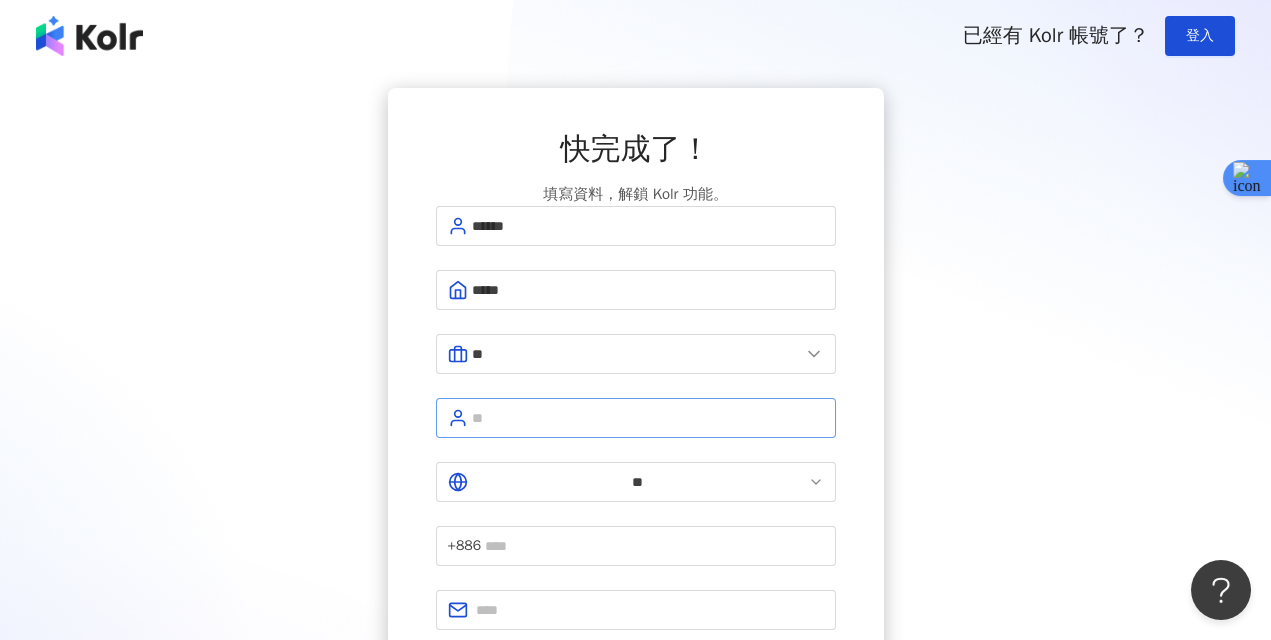 click at bounding box center [636, 418] 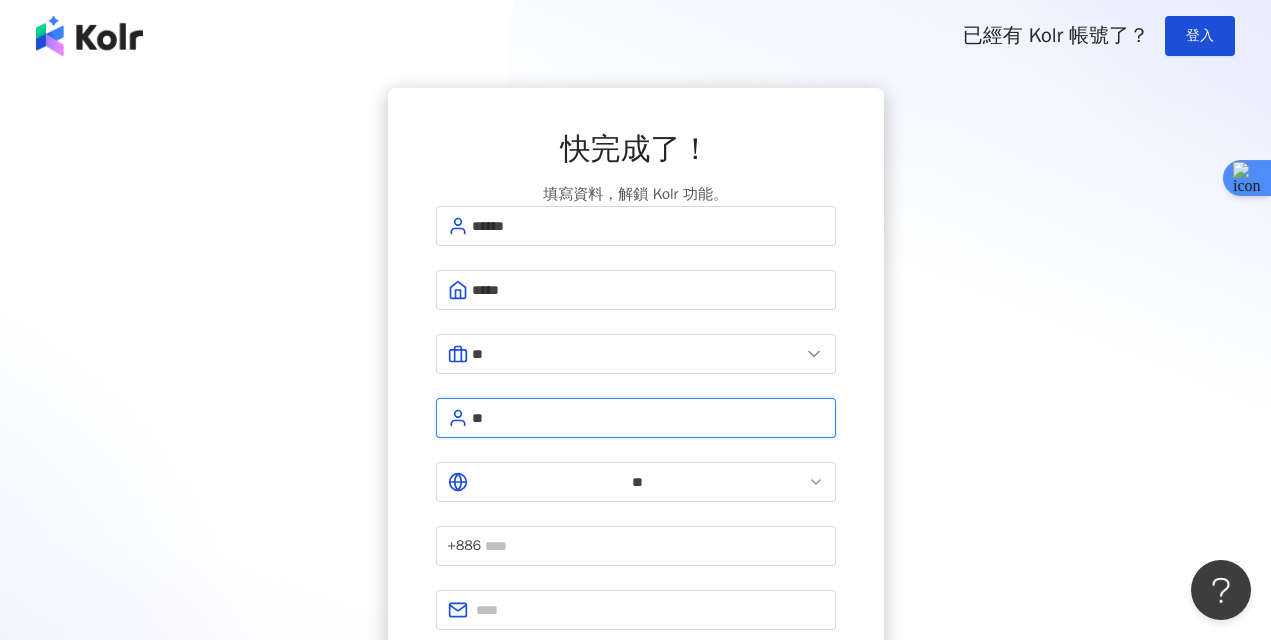 type on "*" 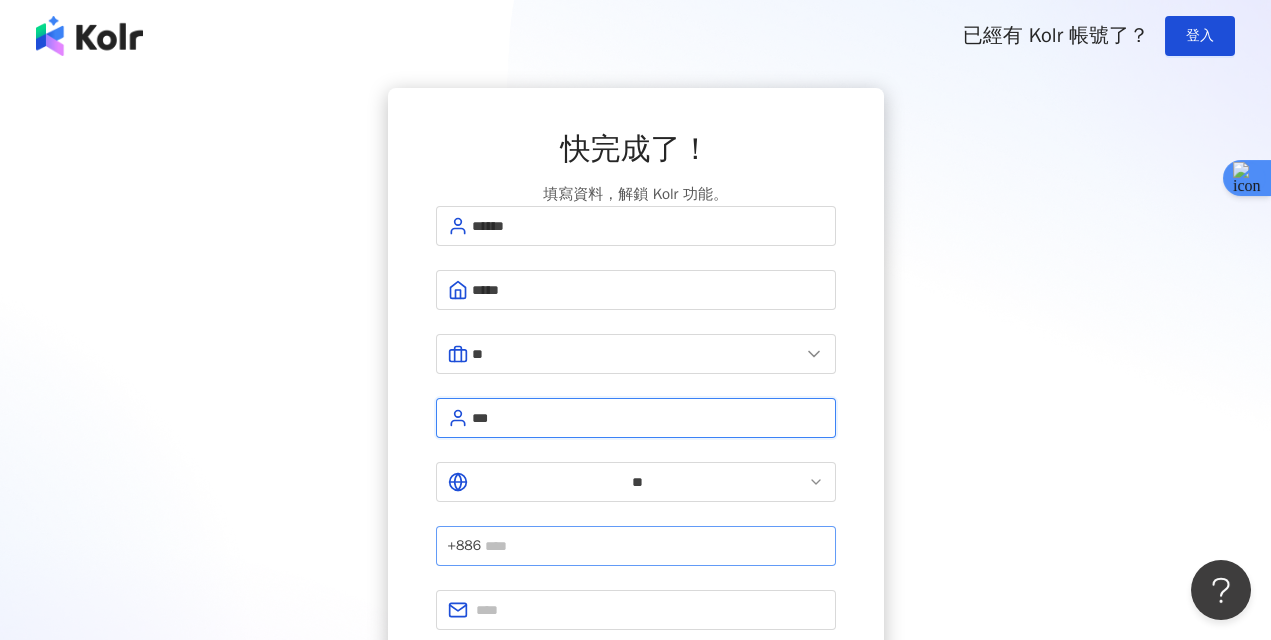 type on "***" 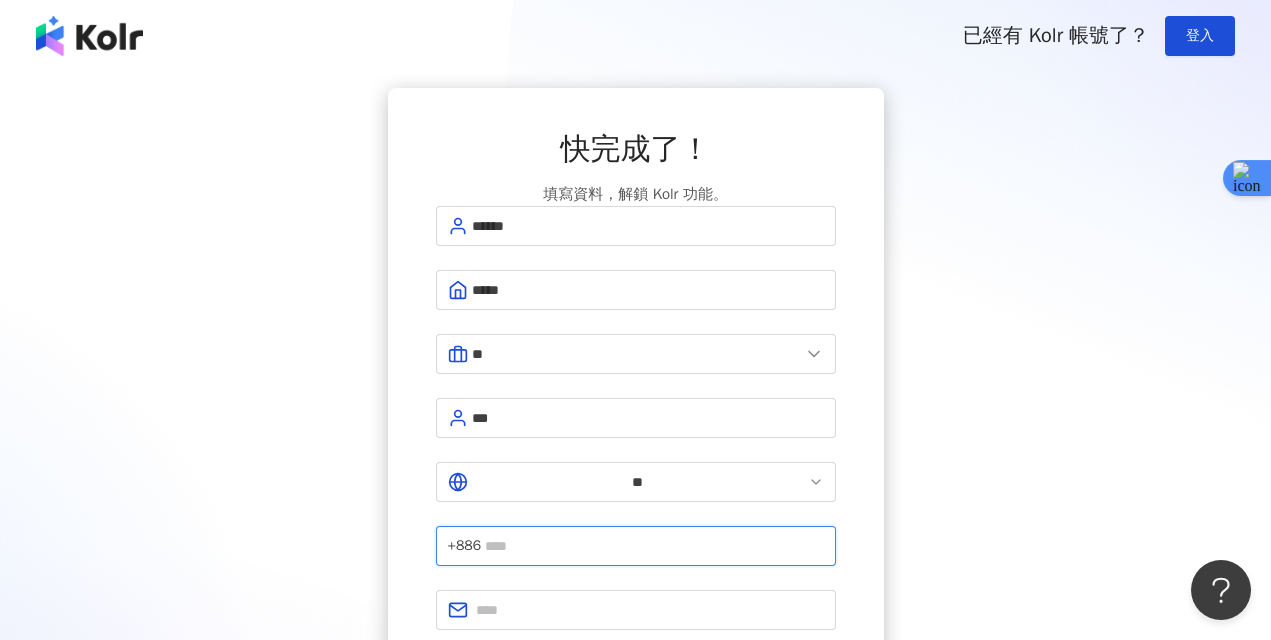 click at bounding box center [654, 546] 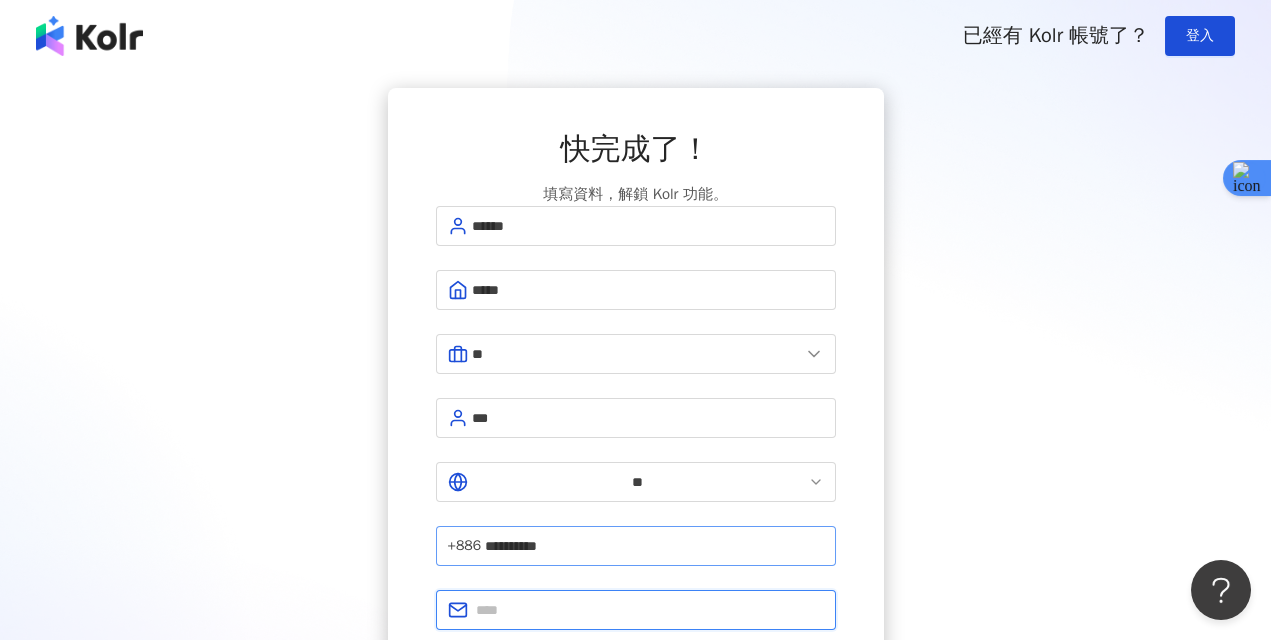 type on "**********" 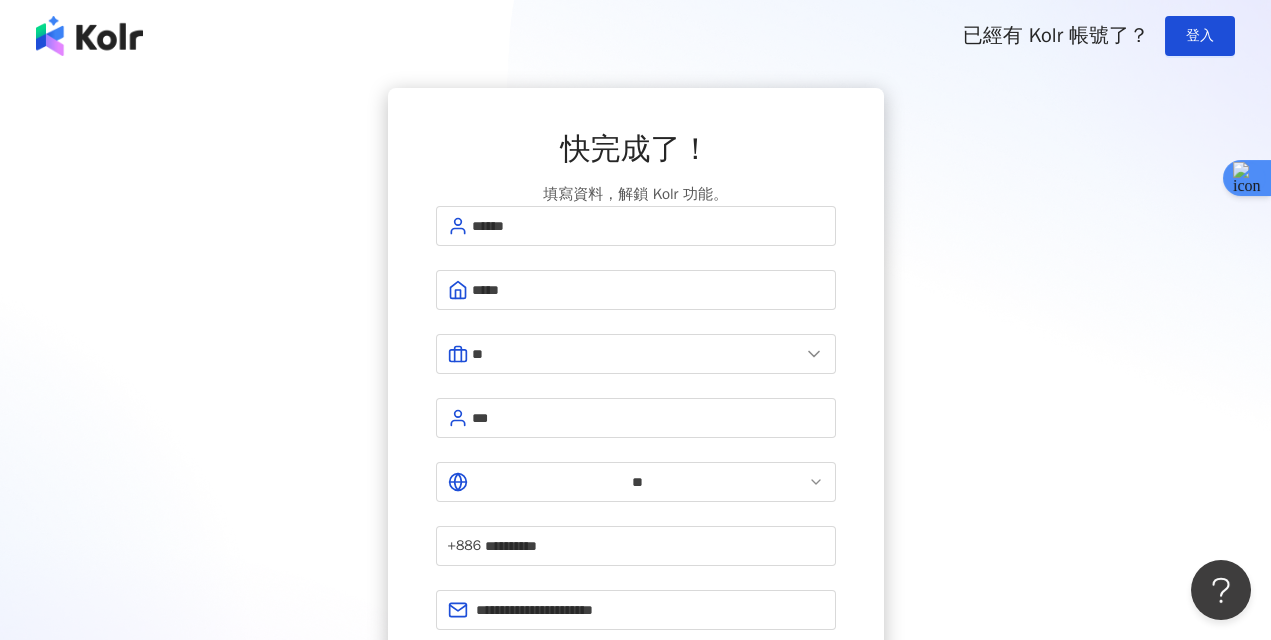 click on "註冊完成" at bounding box center (636, 674) 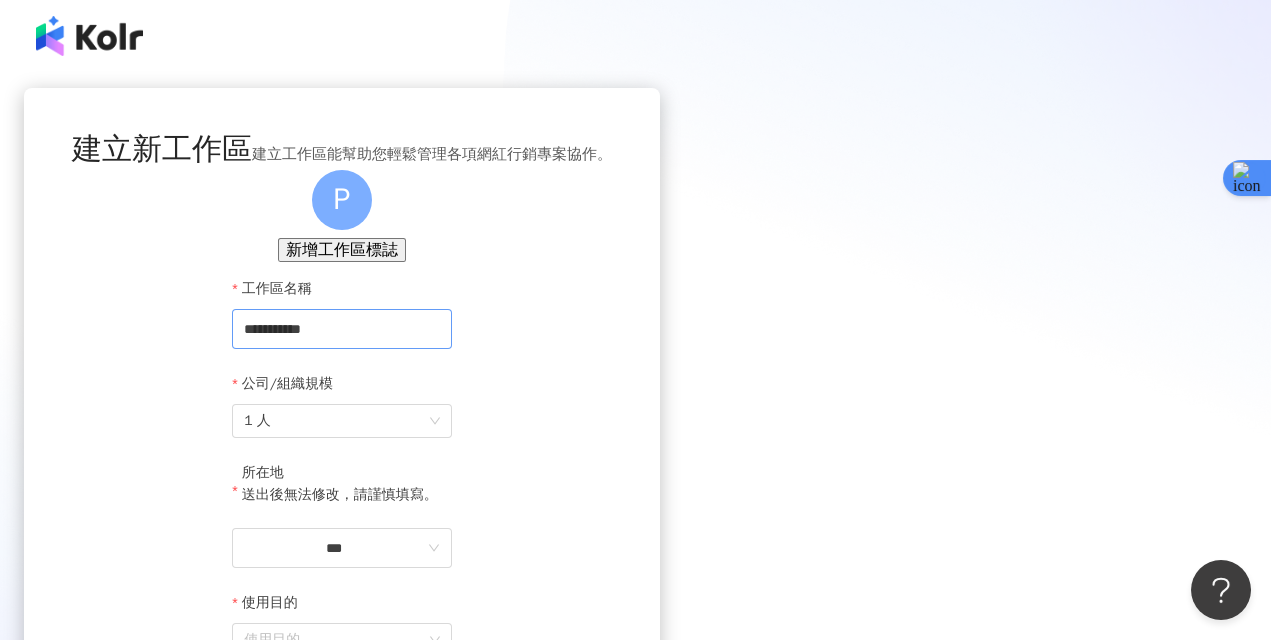 scroll, scrollTop: 166, scrollLeft: 0, axis: vertical 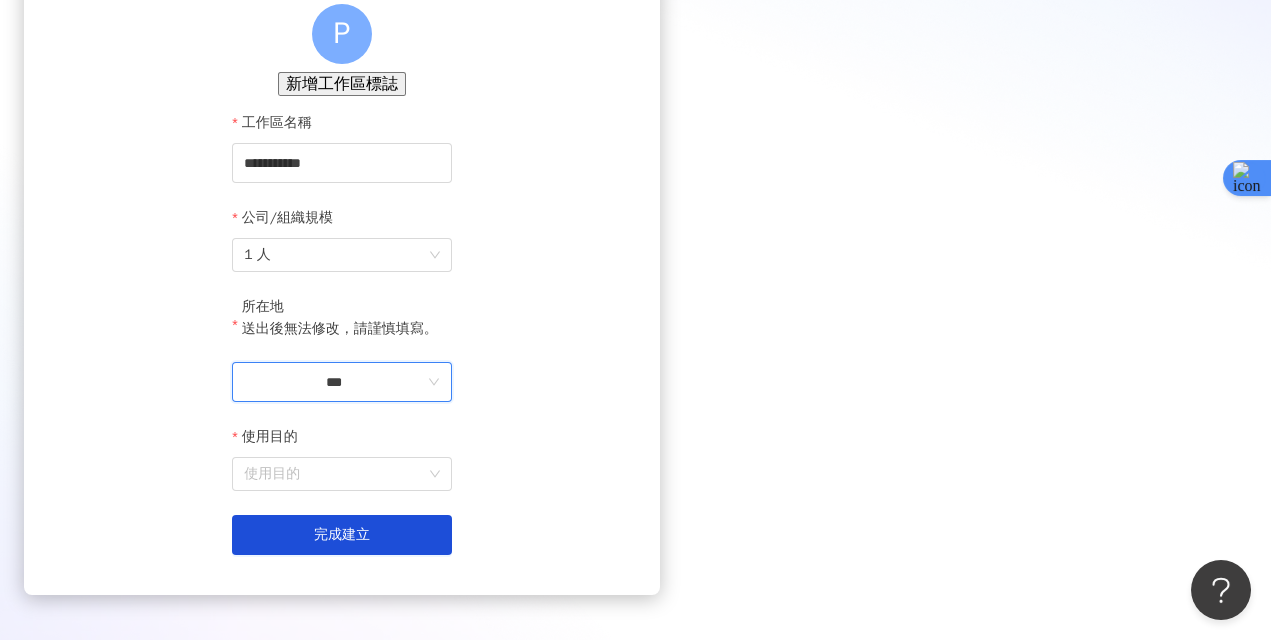 click on "***" at bounding box center (334, 382) 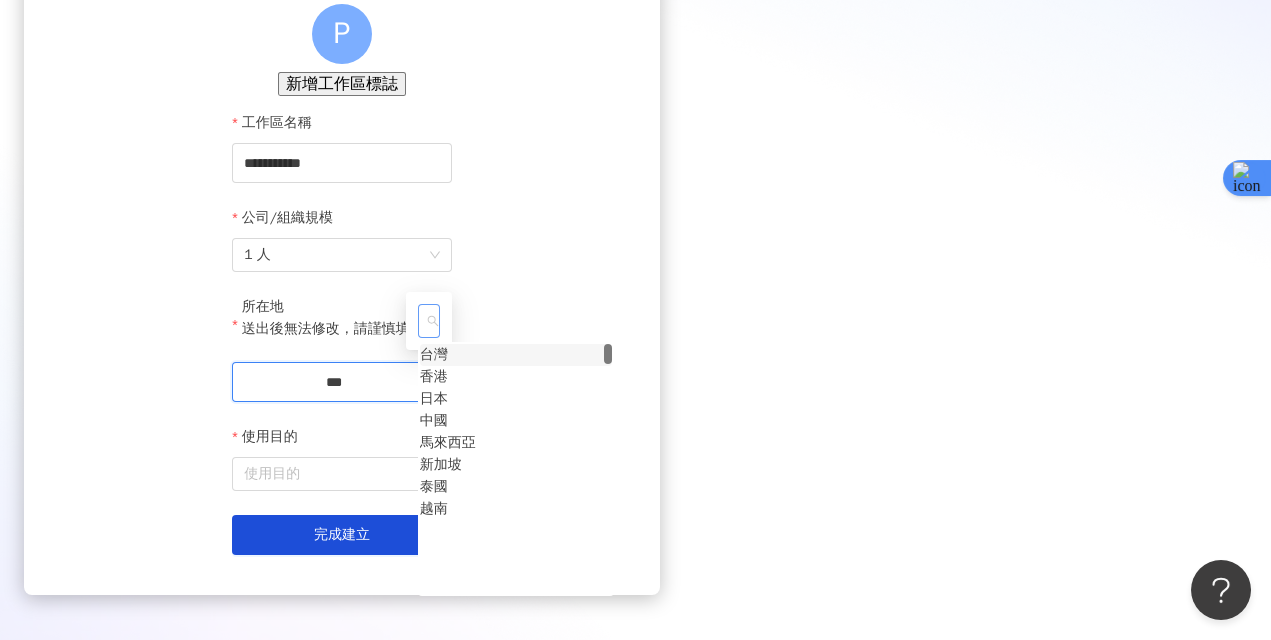click on "台灣" at bounding box center [434, 355] 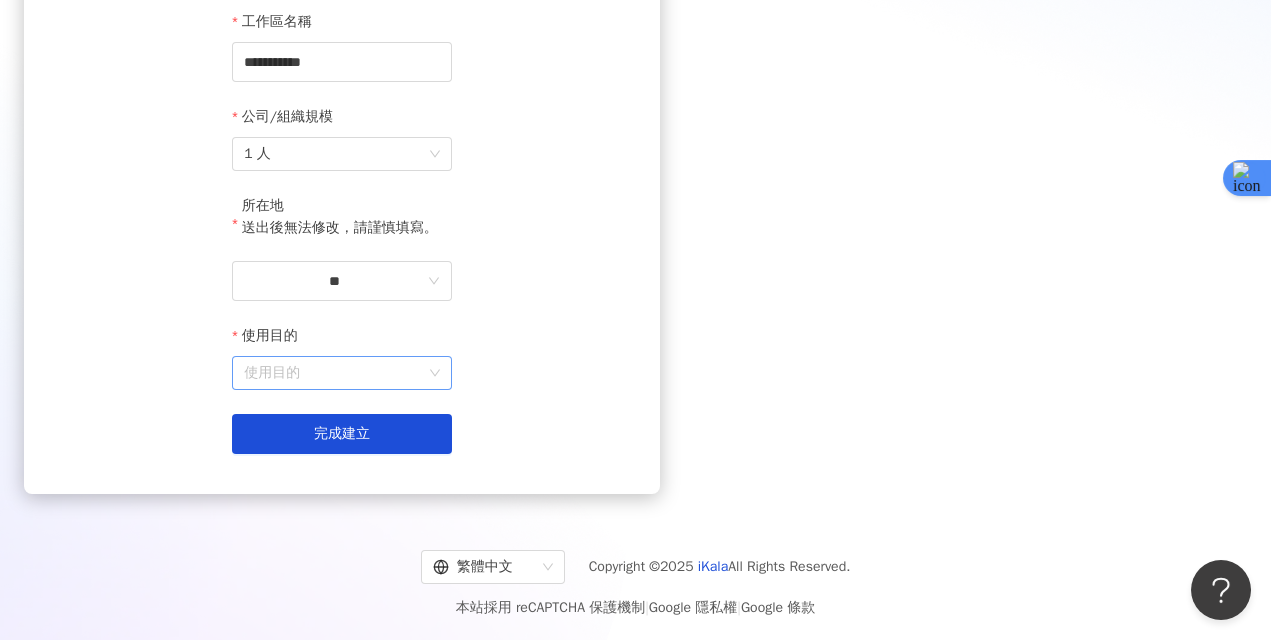 scroll, scrollTop: 306, scrollLeft: 0, axis: vertical 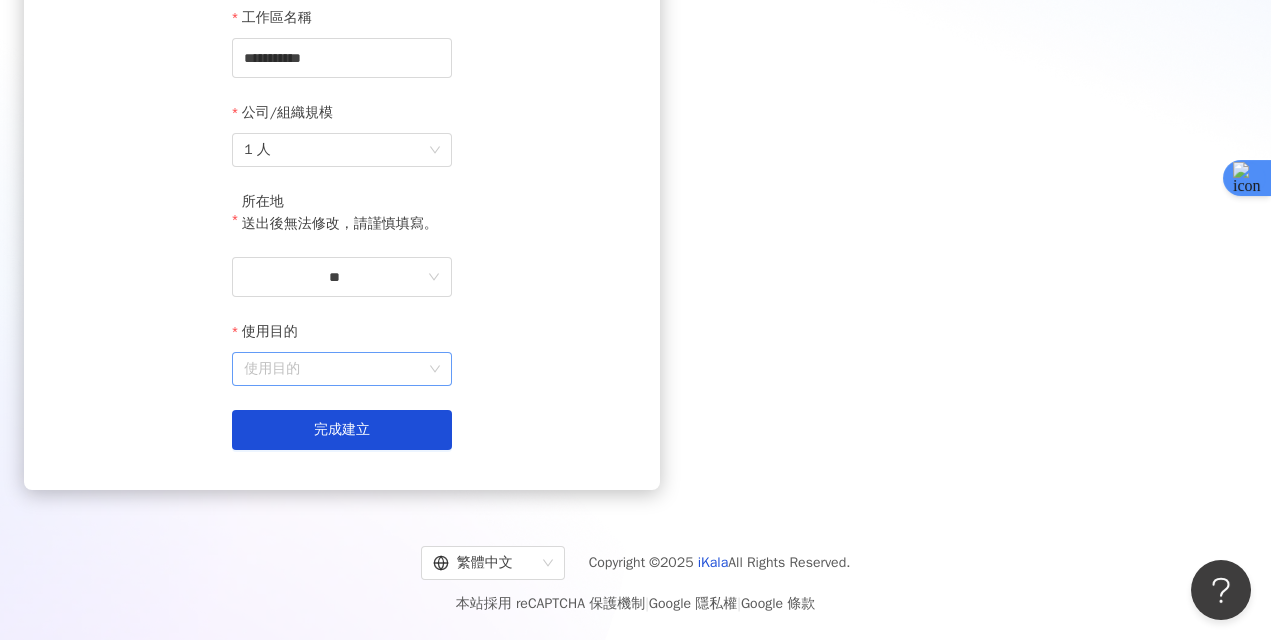 click on "使用目的" at bounding box center (342, 369) 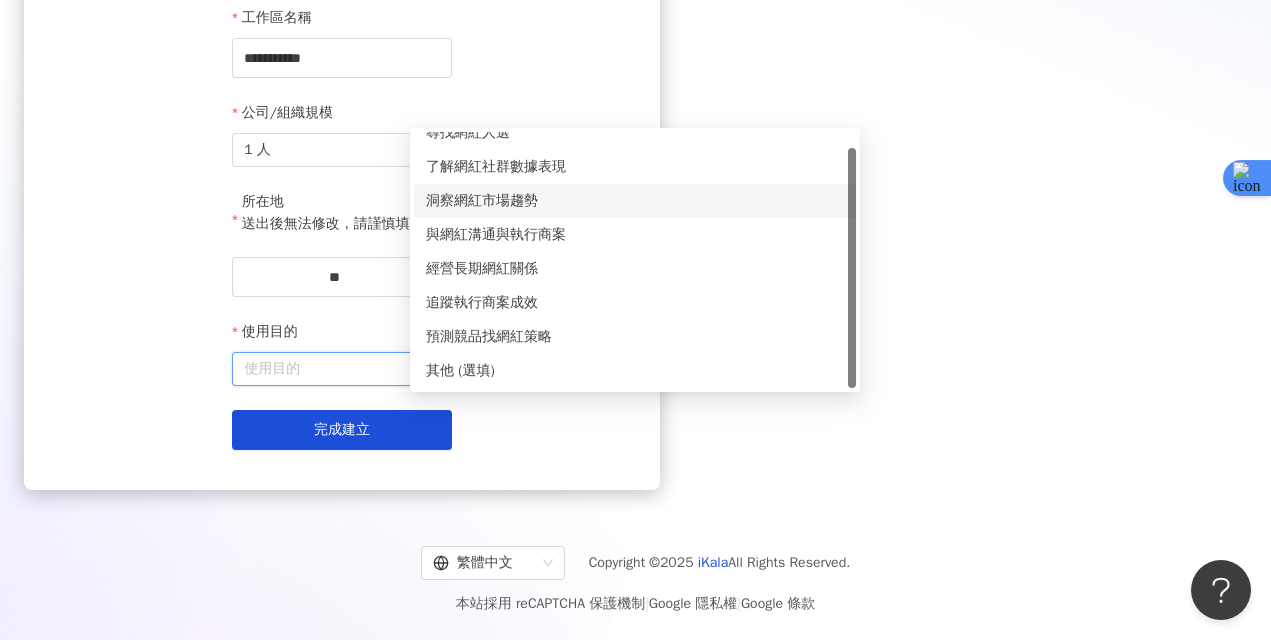 scroll, scrollTop: 0, scrollLeft: 0, axis: both 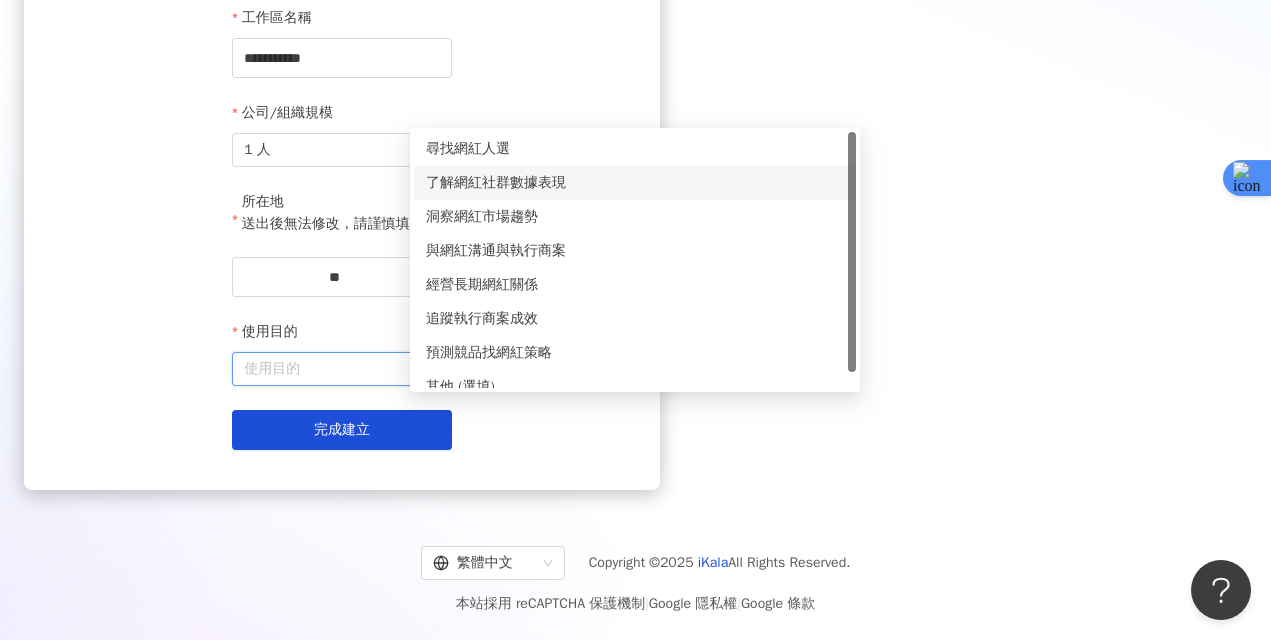 click on "了解網紅社群數據表現" at bounding box center (635, 183) 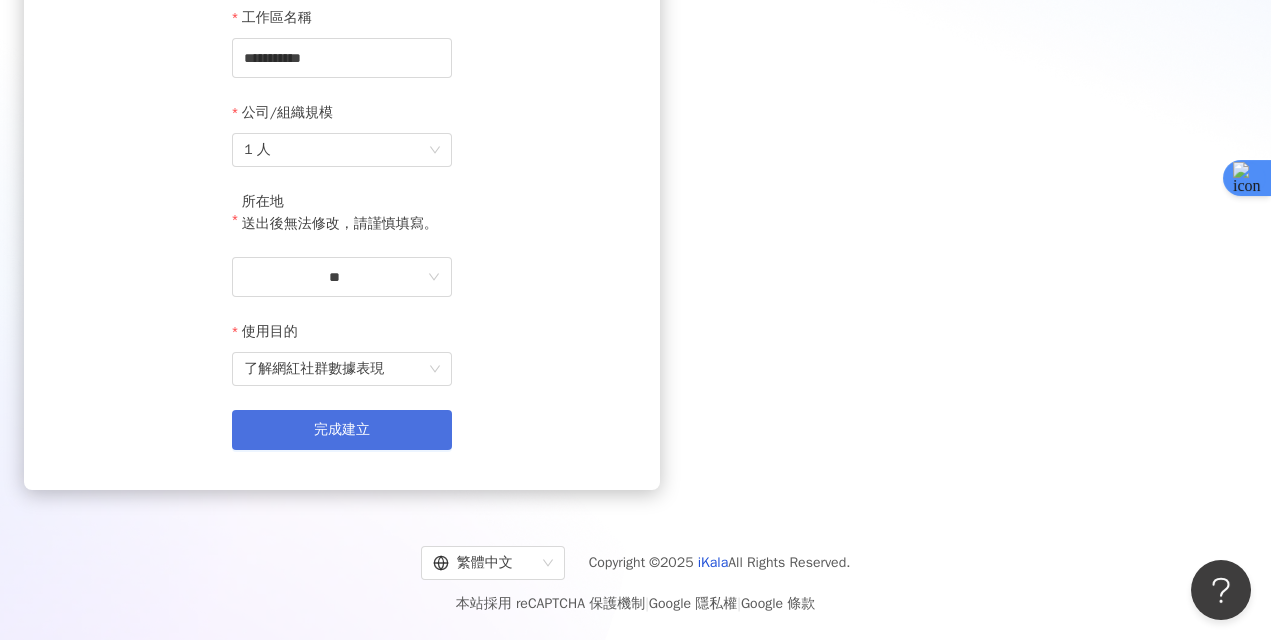 click on "完成建立" at bounding box center [342, 430] 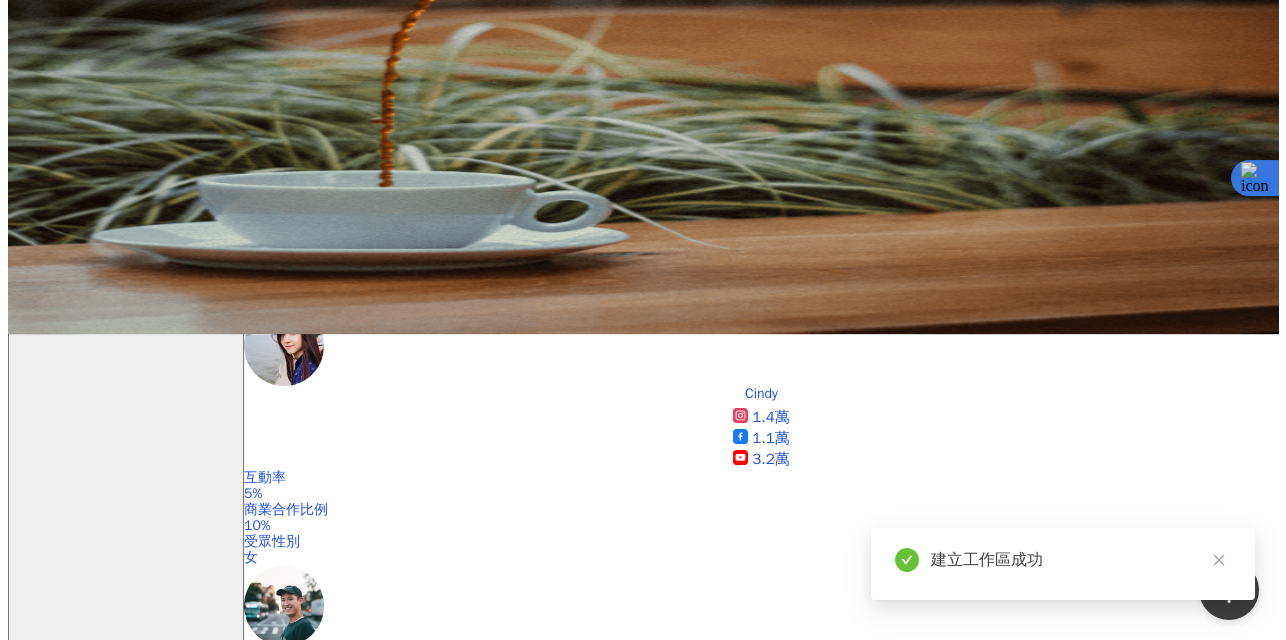 scroll, scrollTop: 0, scrollLeft: 0, axis: both 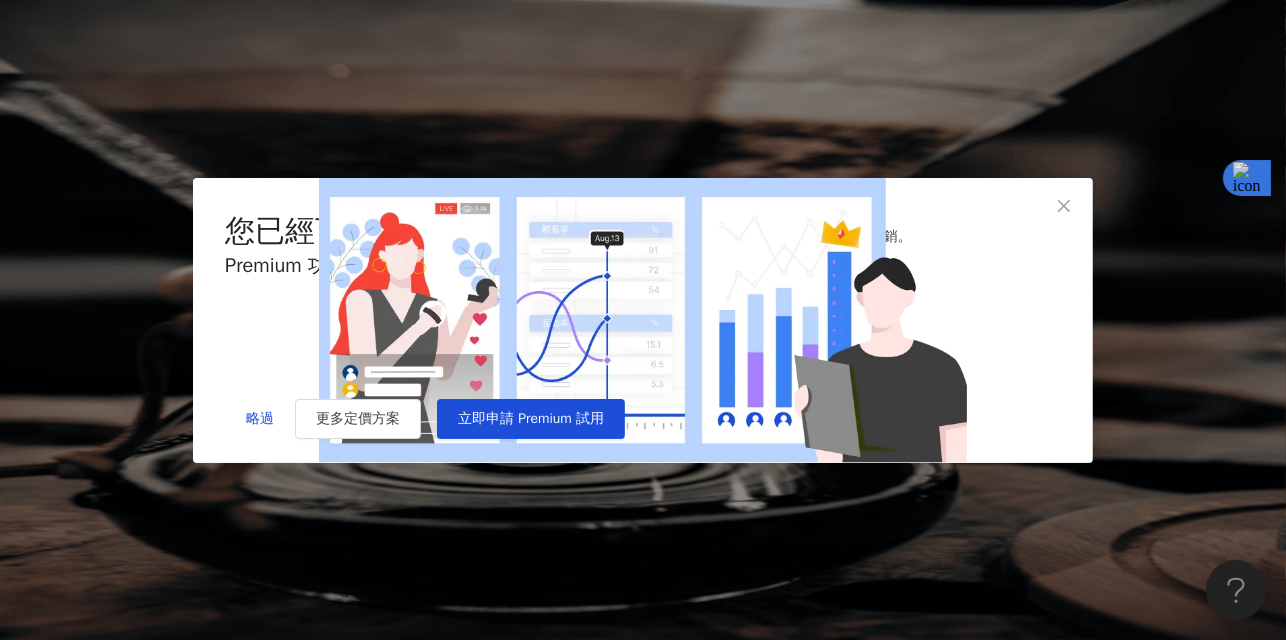 click on "您已經可以開始使用 Kolr 試用看看 Premium 進階功能幫助你高效地執行網紅行銷。 Premium 功能包含如下： 網紅無限次搜尋 完整網紅搜尋功能 完整網紅社群數據檔案 20 次 網紅檔案下載 網紅收藏數據匯出 (CSV) 略過 更多定價方案 立即申請 Premium 試用" at bounding box center (643, 320) 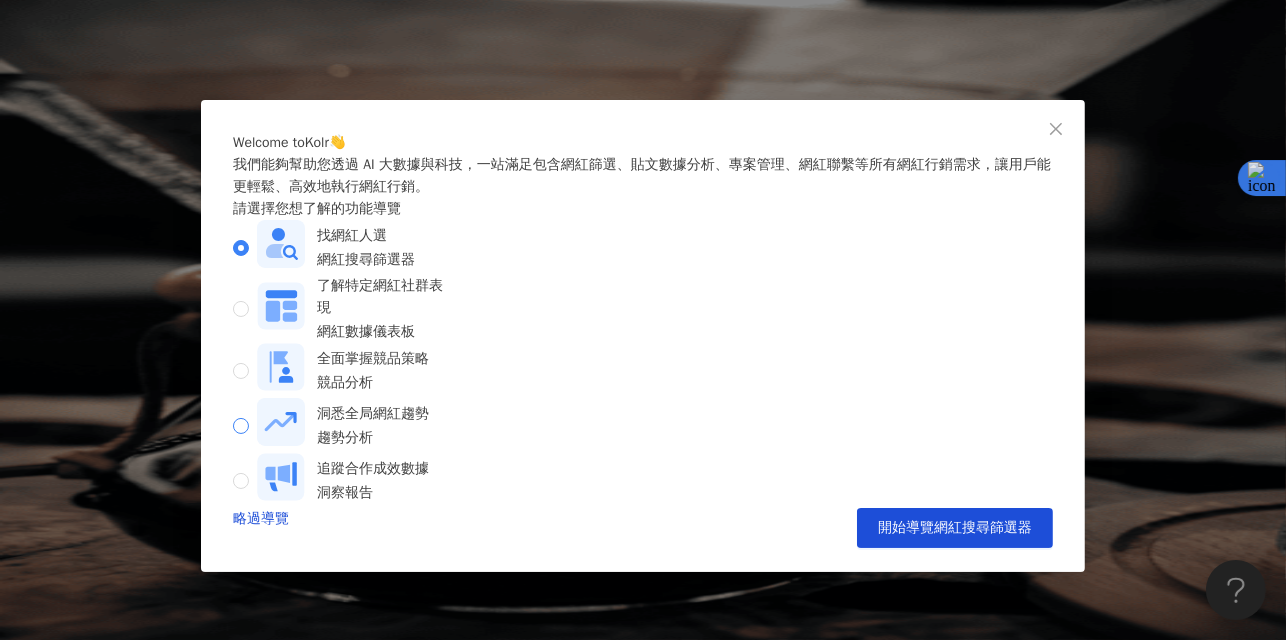 click on "洞悉全局網紅趨勢 趨勢分析" at bounding box center (335, 425) 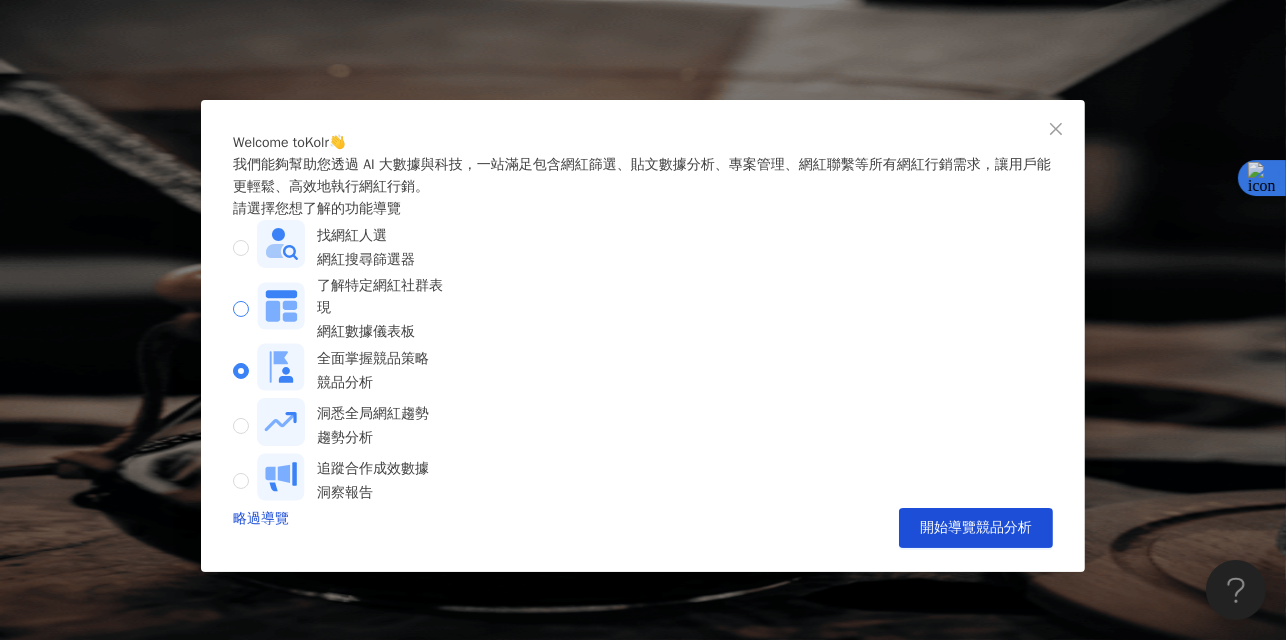 click on "了解特定網紅社群表現 網紅數據儀表板" at bounding box center (353, 309) 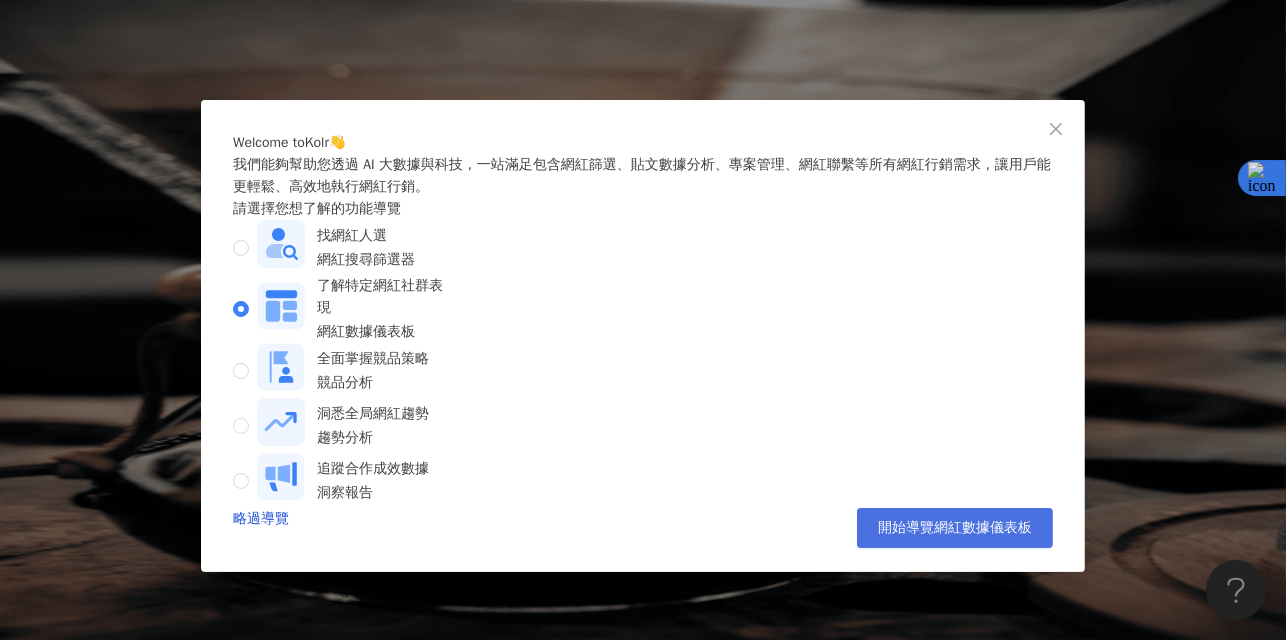 click on "開始導覽網紅數據儀表板" at bounding box center [955, 528] 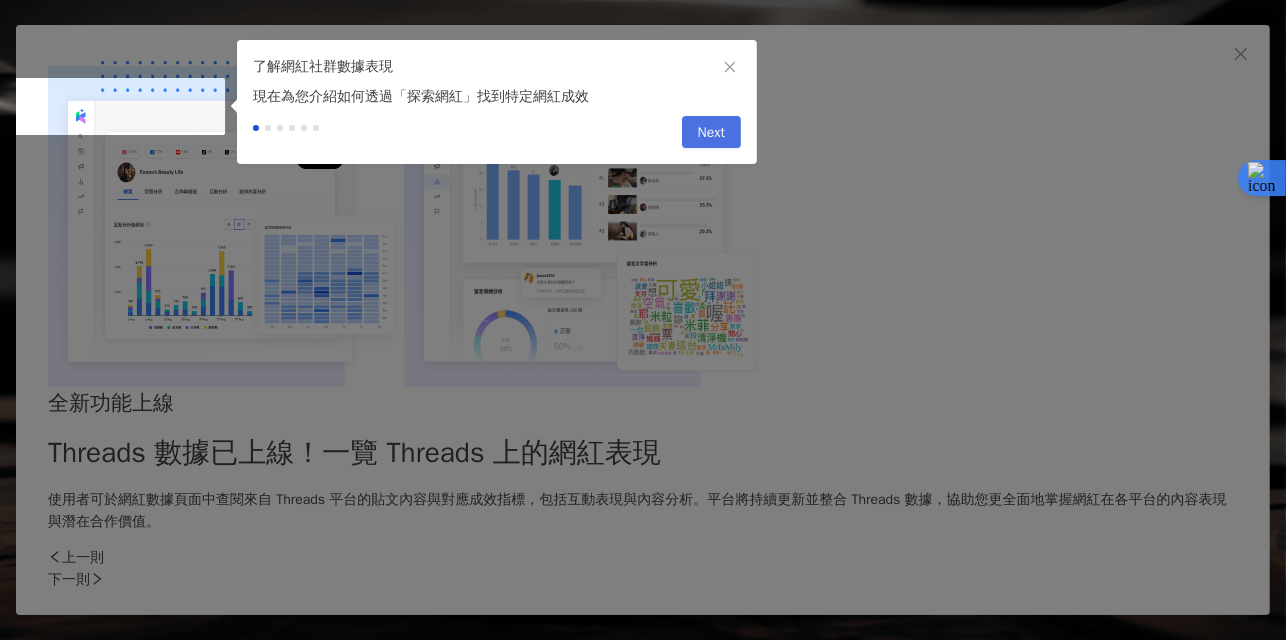click on "Next" at bounding box center (711, 133) 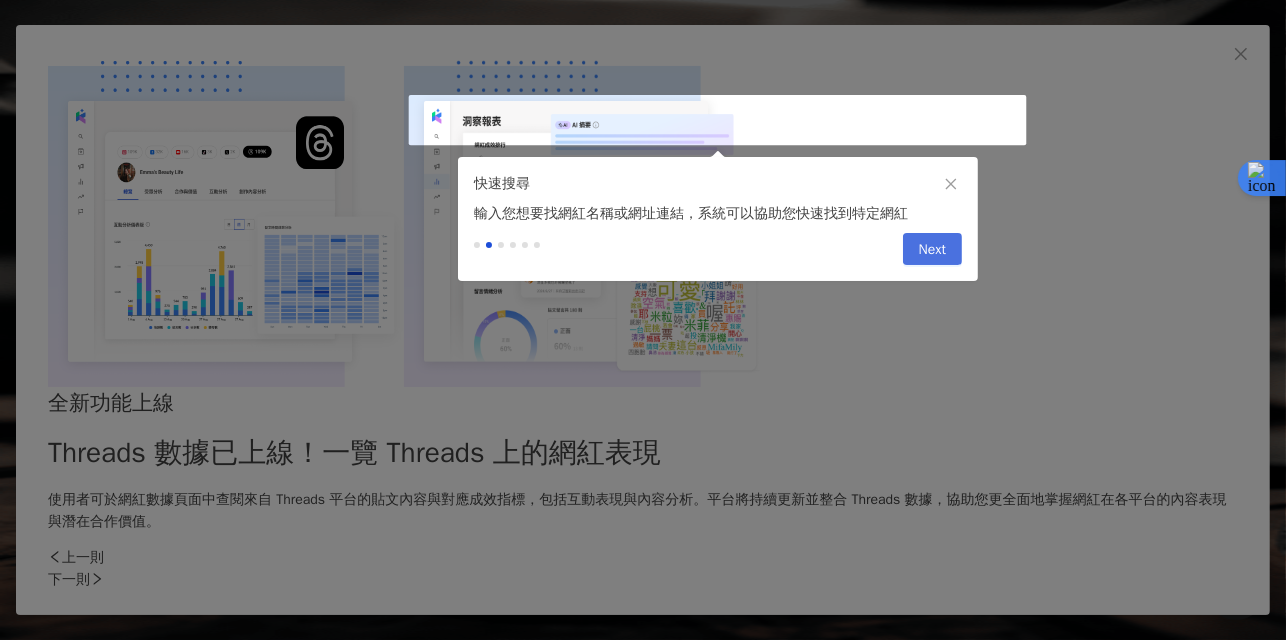 type on "**********" 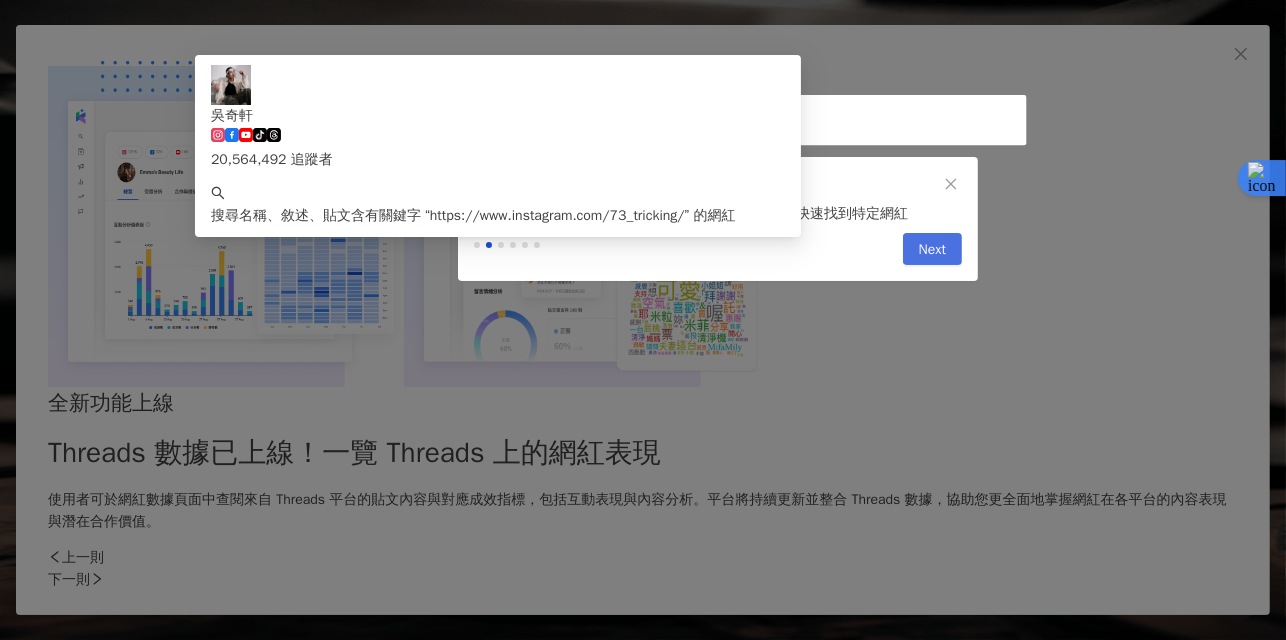 click on "Next" at bounding box center [932, 250] 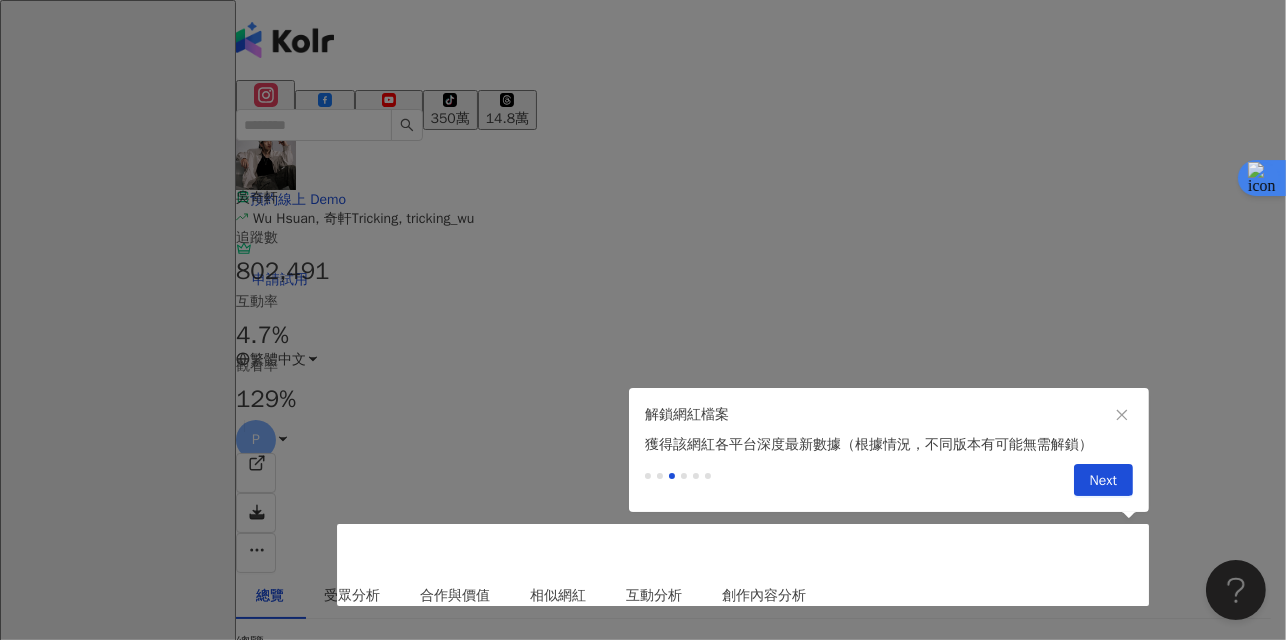 drag, startPoint x: 676, startPoint y: 443, endPoint x: 1041, endPoint y: 475, distance: 366.40005 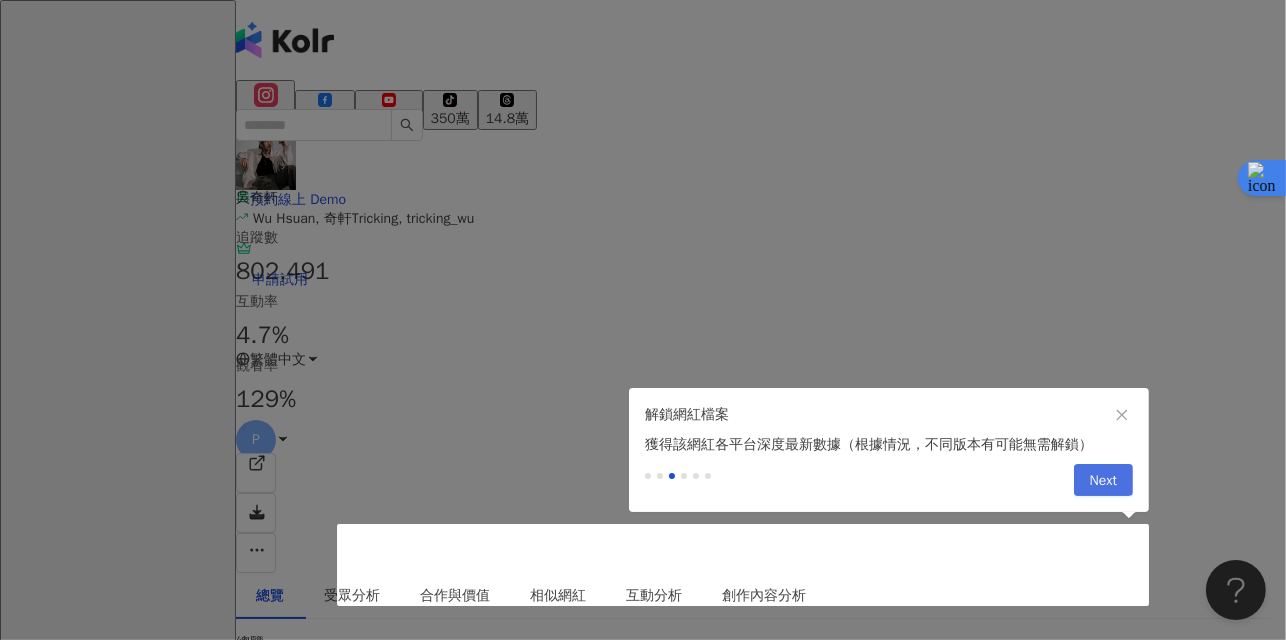 click on "Next" at bounding box center [1103, 480] 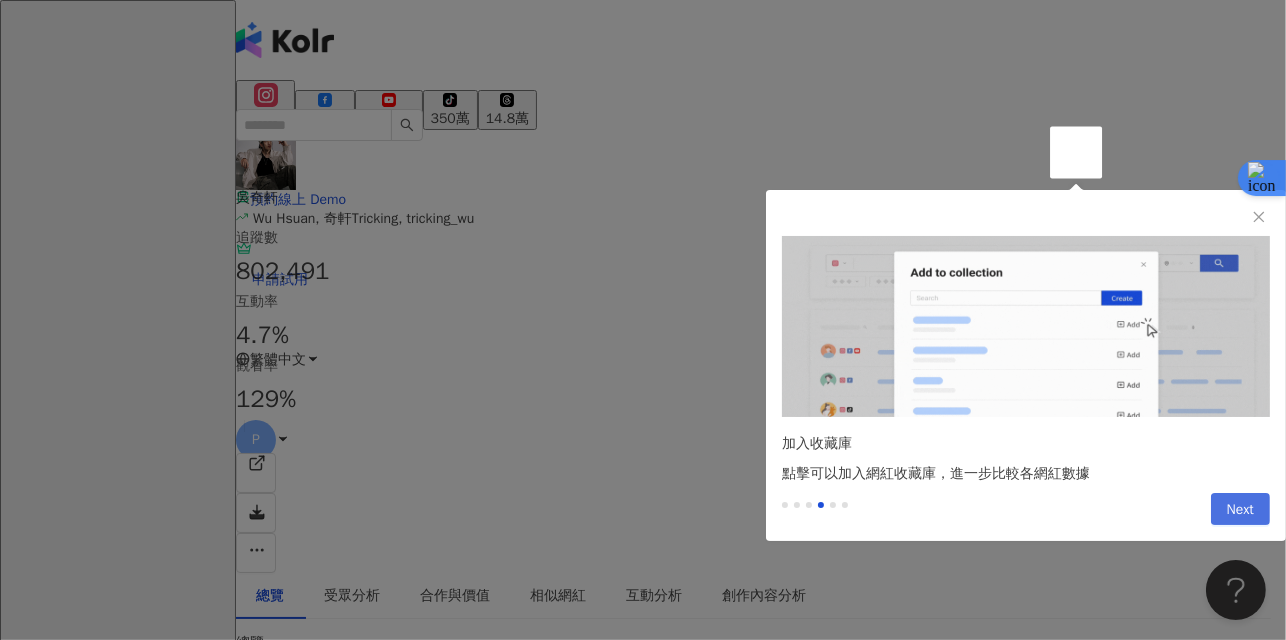 click on "Next" at bounding box center [1240, 509] 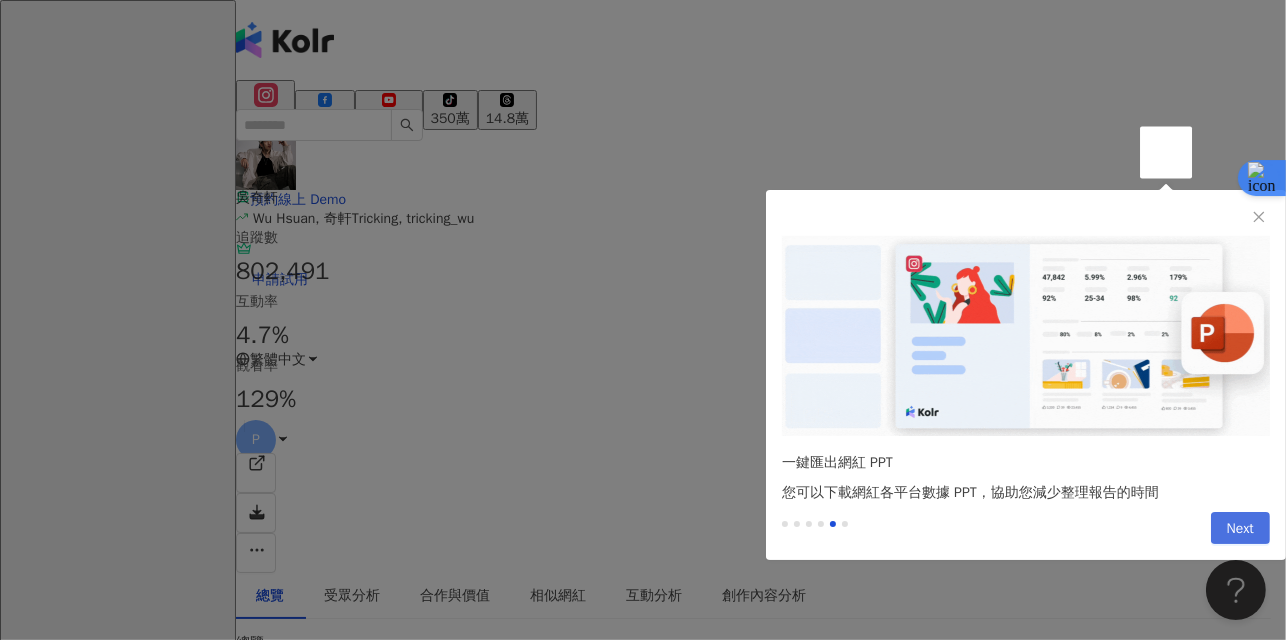 click on "Next" at bounding box center (1240, 528) 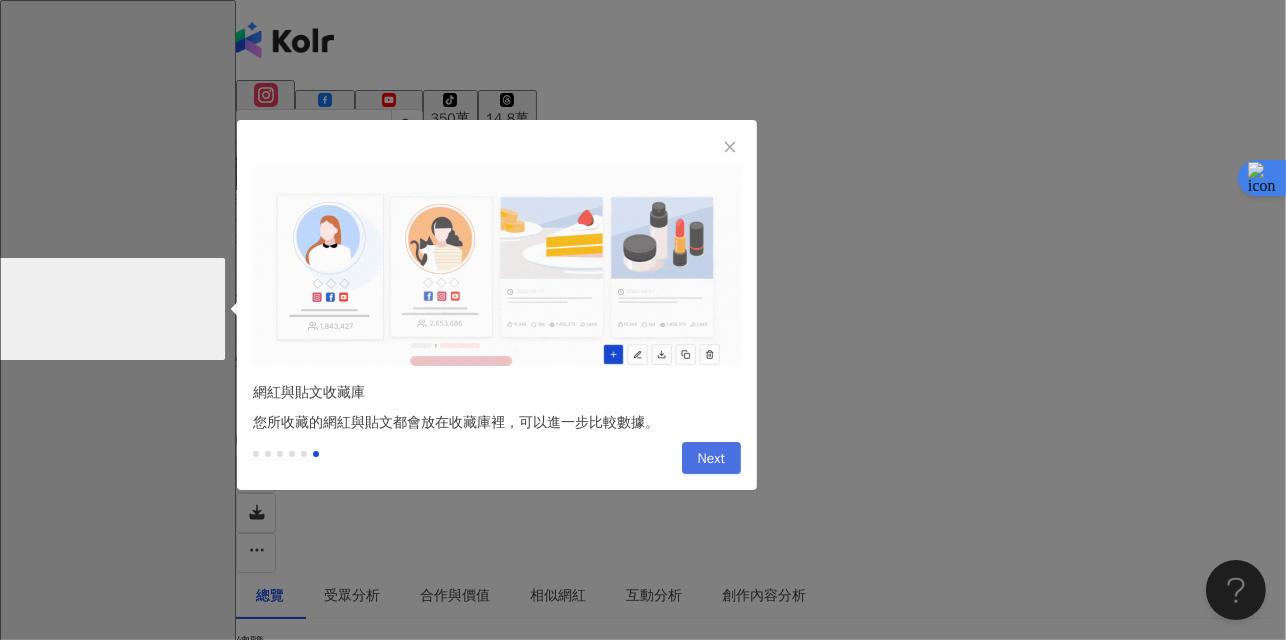 click on "Next" at bounding box center (711, 459) 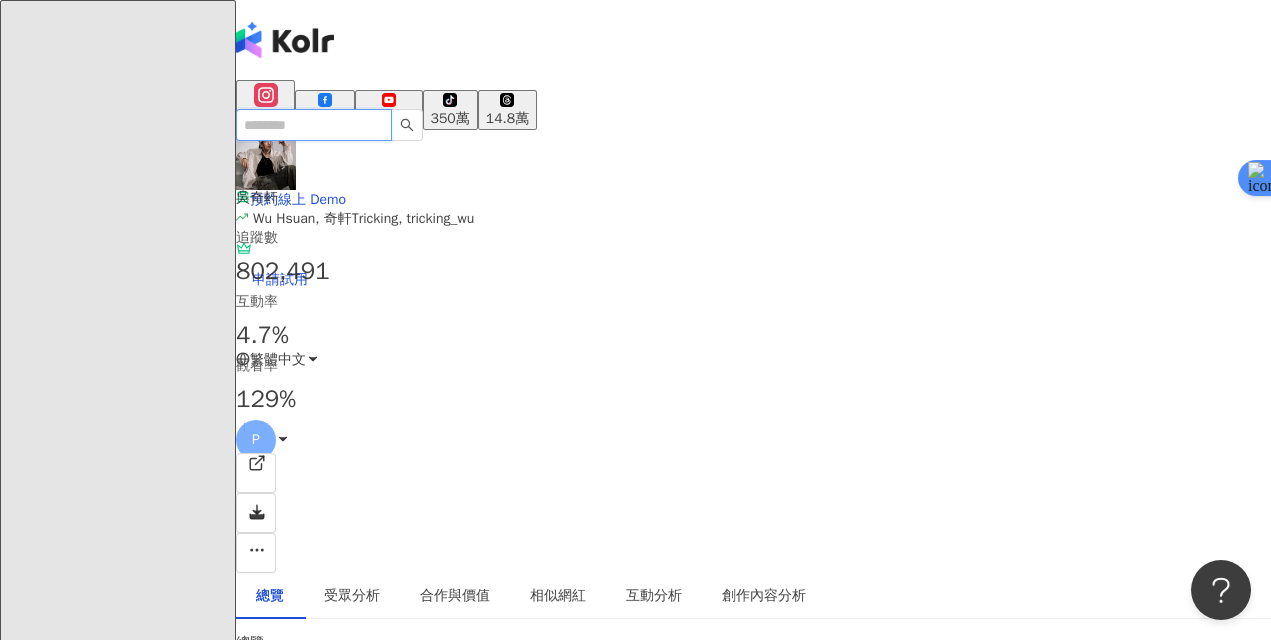 click at bounding box center (314, 125) 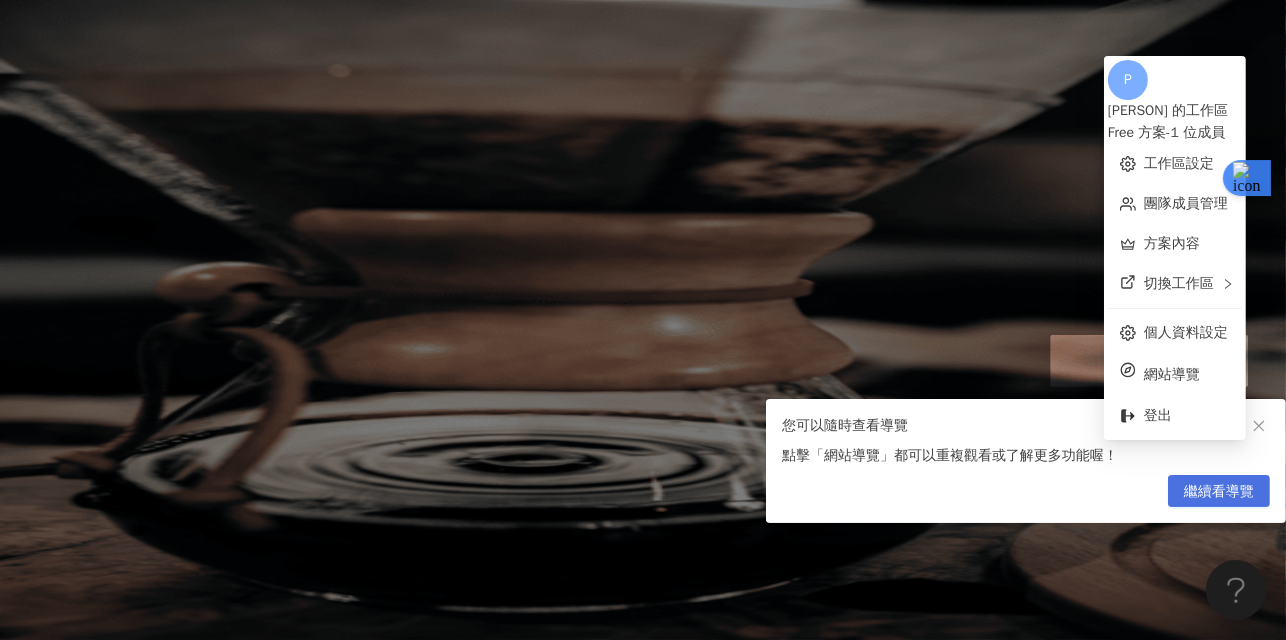 click on "繼續看導覽" at bounding box center [1219, 492] 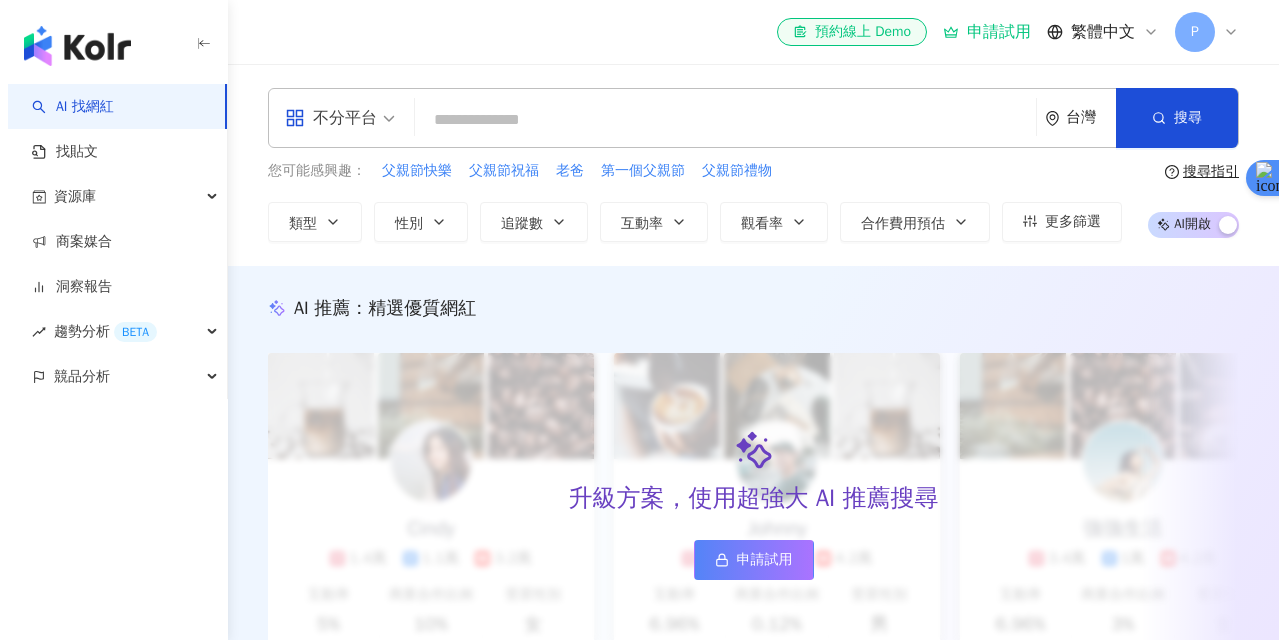 scroll, scrollTop: 0, scrollLeft: 0, axis: both 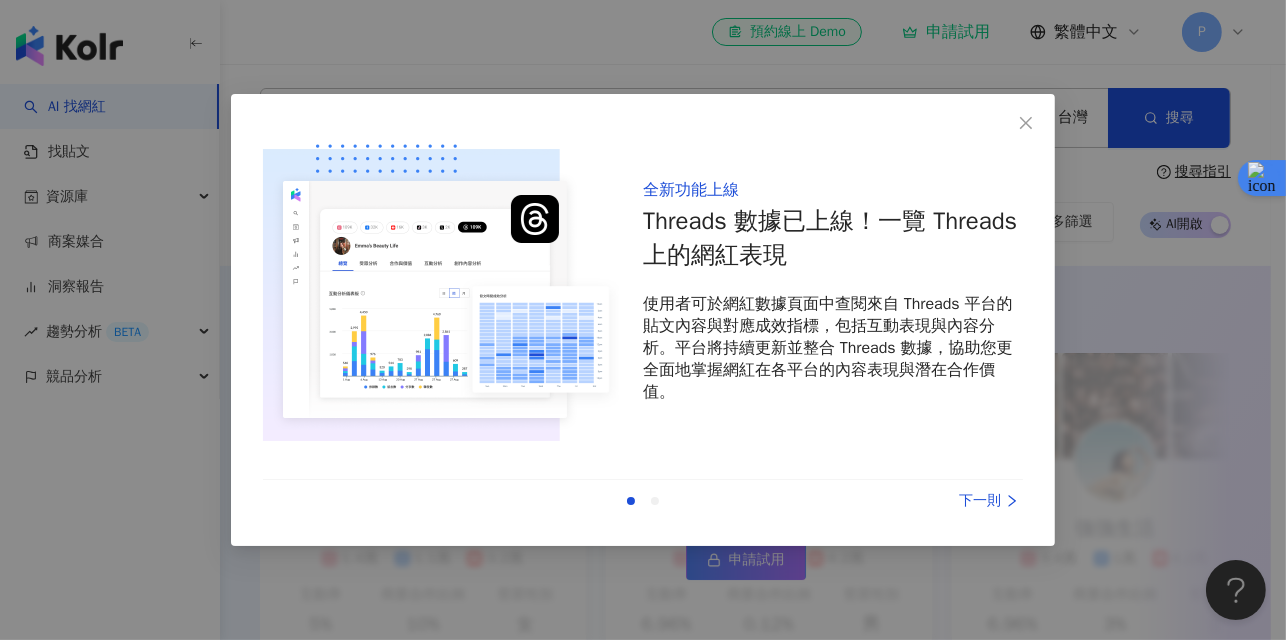 click on "下一則" at bounding box center (948, 501) 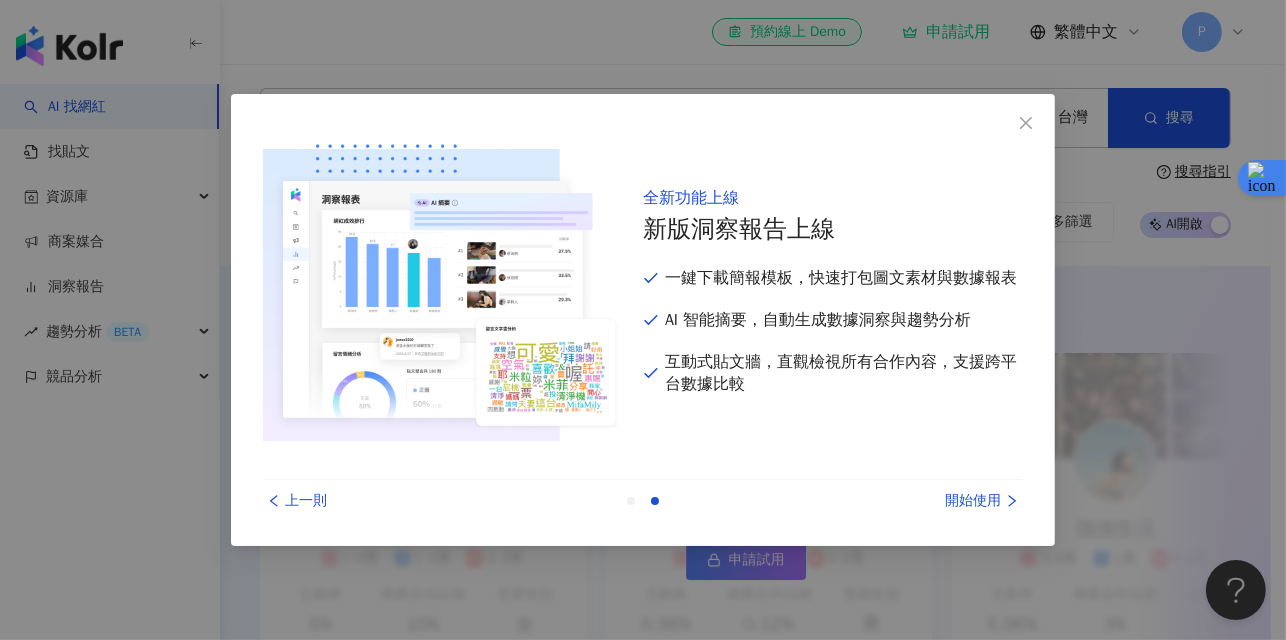 click on "開始使用" at bounding box center (948, 501) 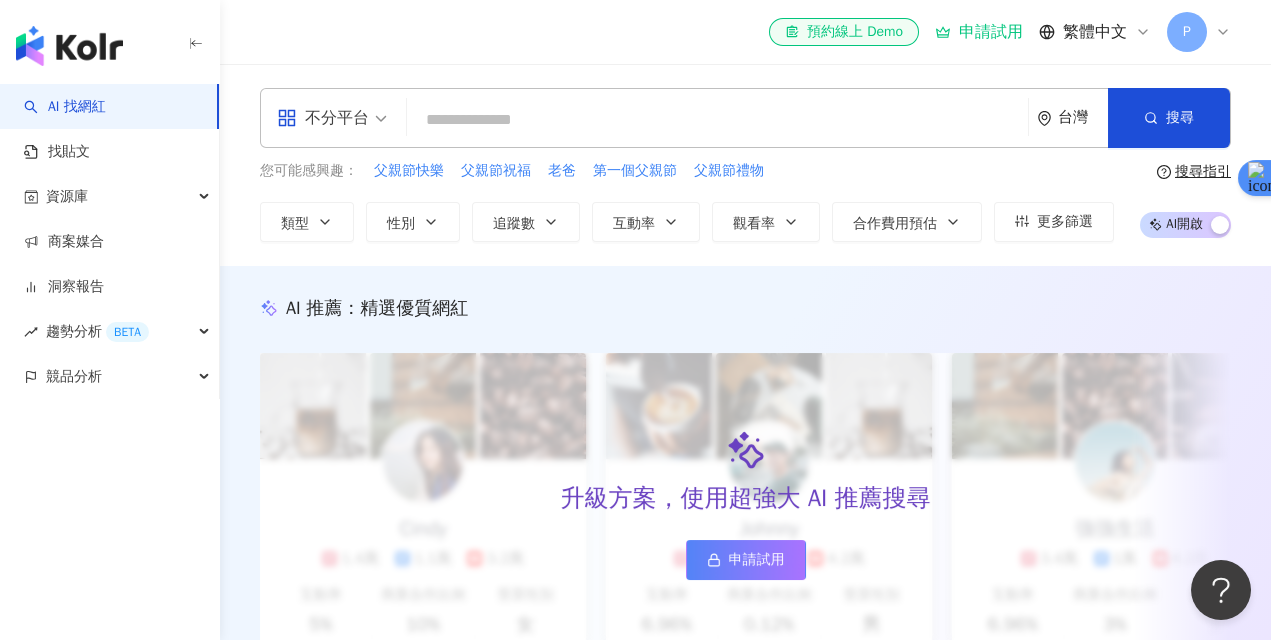 click at bounding box center (717, 120) 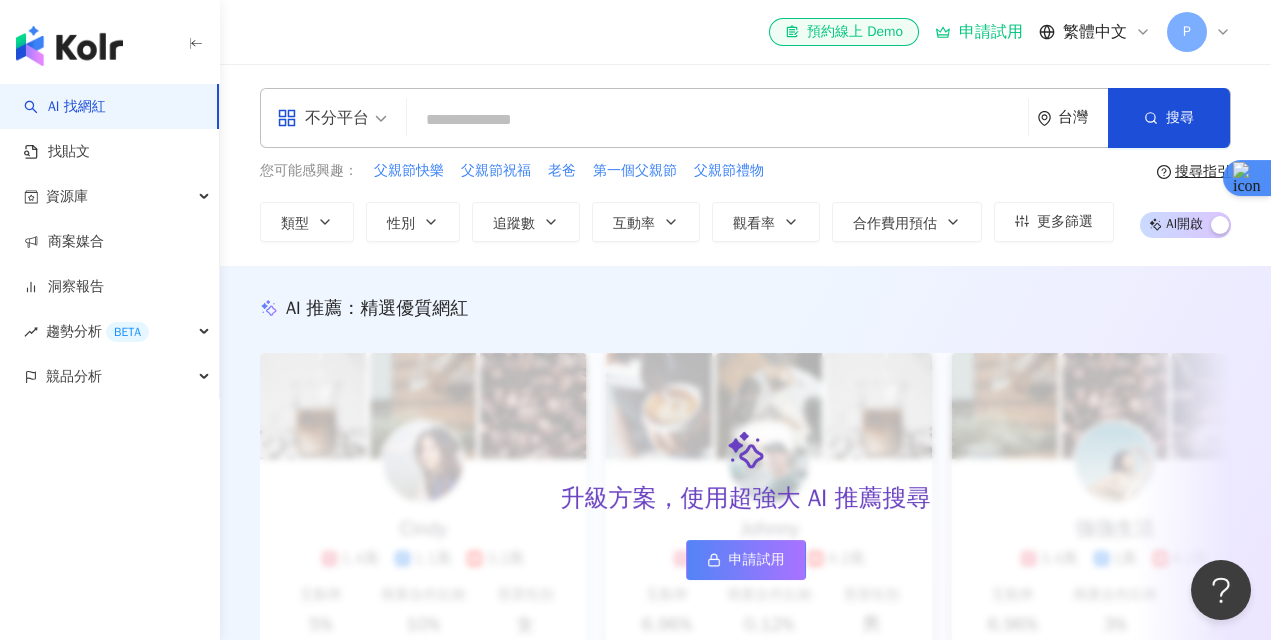 paste on "**********" 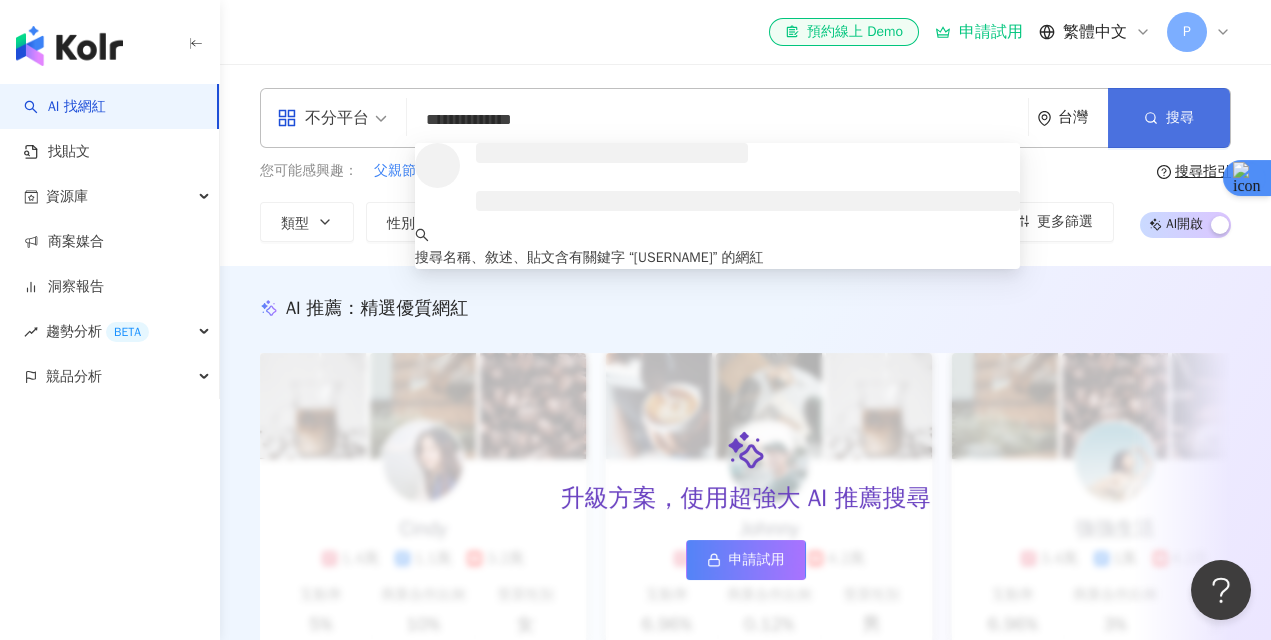 type on "**********" 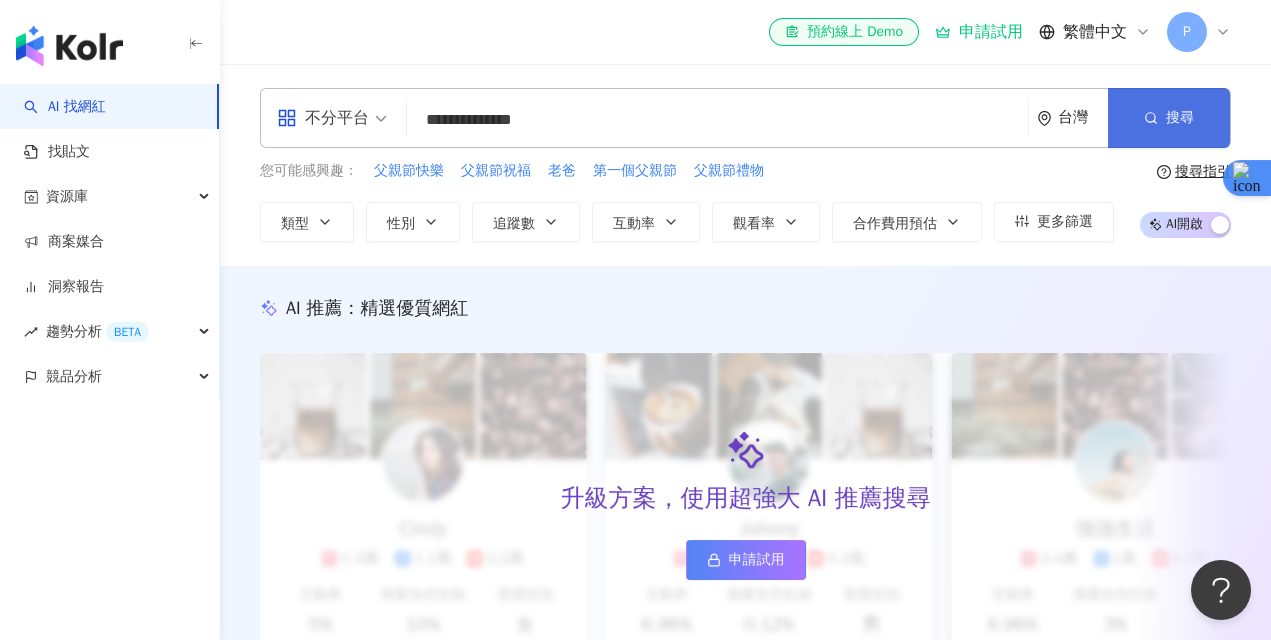 click on "搜尋" at bounding box center [1169, 118] 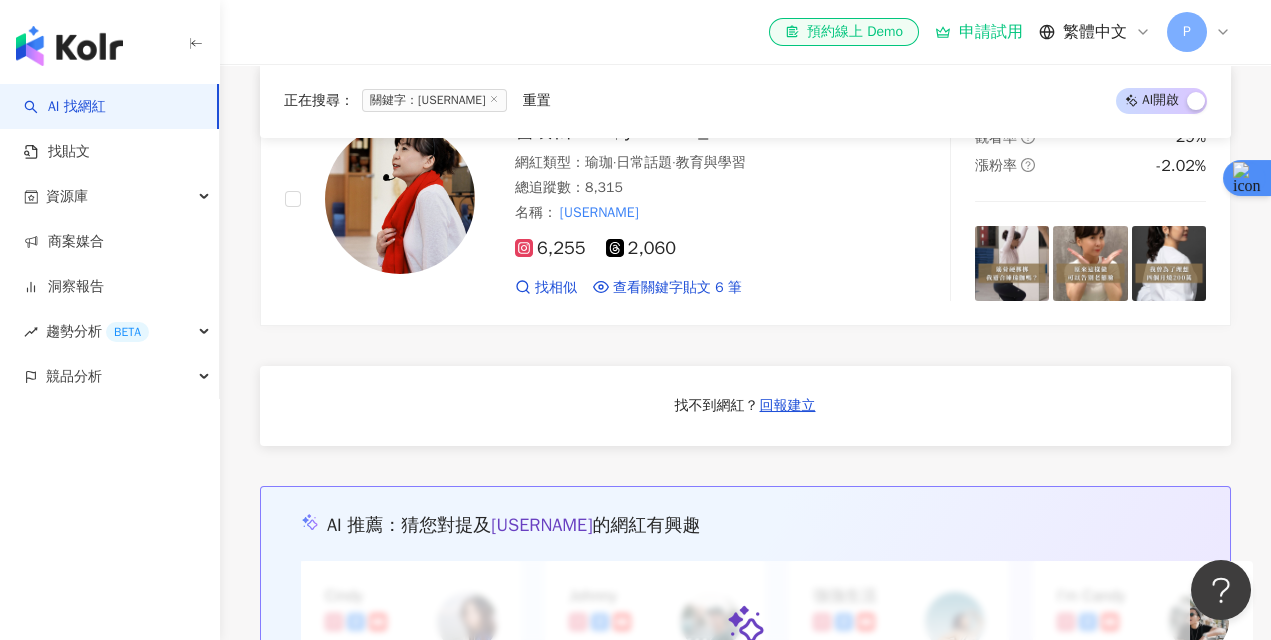 scroll, scrollTop: 467, scrollLeft: 0, axis: vertical 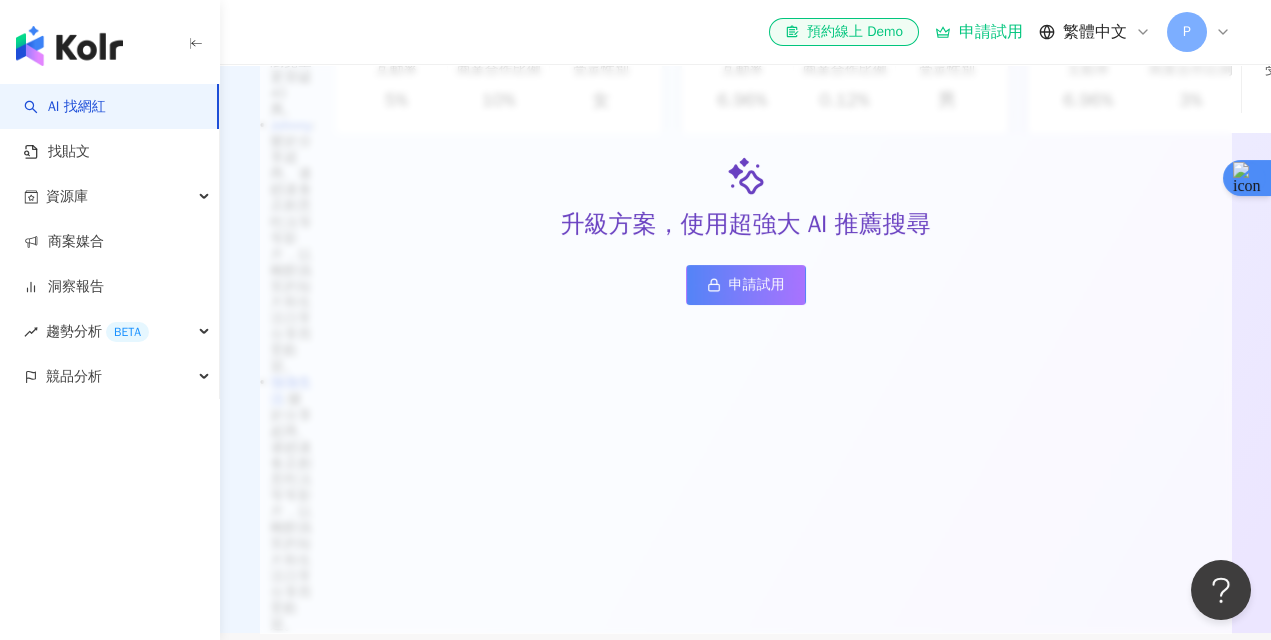 click on "6,255 2,060" at bounding box center (688, 889) 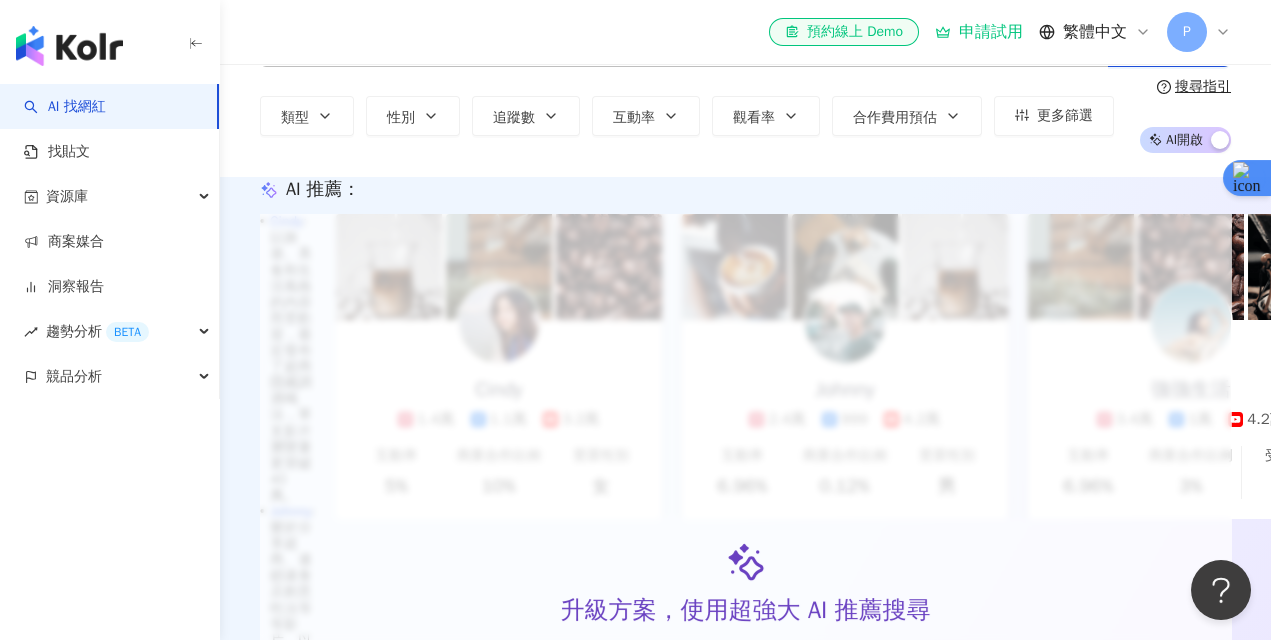 scroll, scrollTop: 0, scrollLeft: 0, axis: both 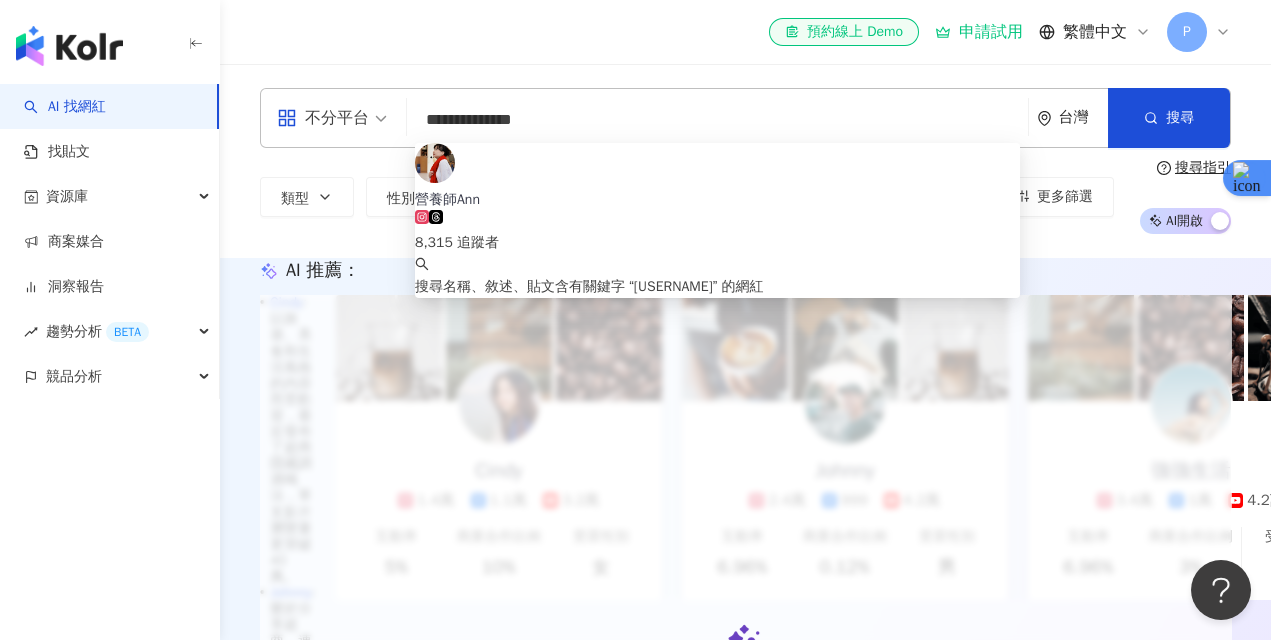 drag, startPoint x: 557, startPoint y: 126, endPoint x: 429, endPoint y: 133, distance: 128.19127 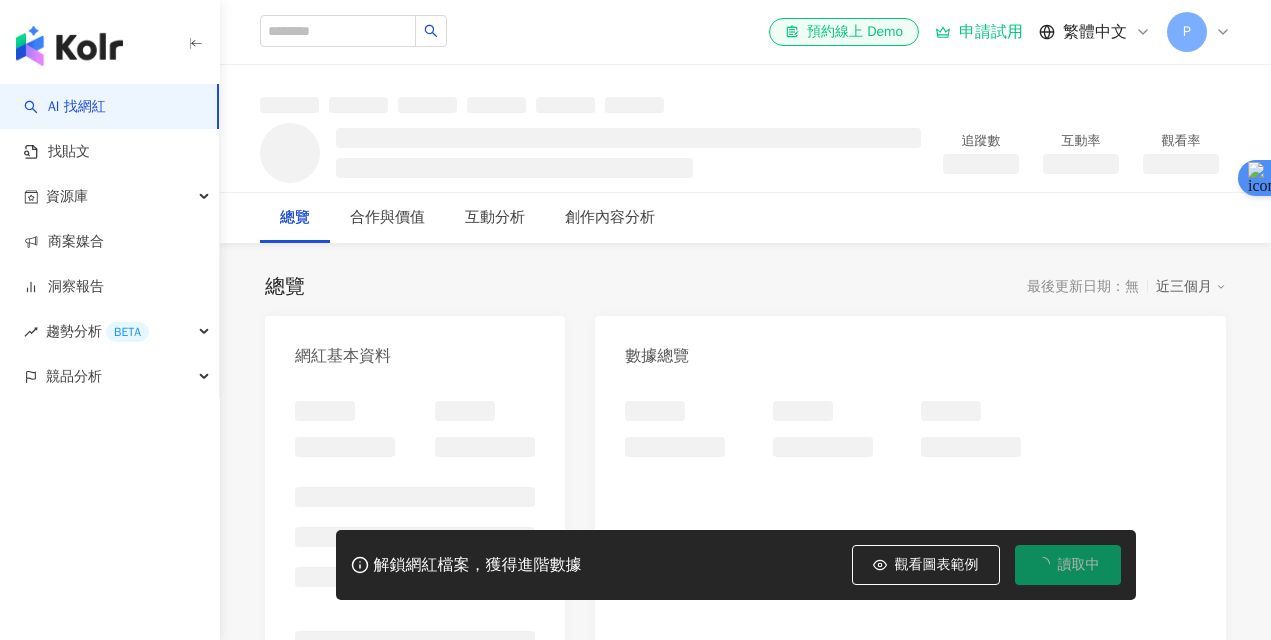 scroll, scrollTop: 0, scrollLeft: 0, axis: both 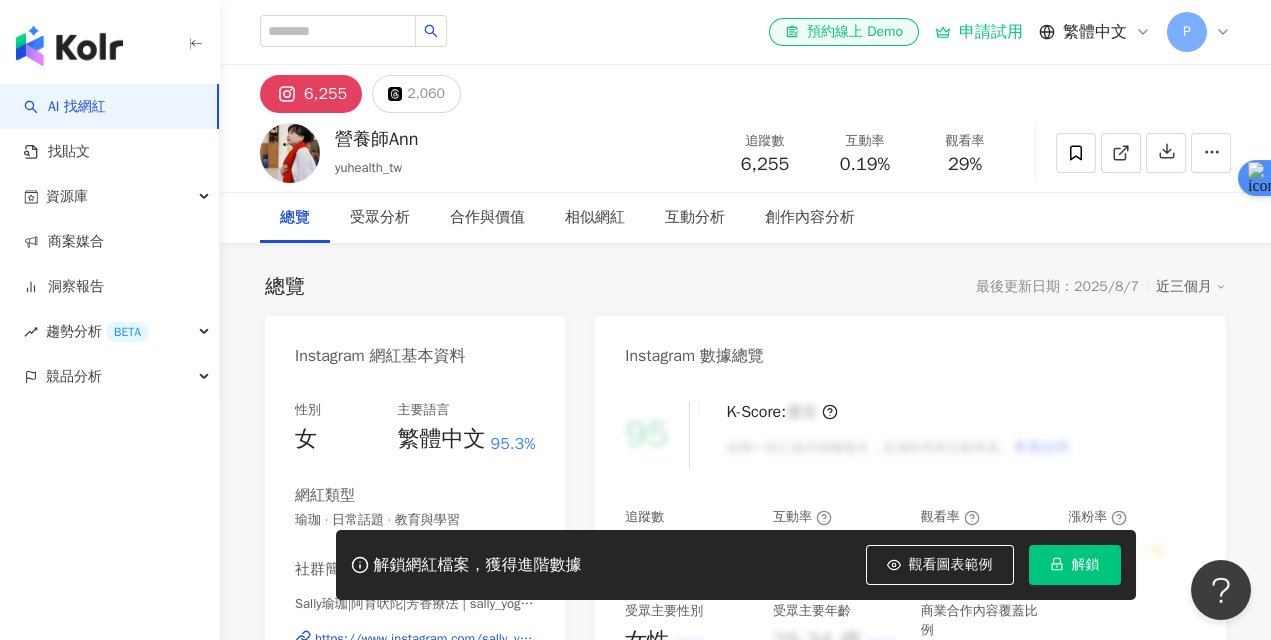 click on "解鎖" at bounding box center [1086, 565] 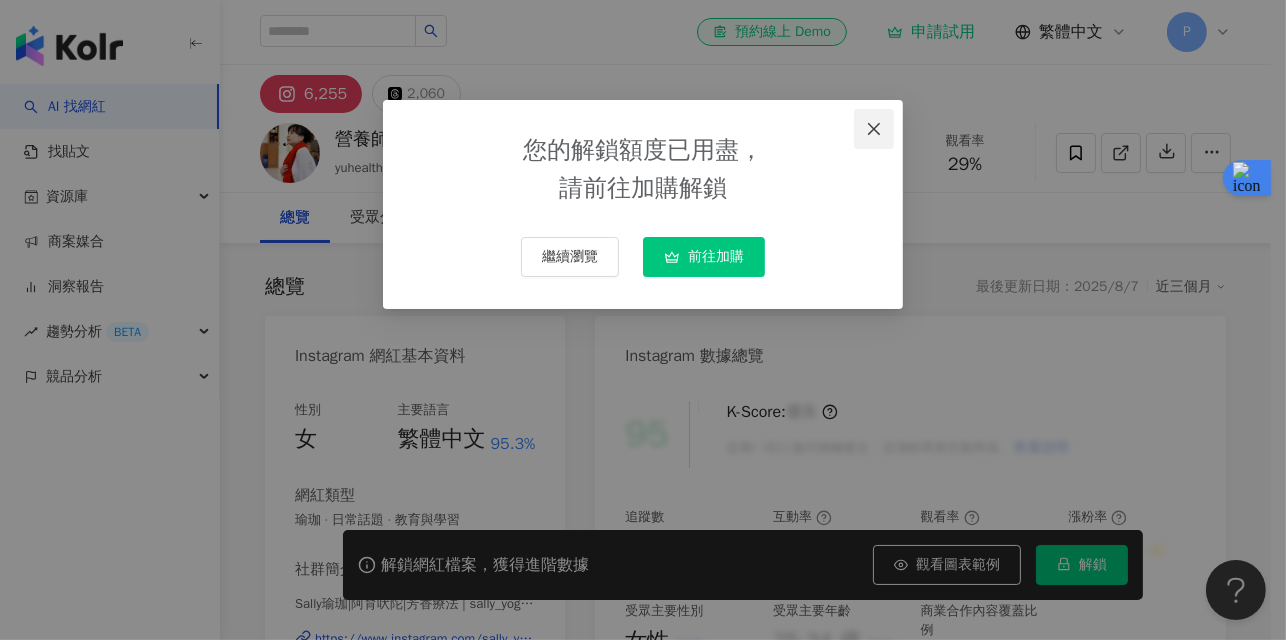 click 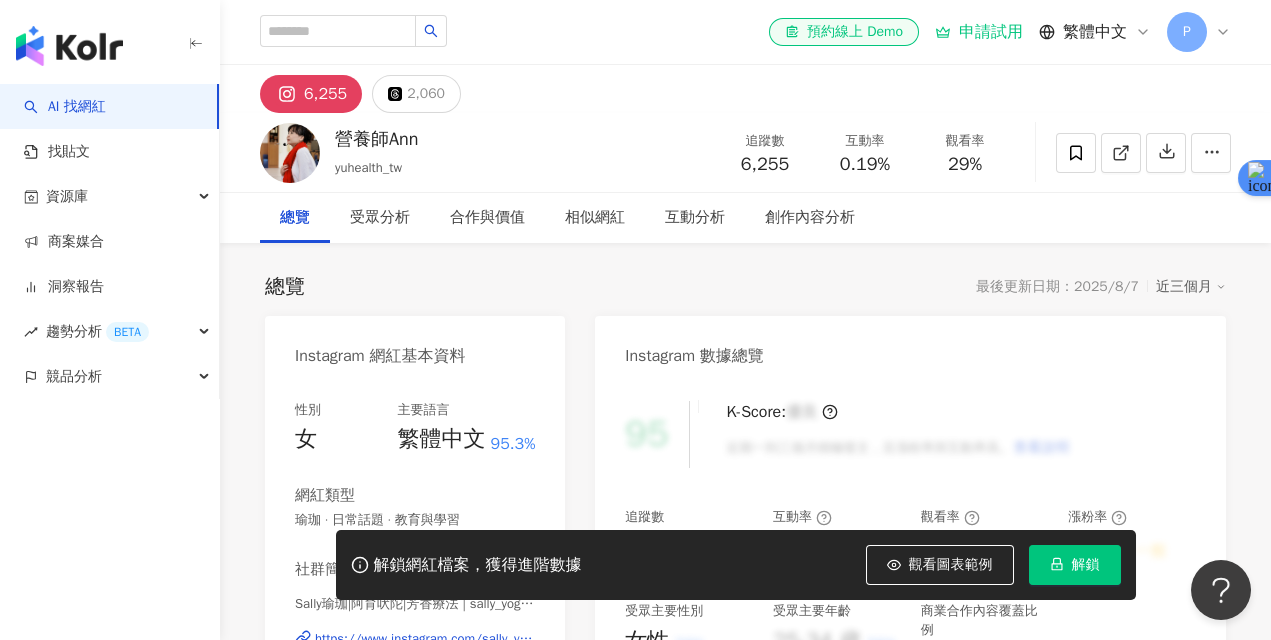 click on "申請試用" at bounding box center (979, 32) 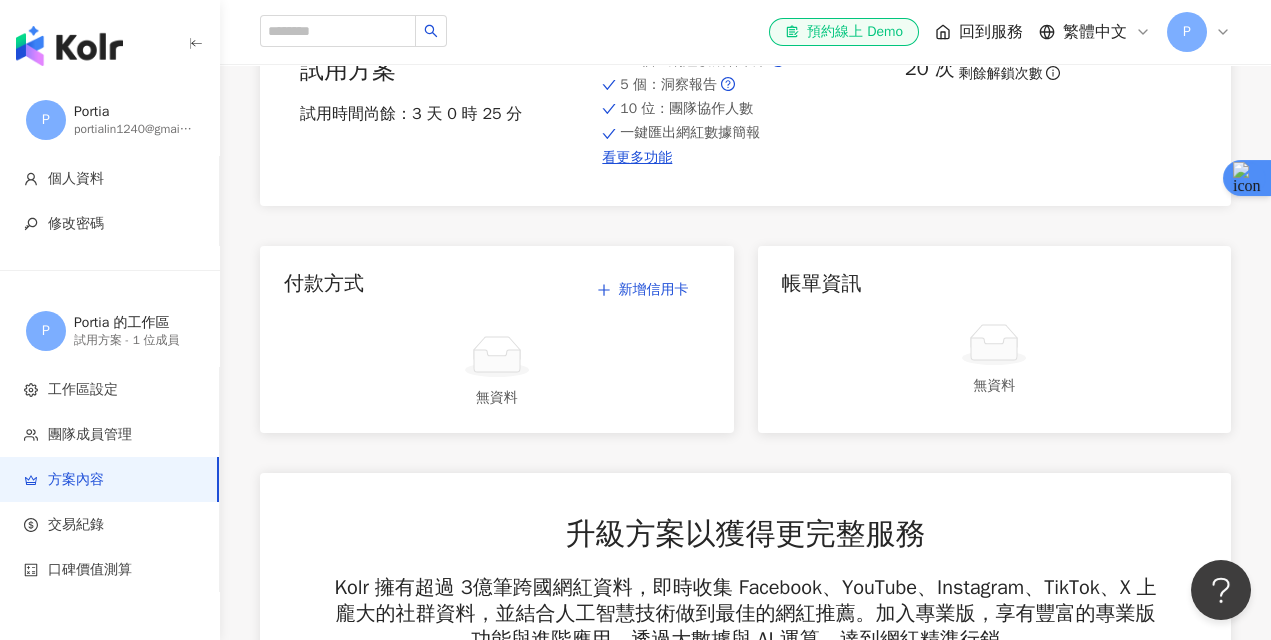 scroll, scrollTop: 0, scrollLeft: 0, axis: both 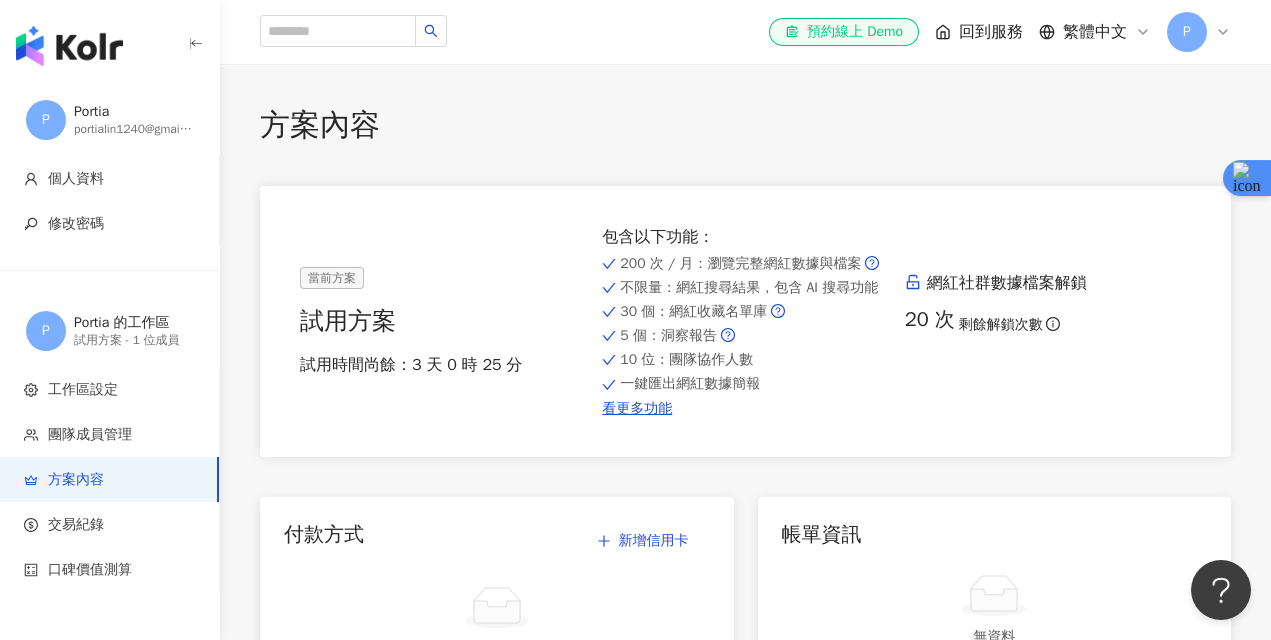 click on "試用方案 - 1 位成員" at bounding box center [134, 340] 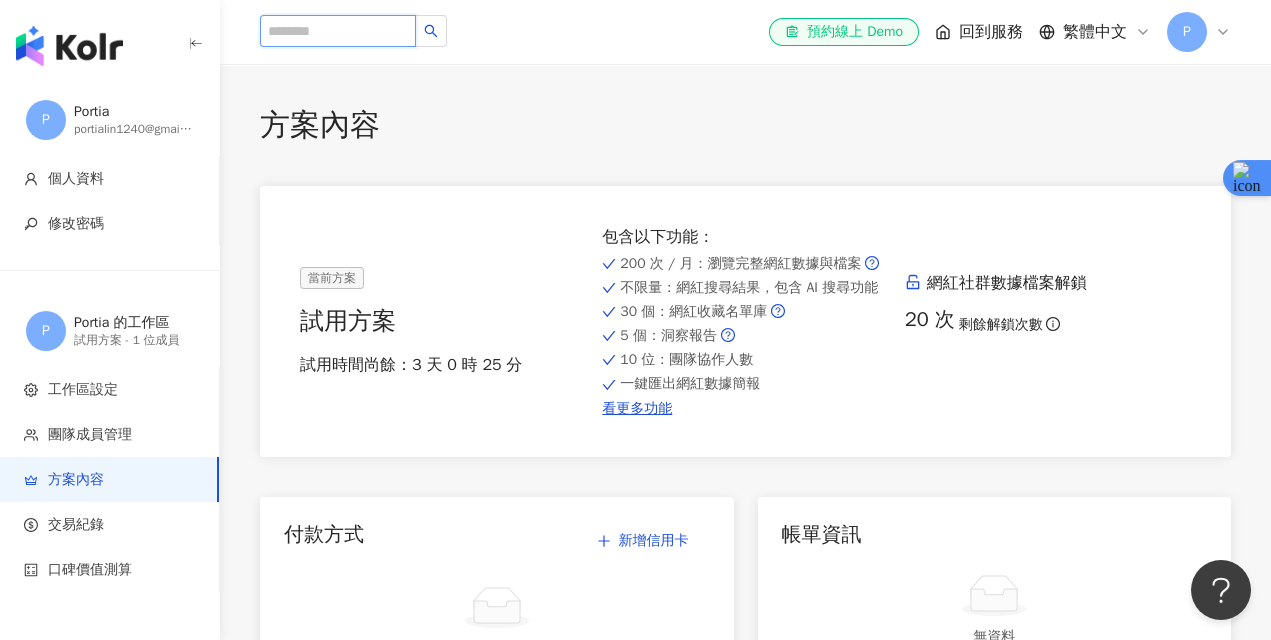 click at bounding box center [338, 31] 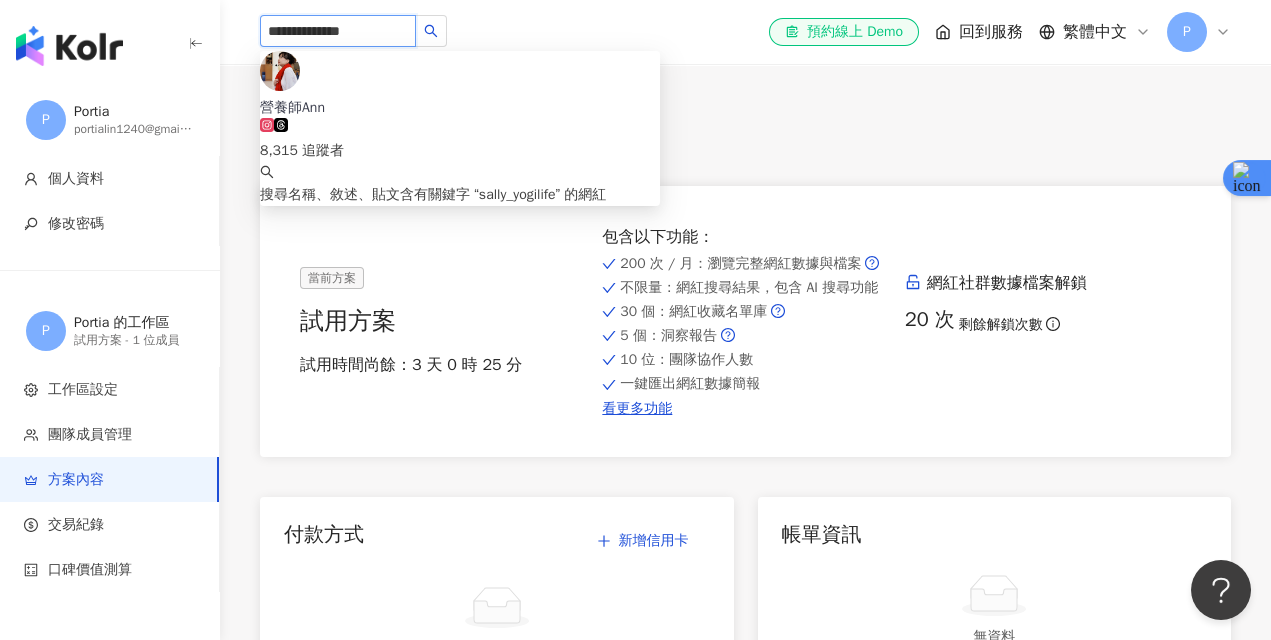 click at bounding box center (431, 31) 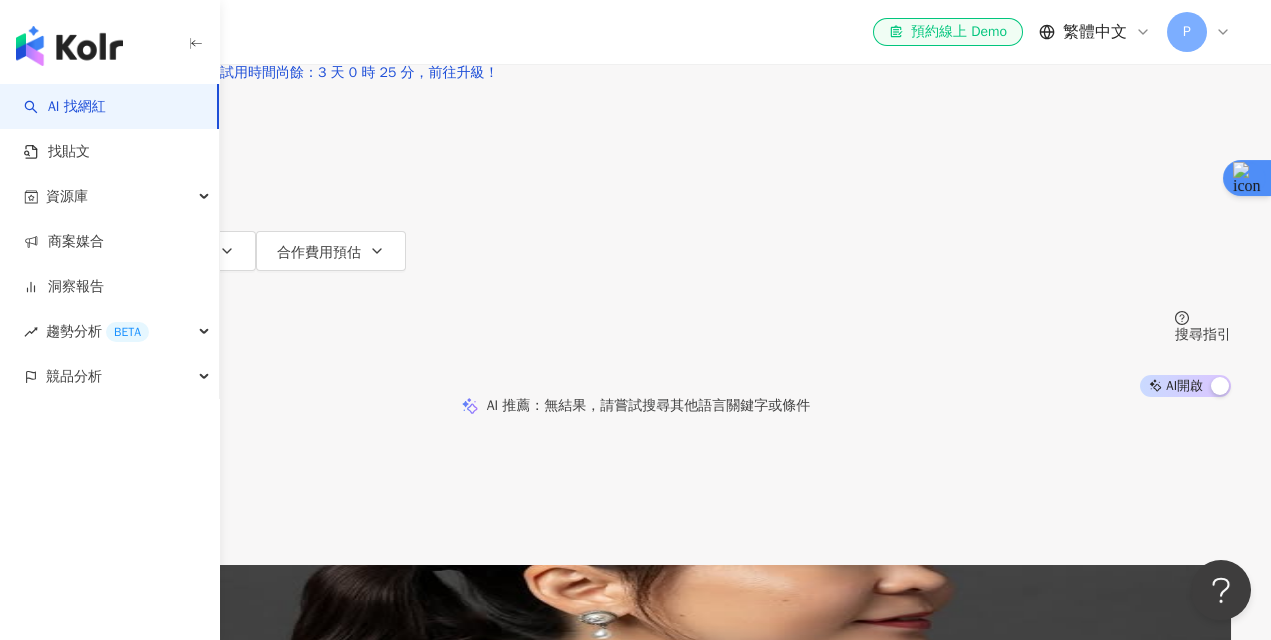 scroll, scrollTop: 0, scrollLeft: 0, axis: both 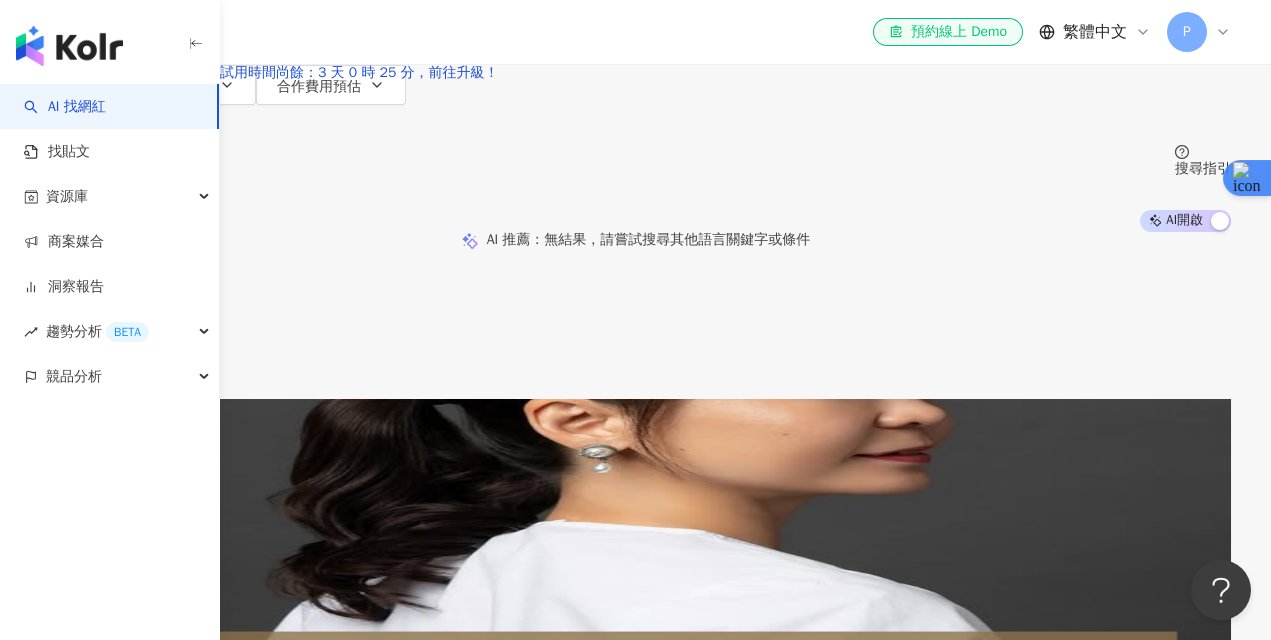 click on "yuhealth_tw" at bounding box center [158, 556] 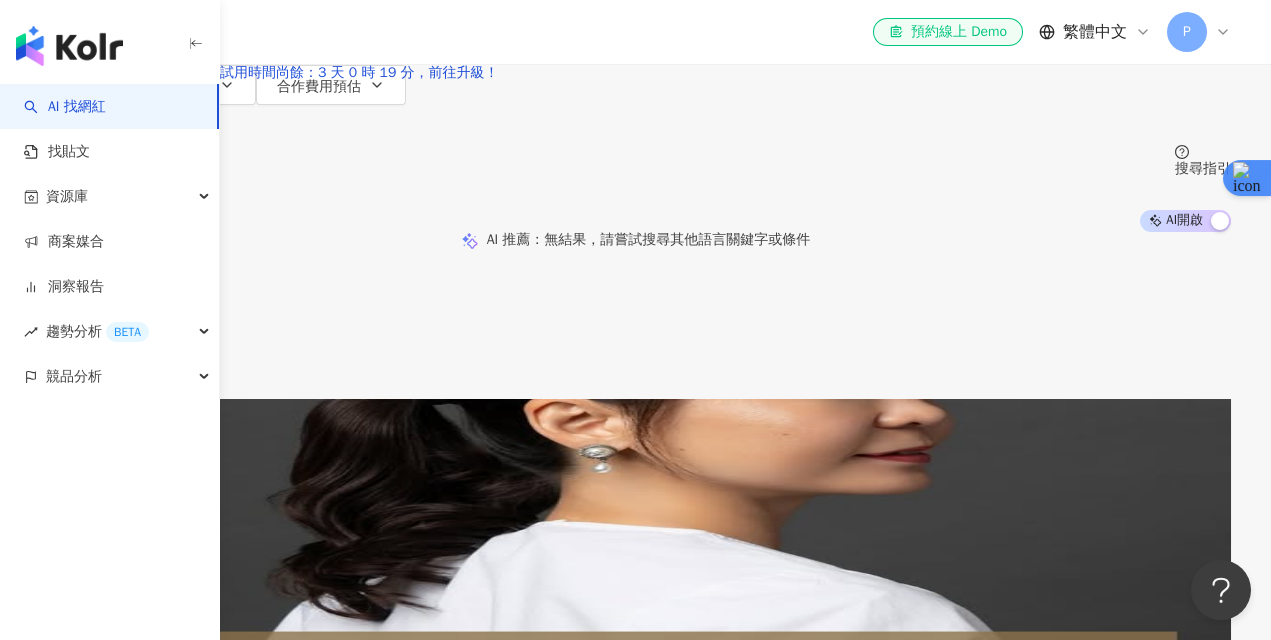 scroll, scrollTop: 0, scrollLeft: 0, axis: both 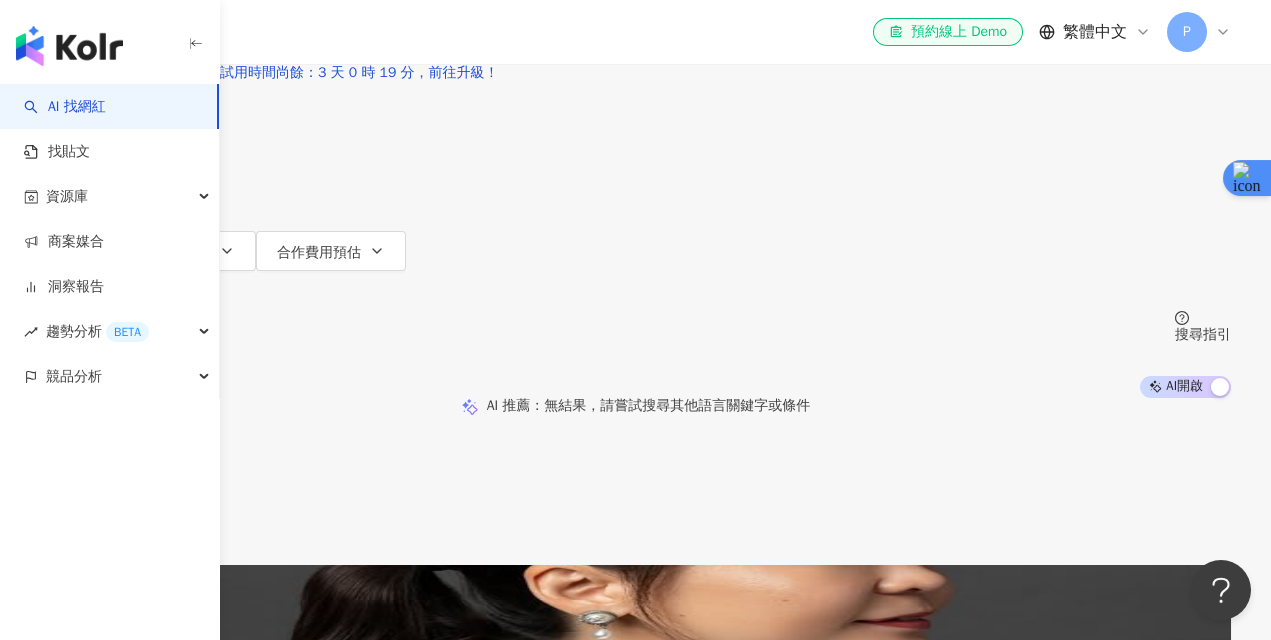click on "不分平台" at bounding box center (96, 19) 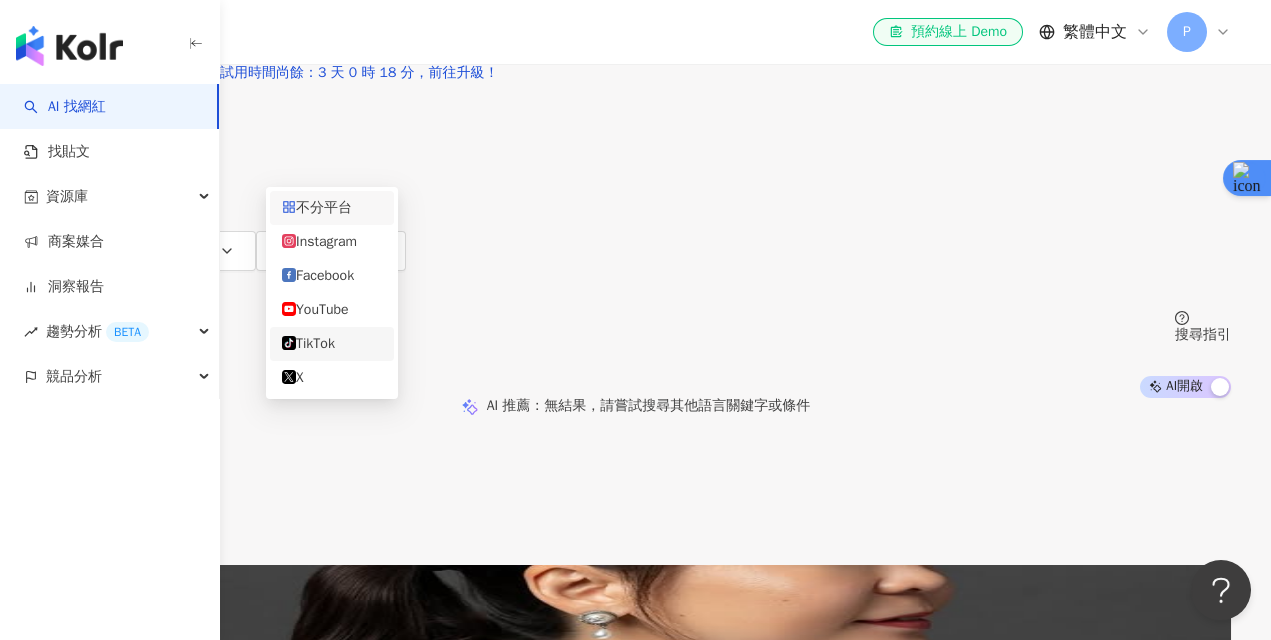 click on "TikTok" at bounding box center [332, 344] 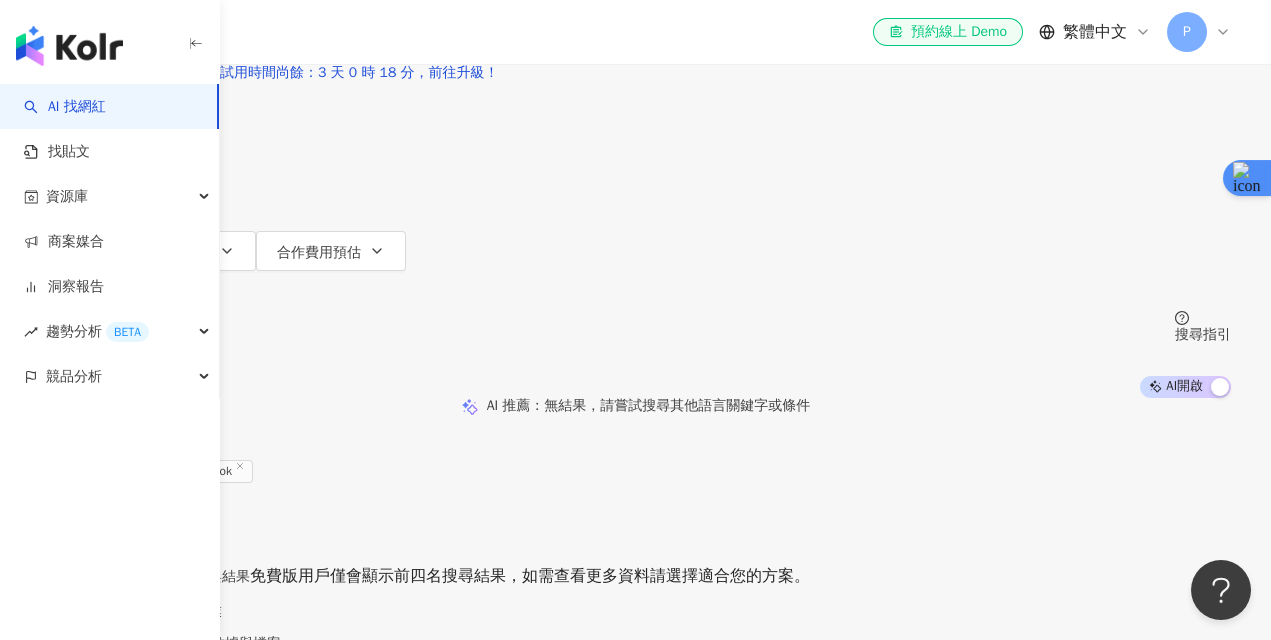 click on "搜尋" at bounding box center [86, 91] 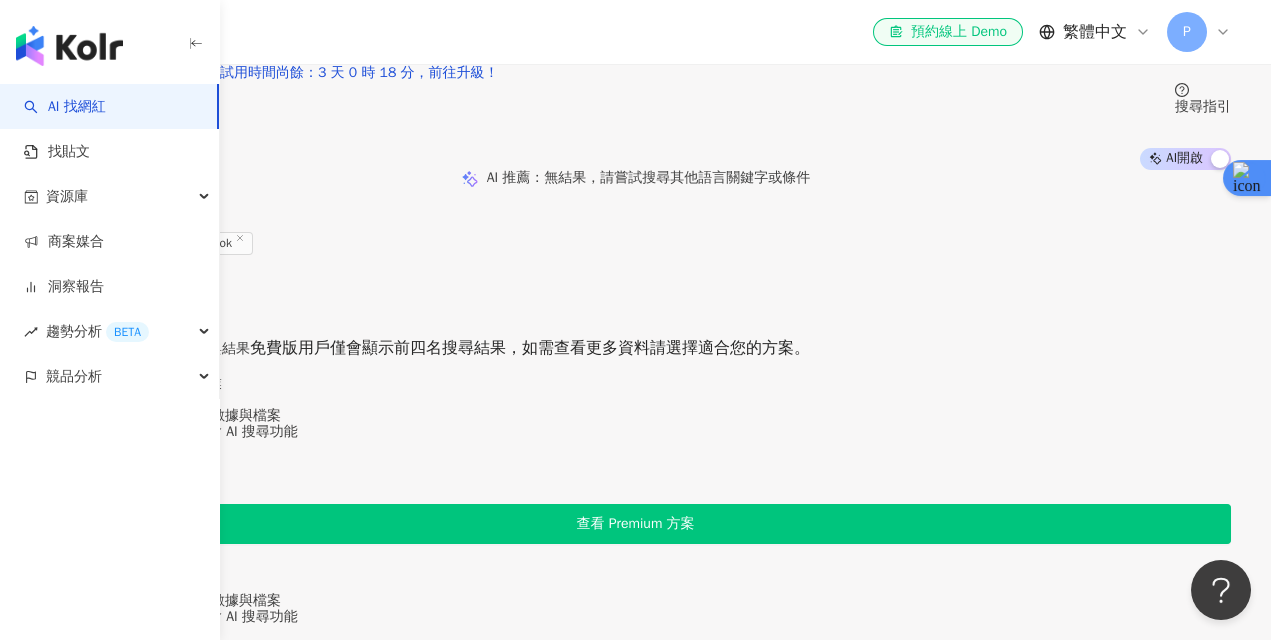 scroll, scrollTop: 0, scrollLeft: 0, axis: both 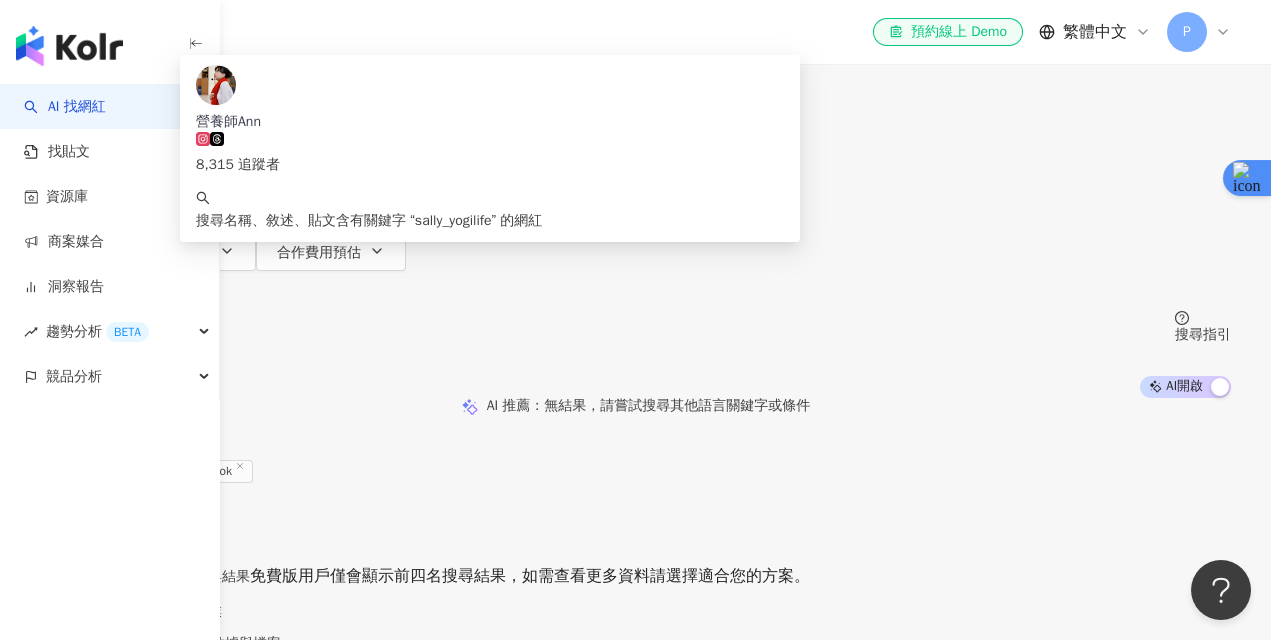 drag, startPoint x: 523, startPoint y: 157, endPoint x: 415, endPoint y: 157, distance: 108 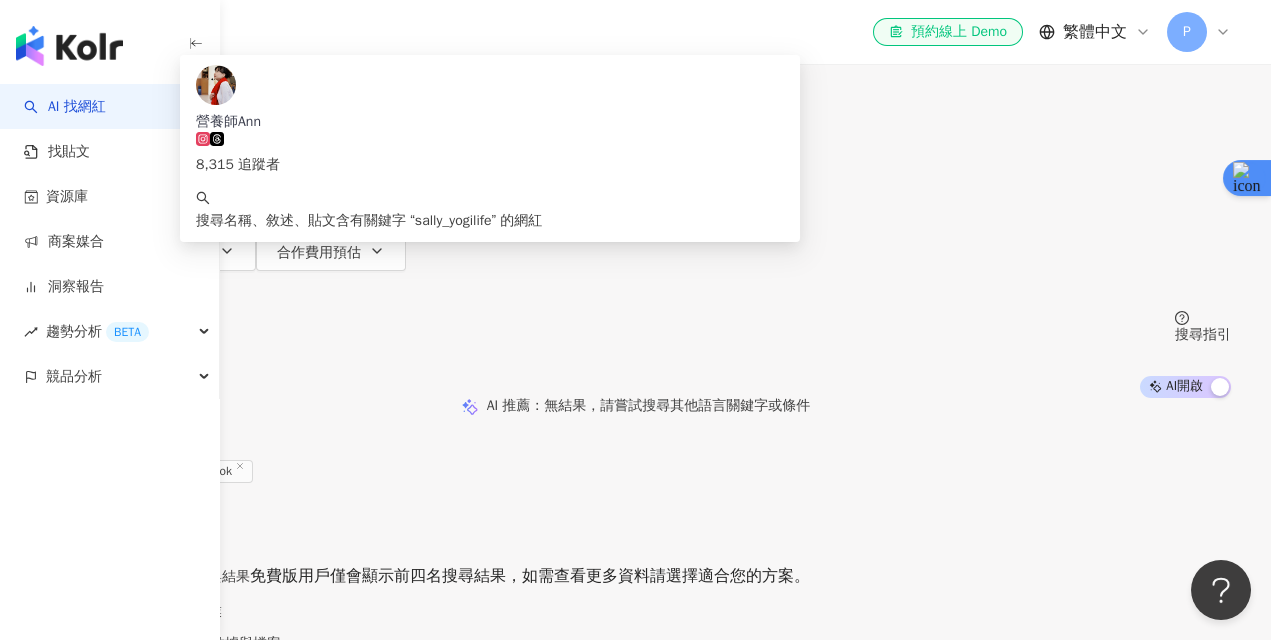 click on "**********" at bounding box center (462, 19) 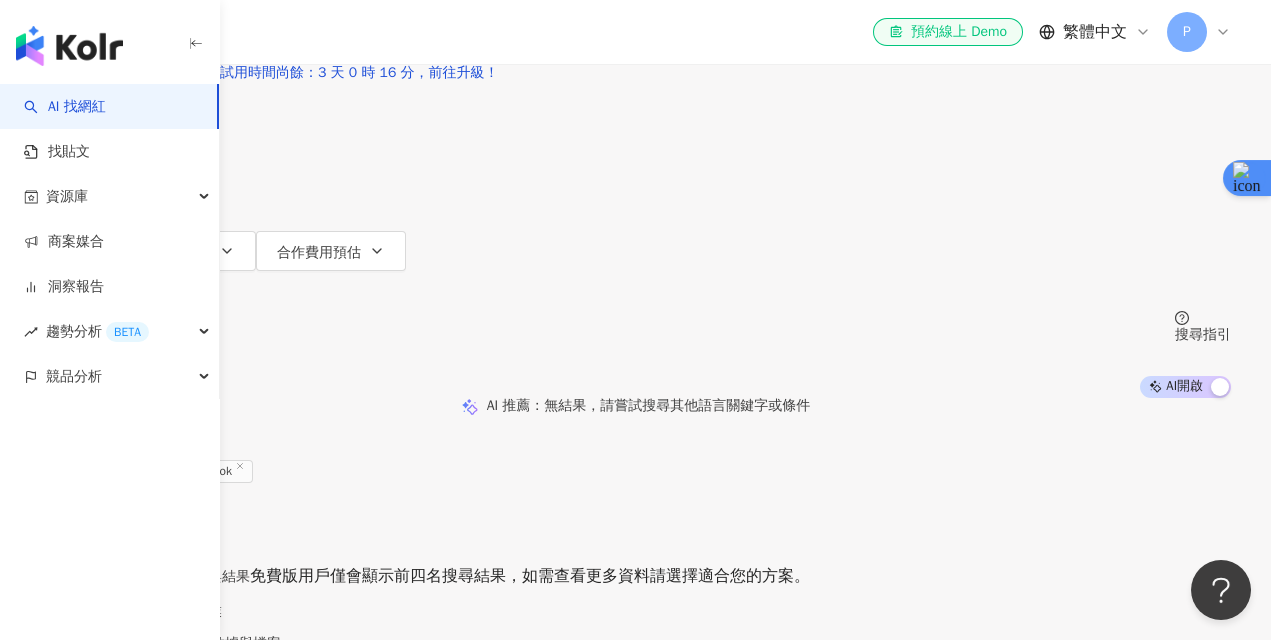 scroll, scrollTop: 0, scrollLeft: 0, axis: both 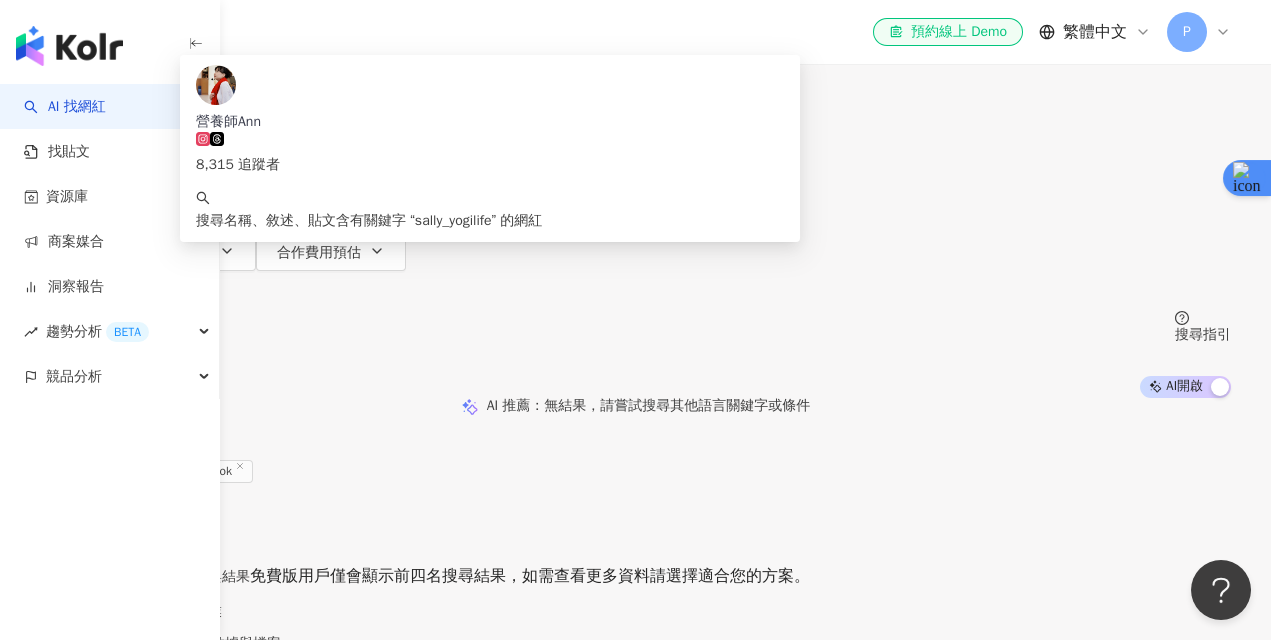 drag, startPoint x: 523, startPoint y: 161, endPoint x: 353, endPoint y: 160, distance: 170.00294 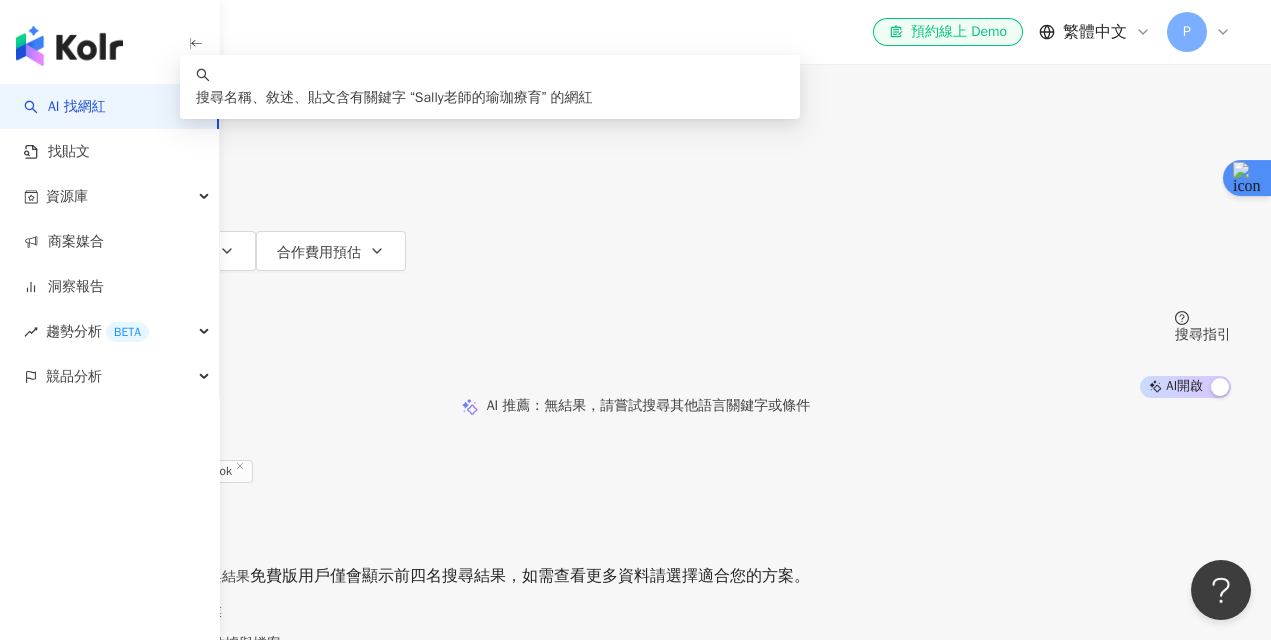 click on "搜尋" at bounding box center (97, 91) 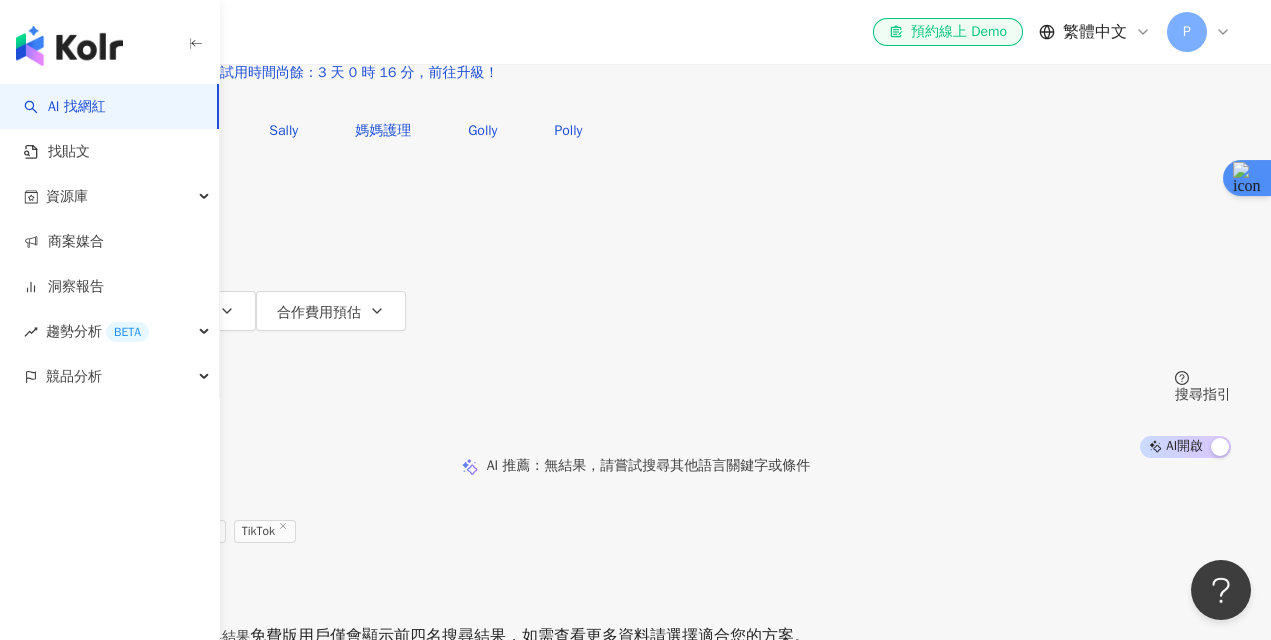 scroll, scrollTop: 0, scrollLeft: 0, axis: both 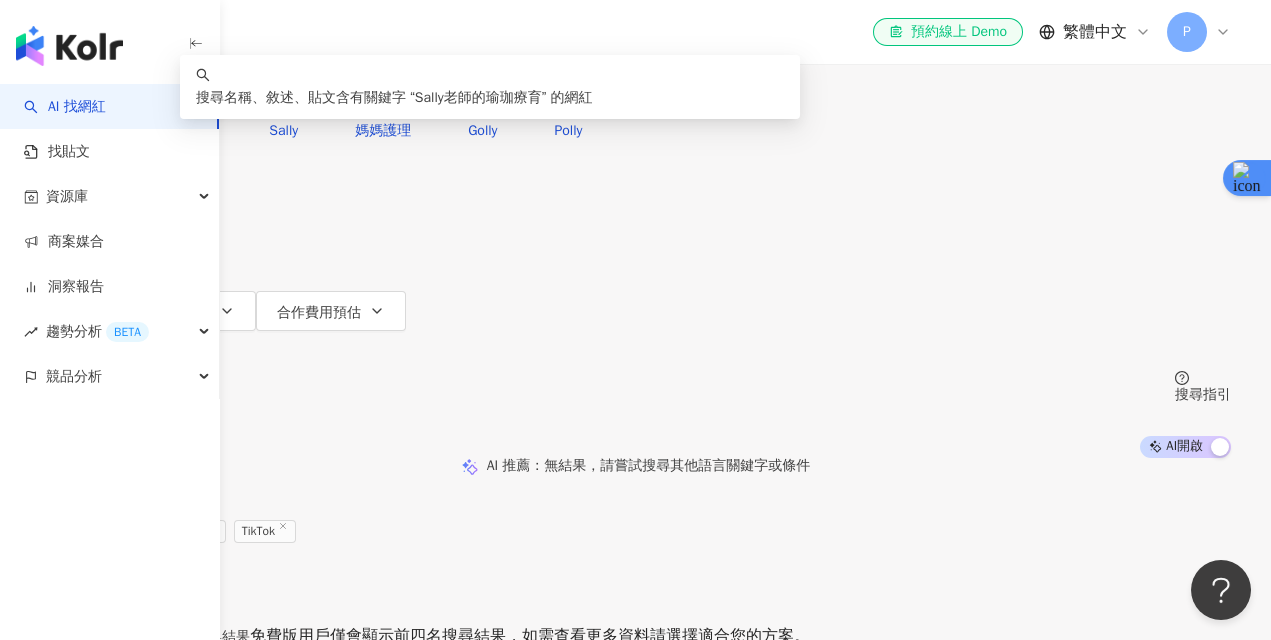 drag, startPoint x: 575, startPoint y: 160, endPoint x: 450, endPoint y: 150, distance: 125.39936 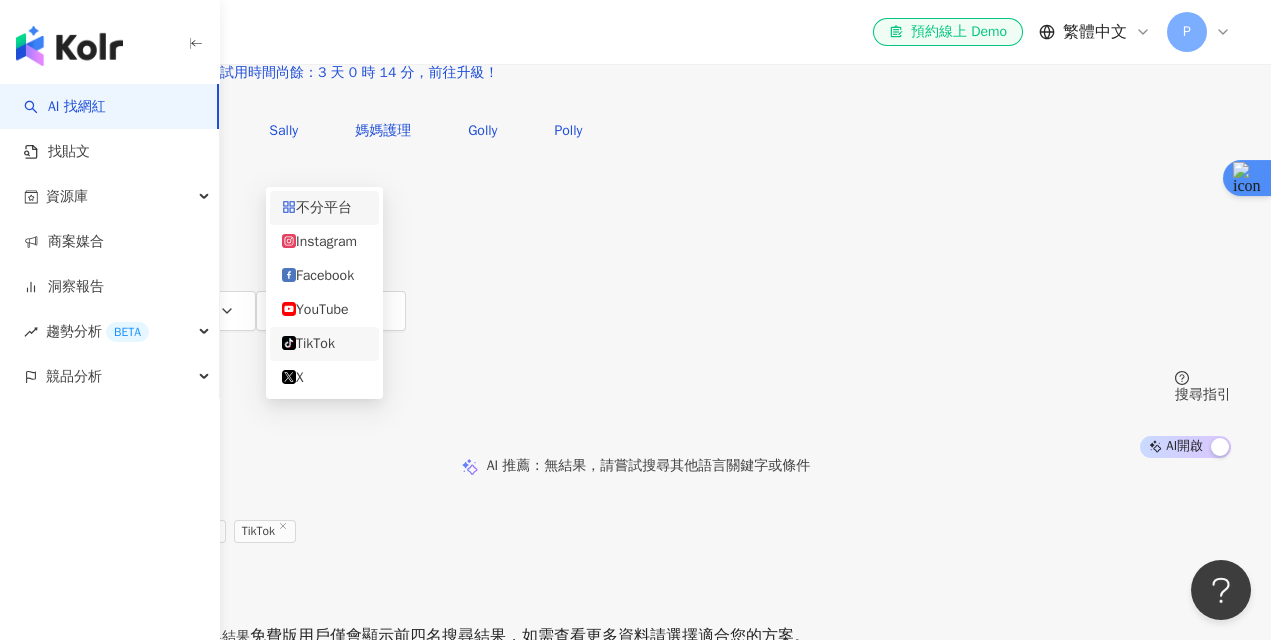 click on "不分平台" at bounding box center (324, 208) 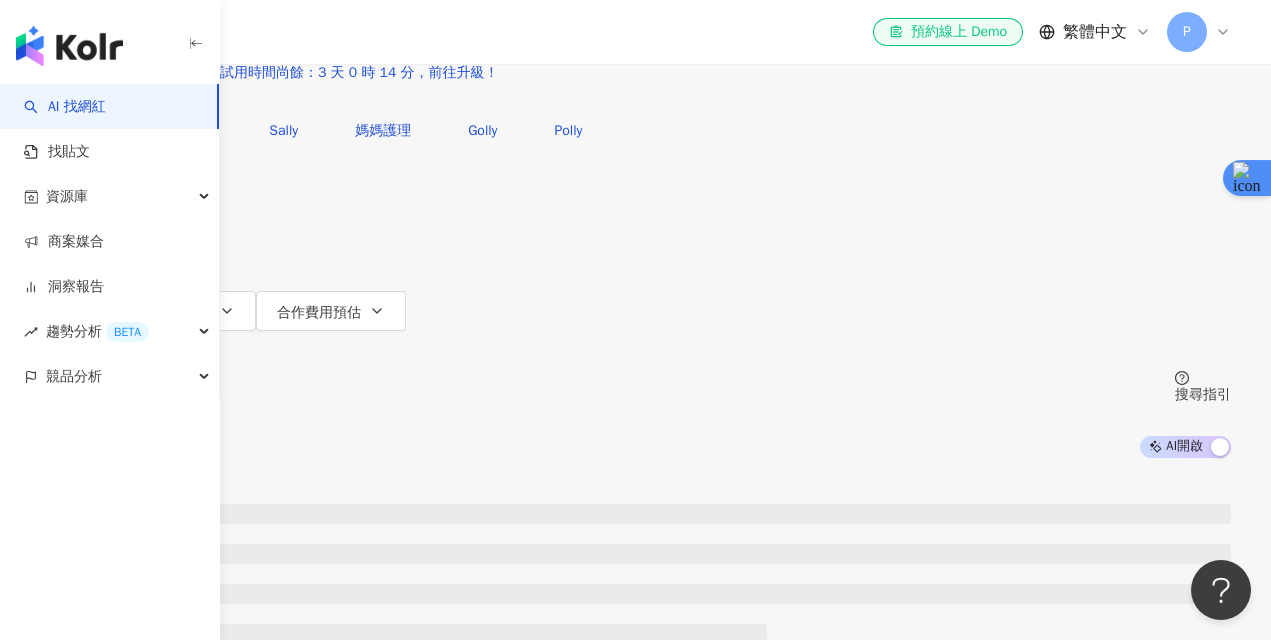 click on "**********" at bounding box center (471, 19) 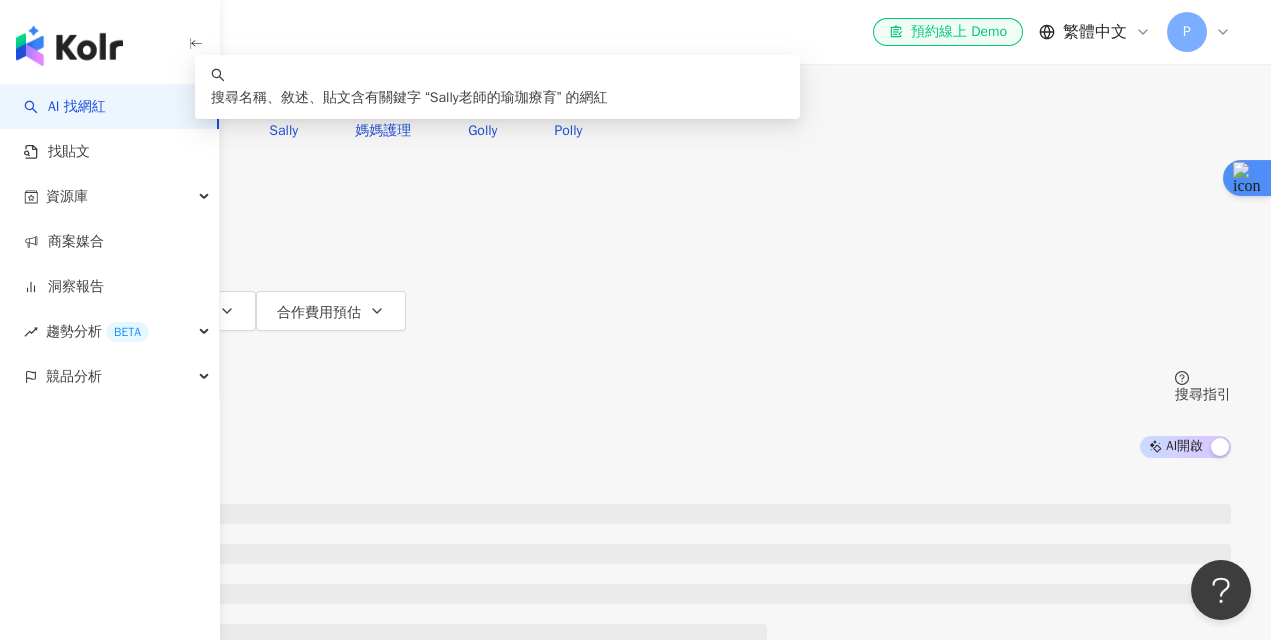 drag, startPoint x: 469, startPoint y: 160, endPoint x: 825, endPoint y: 158, distance: 356.0056 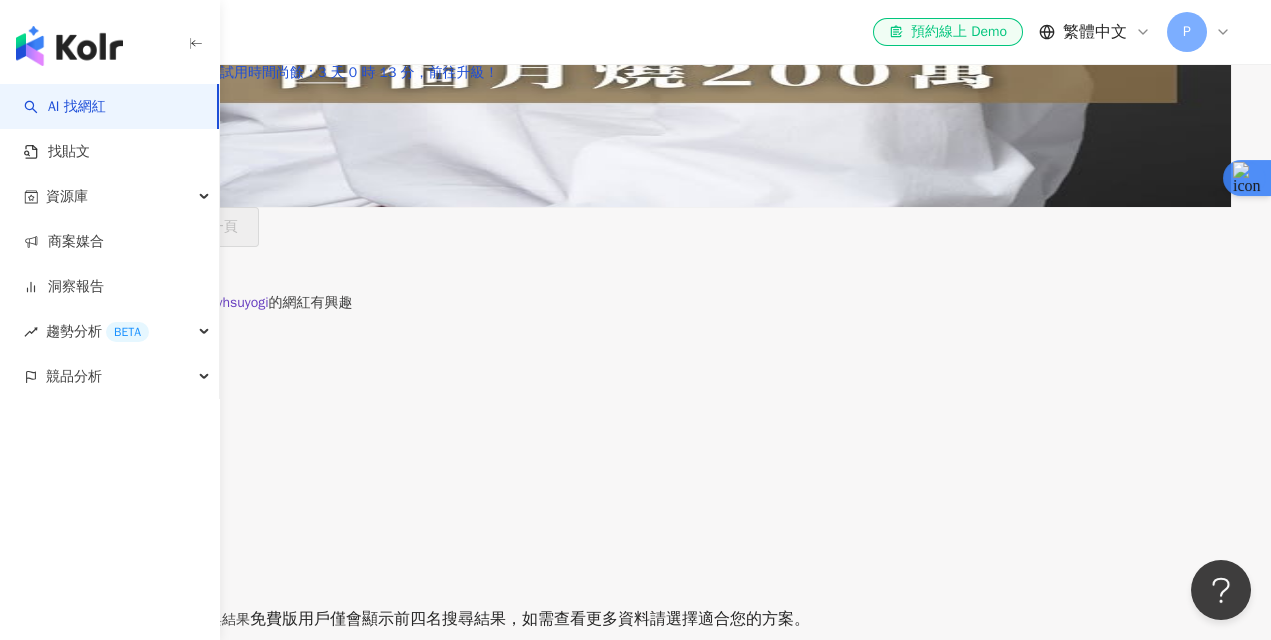 scroll, scrollTop: 759, scrollLeft: 0, axis: vertical 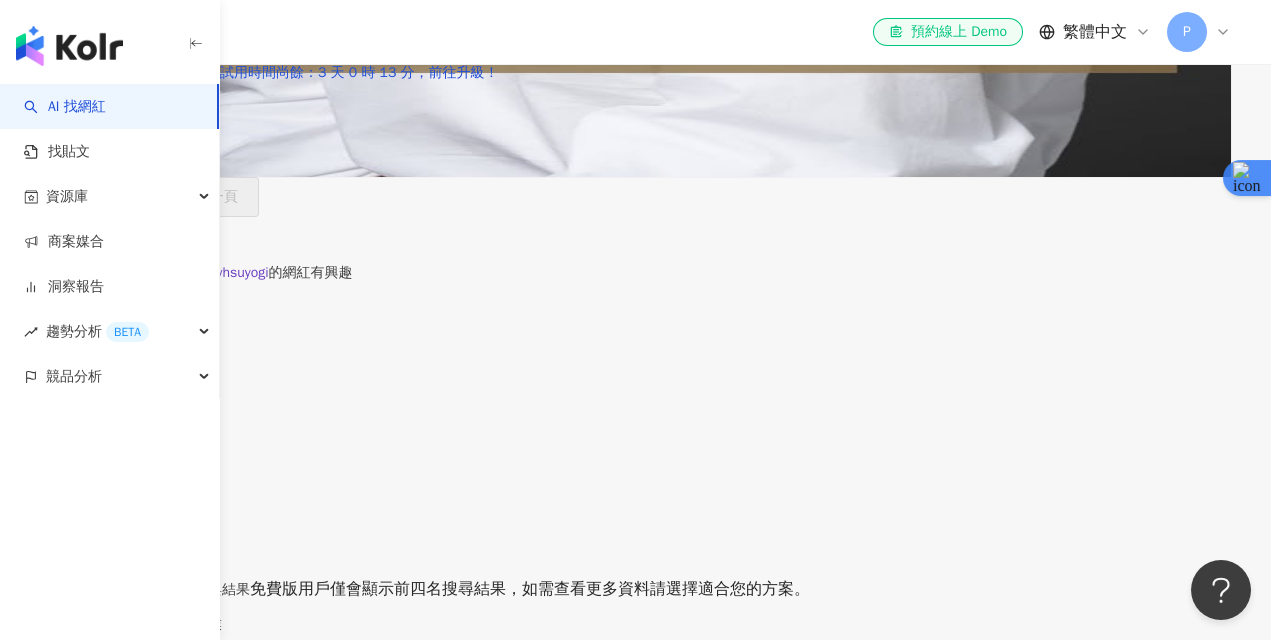 click on "符合關鍵字貼文共 4 筆" at bounding box center (111, 529) 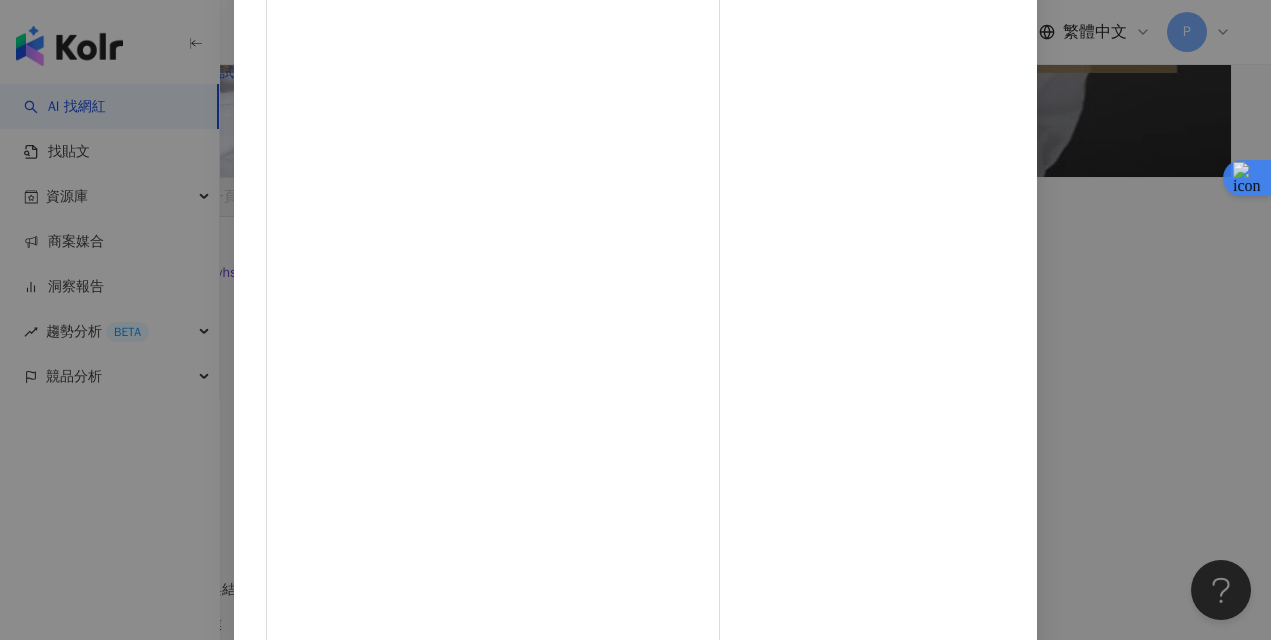 scroll, scrollTop: 0, scrollLeft: 0, axis: both 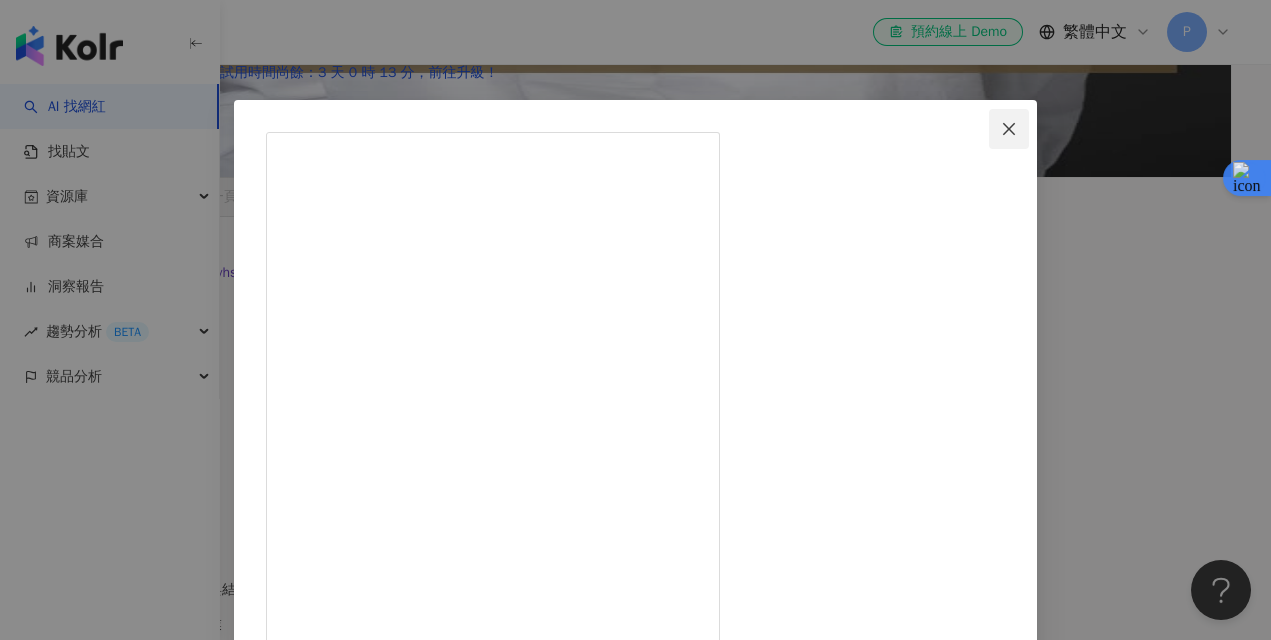 click at bounding box center [1009, 129] 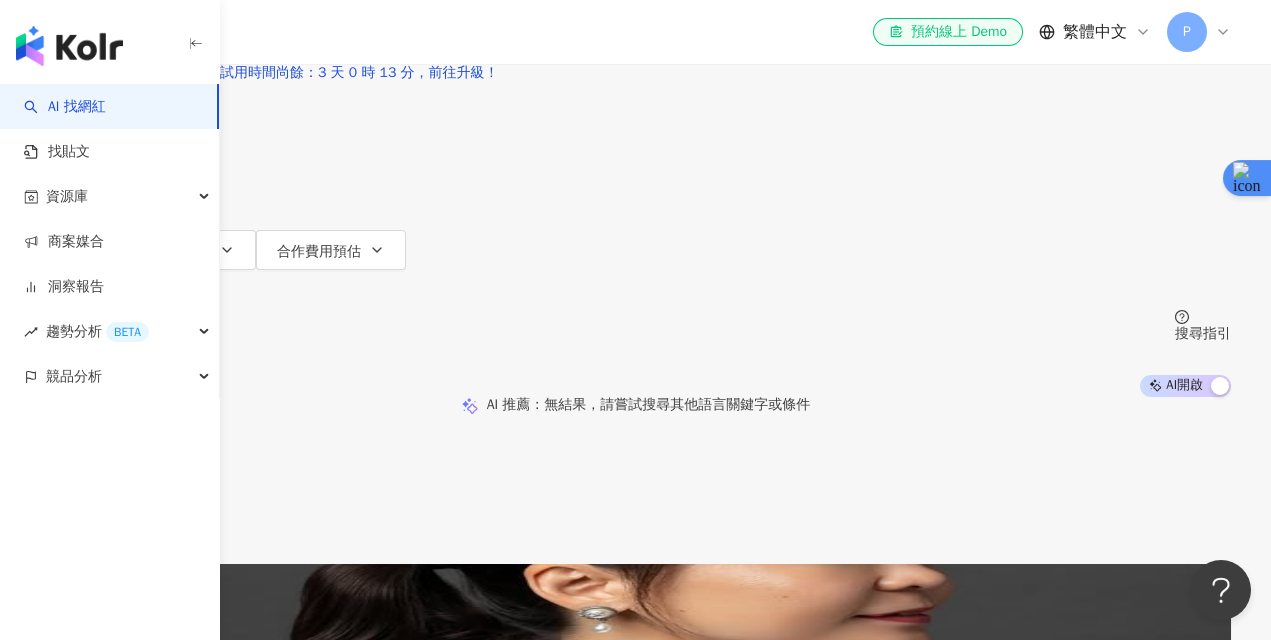 scroll, scrollTop: 0, scrollLeft: 0, axis: both 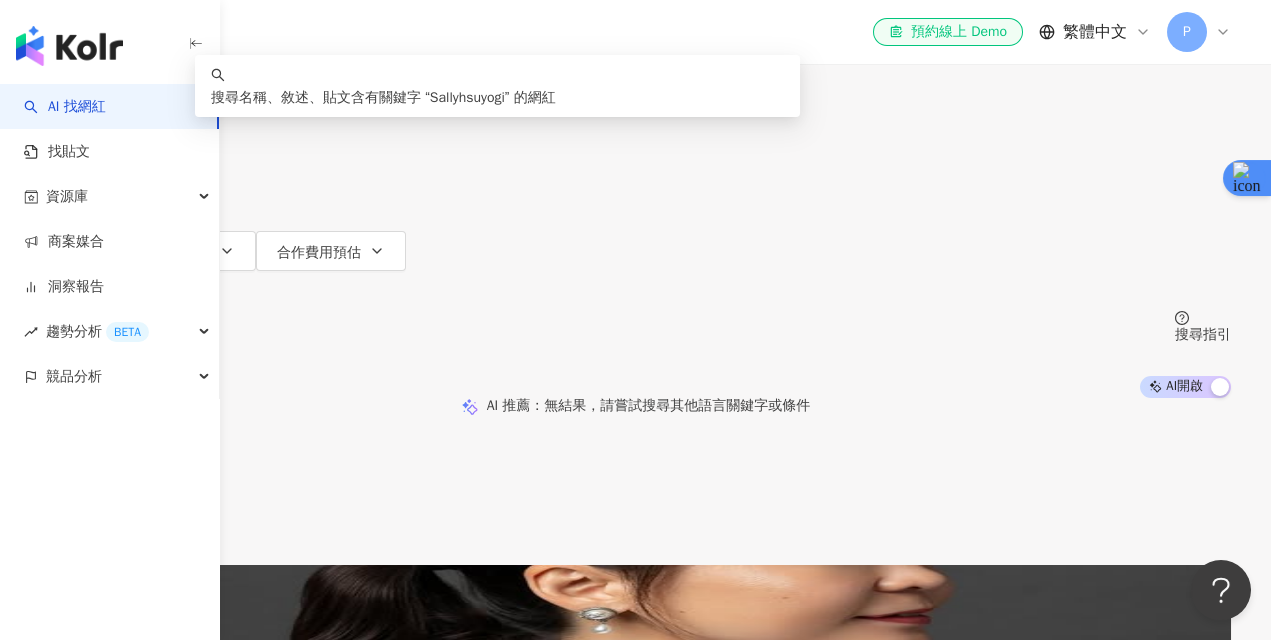 drag, startPoint x: 500, startPoint y: 158, endPoint x: 639, endPoint y: 165, distance: 139.17615 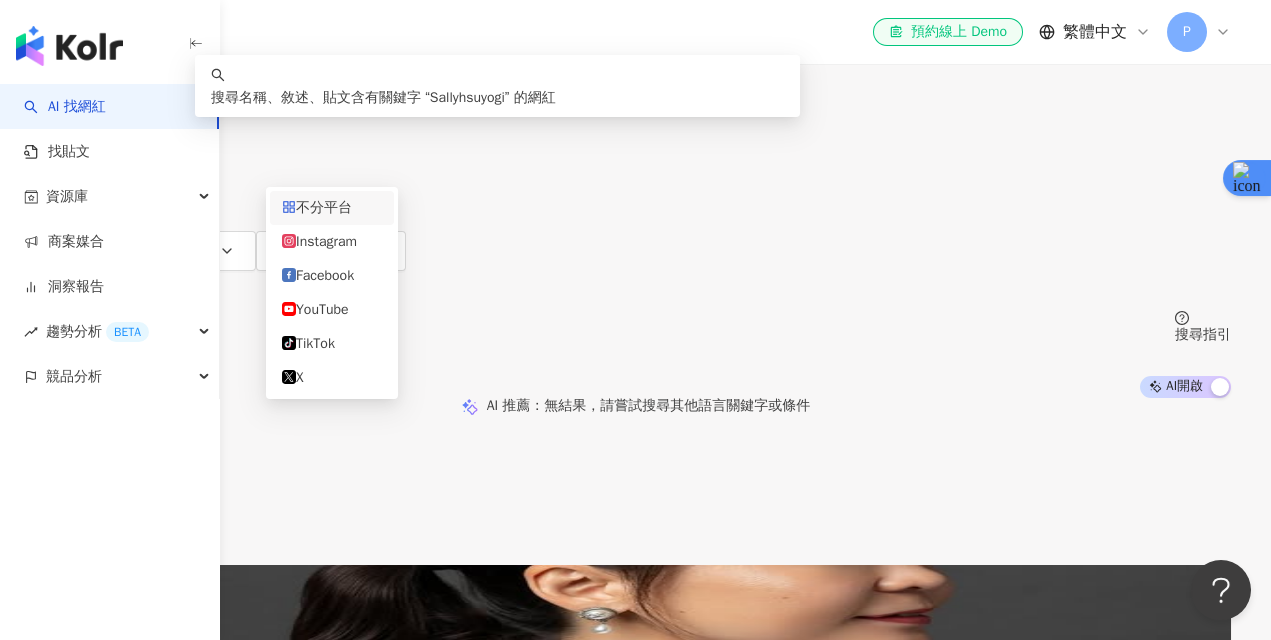 click on "不分平台" at bounding box center (96, 19) 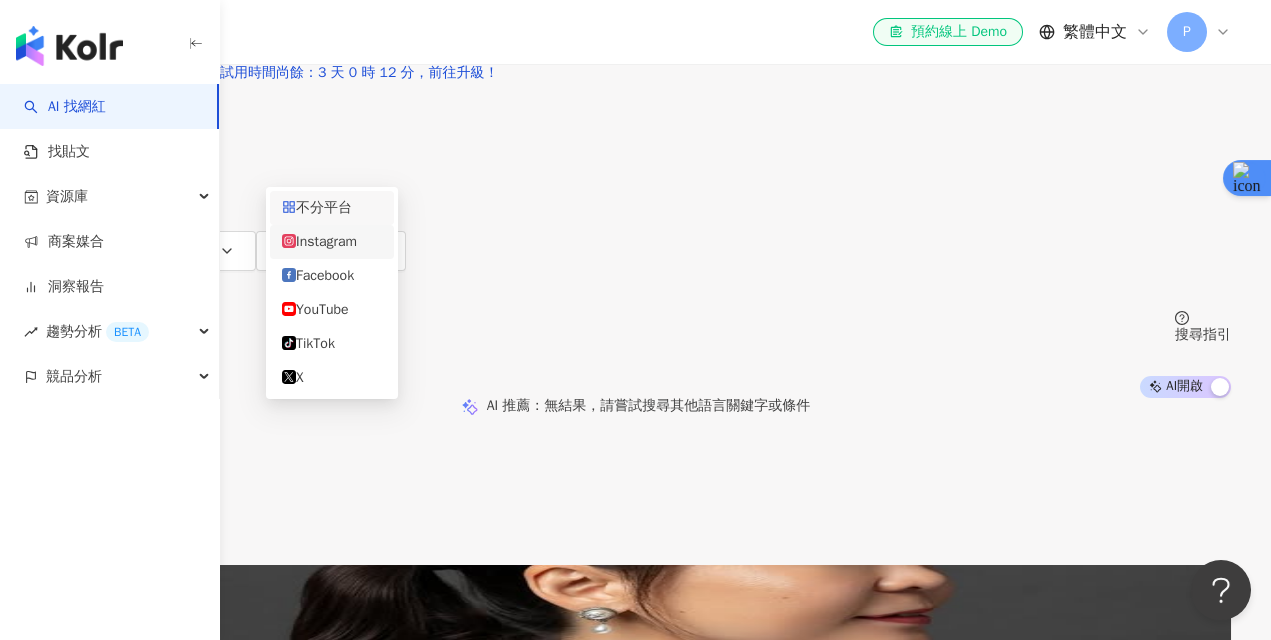 click on "Instagram" at bounding box center (332, 242) 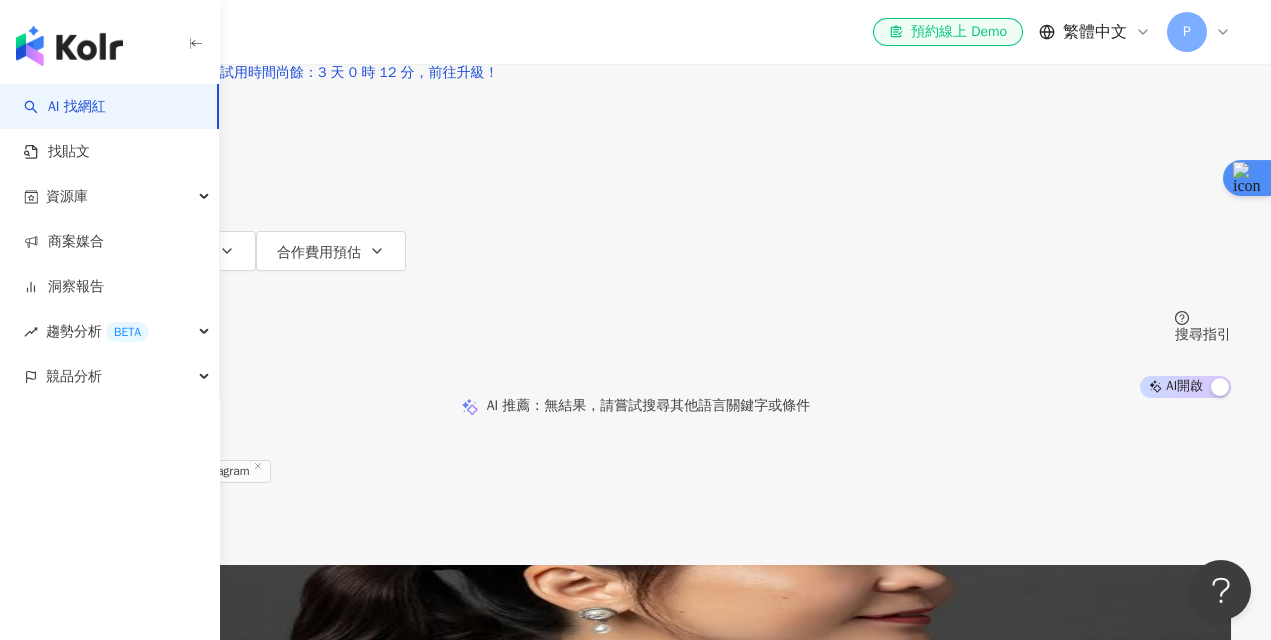 click 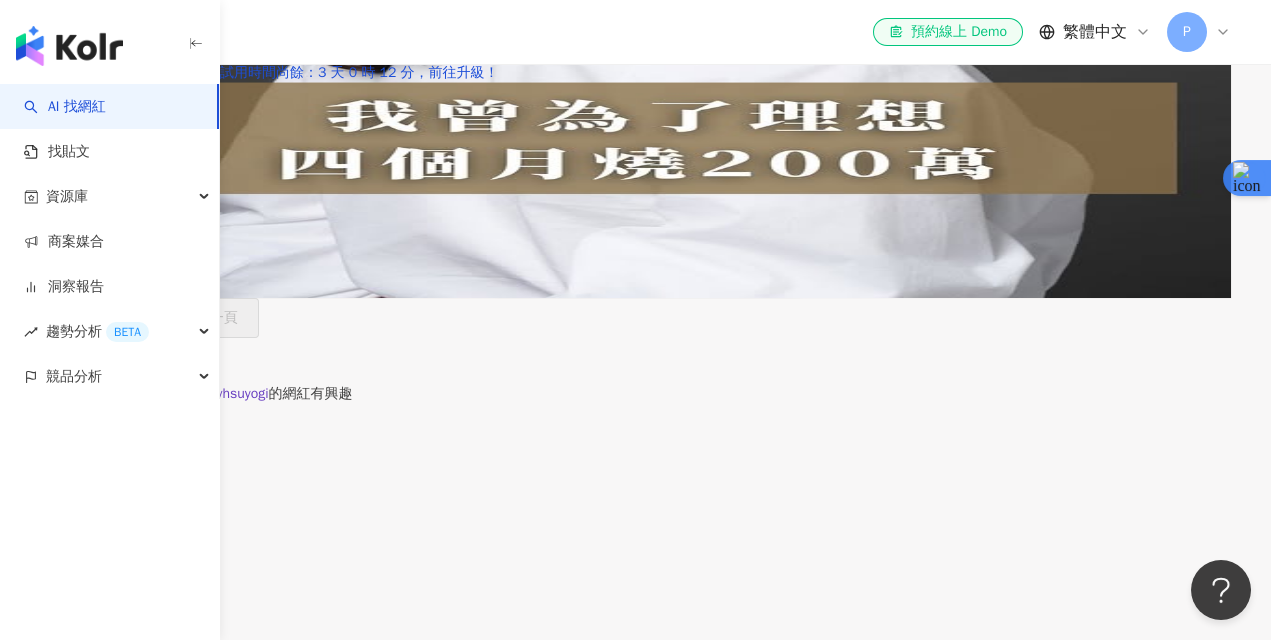 scroll, scrollTop: 666, scrollLeft: 0, axis: vertical 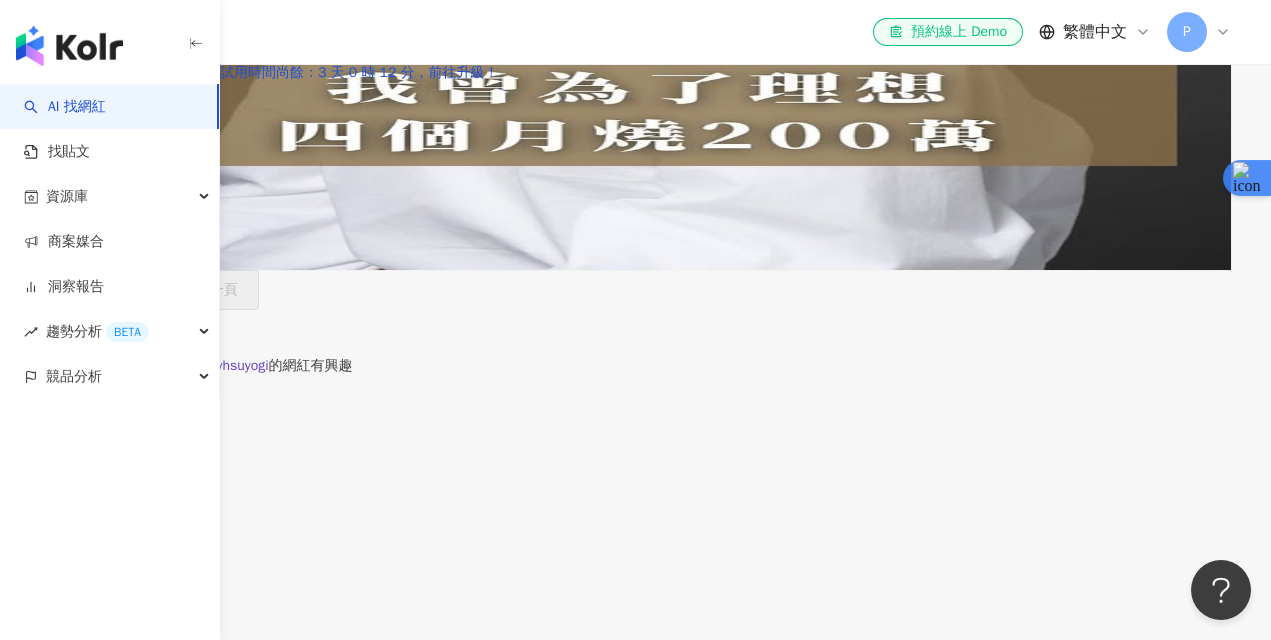 click on "sallyhsuyogi" at bounding box center (551, -223) 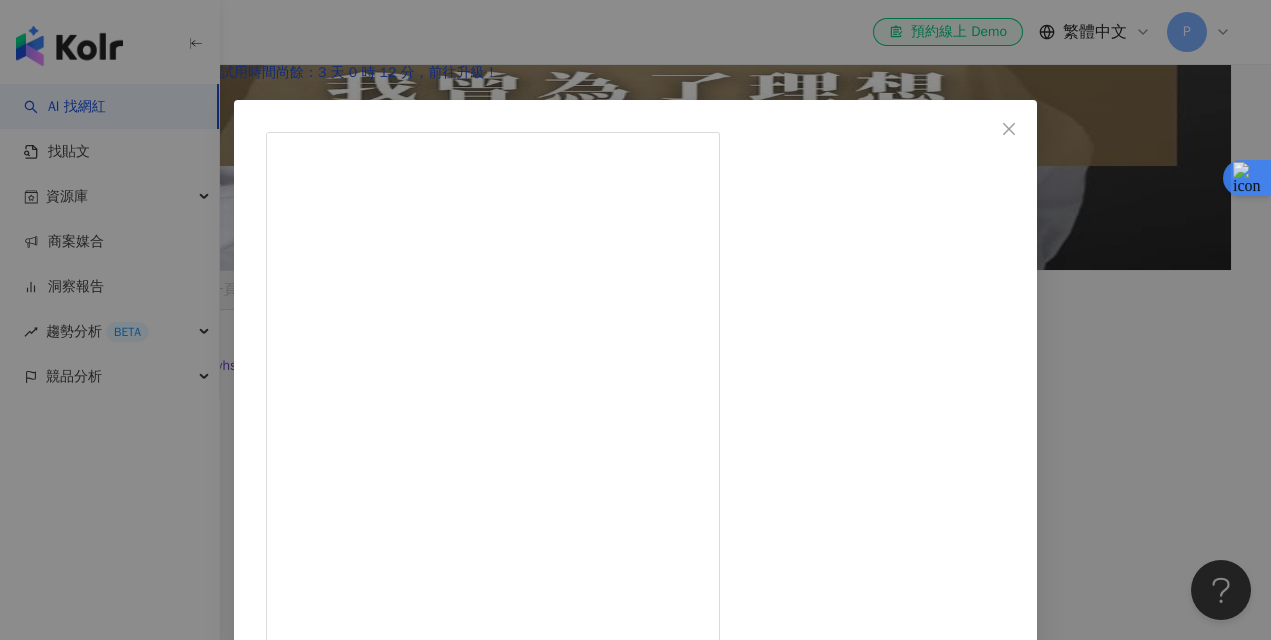 drag, startPoint x: 716, startPoint y: 304, endPoint x: 836, endPoint y: 303, distance: 120.004166 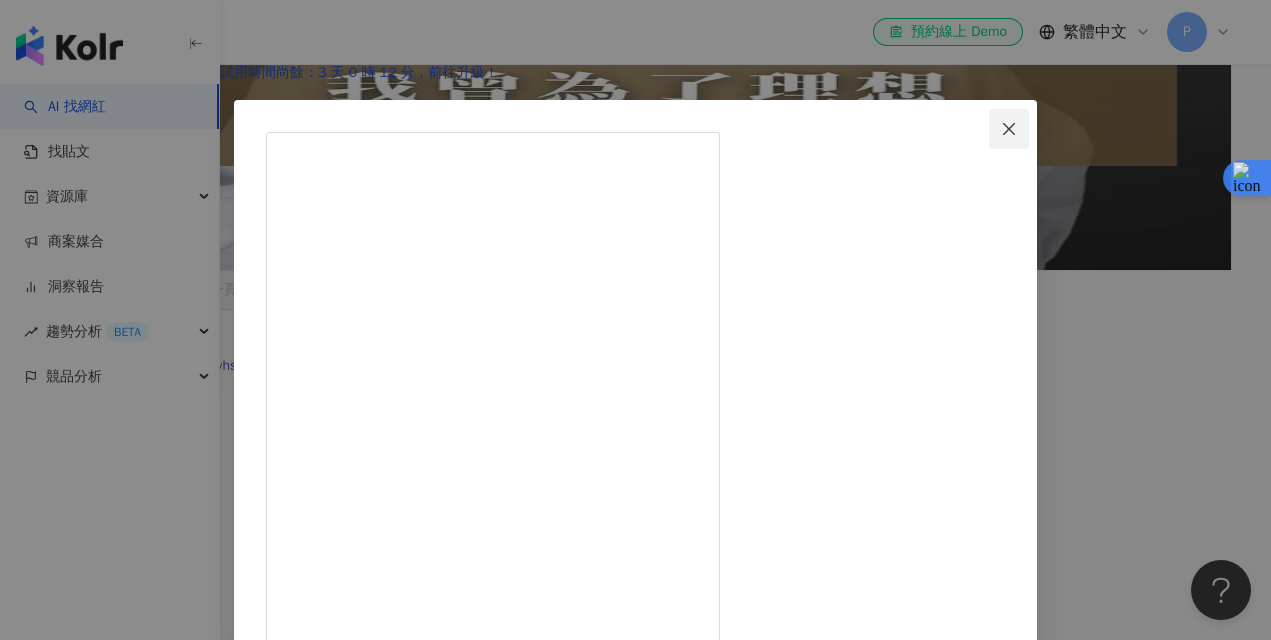 click 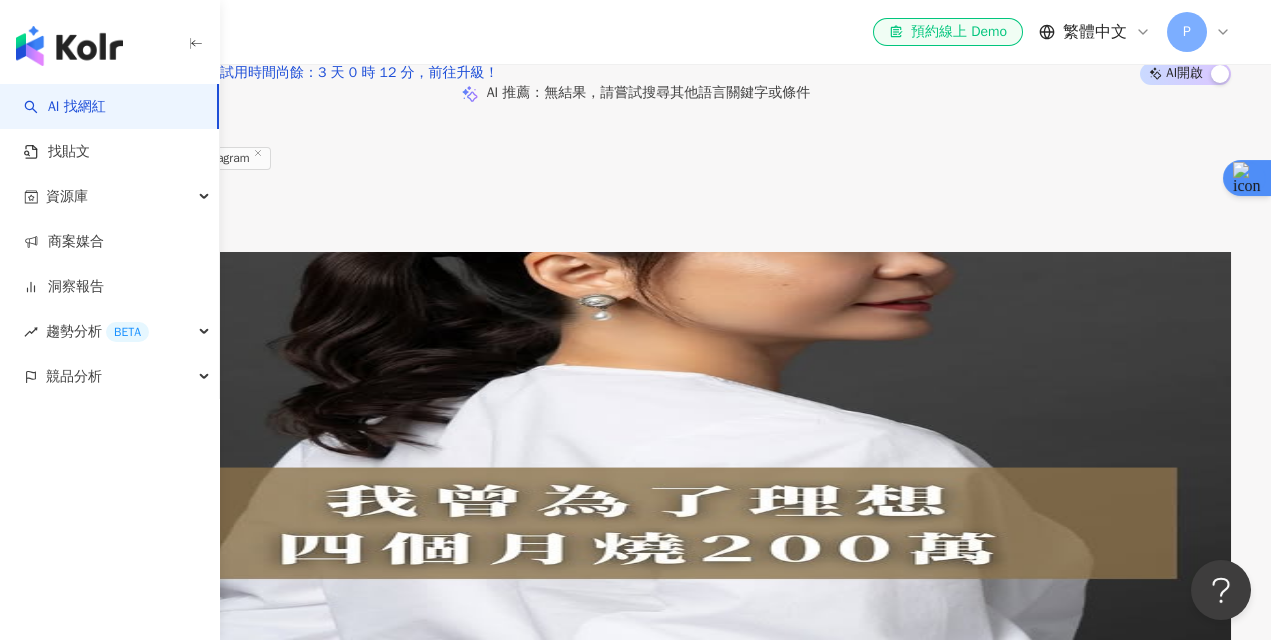 scroll, scrollTop: 0, scrollLeft: 0, axis: both 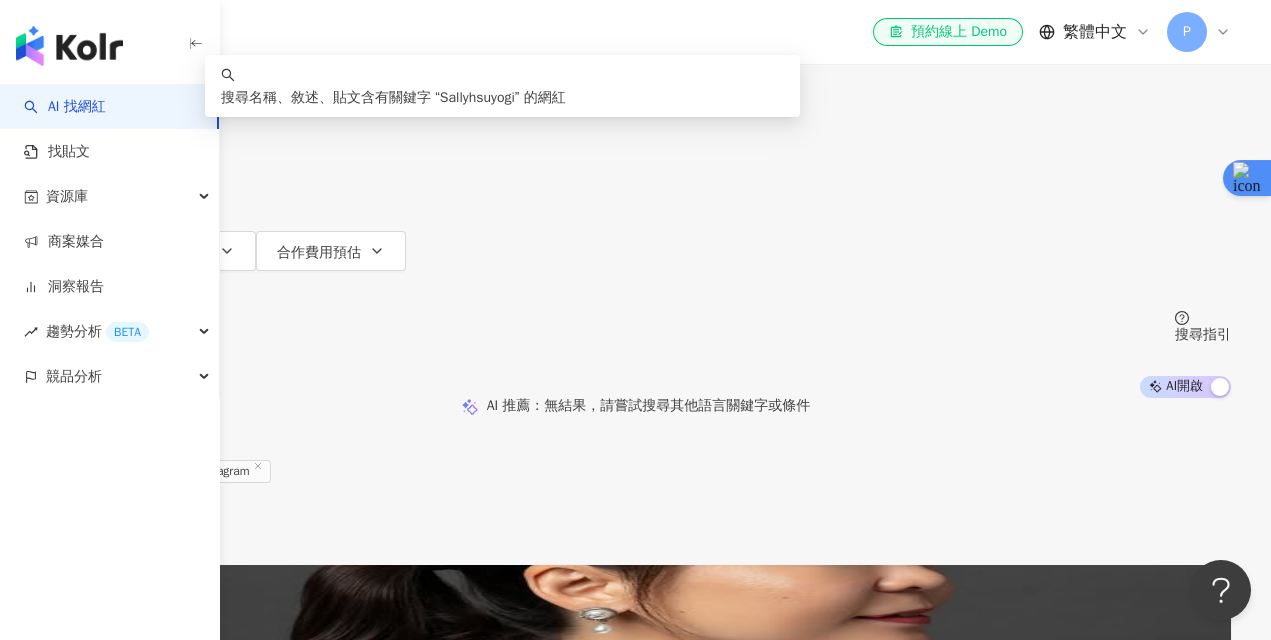 drag, startPoint x: 583, startPoint y: 157, endPoint x: 298, endPoint y: 144, distance: 285.29633 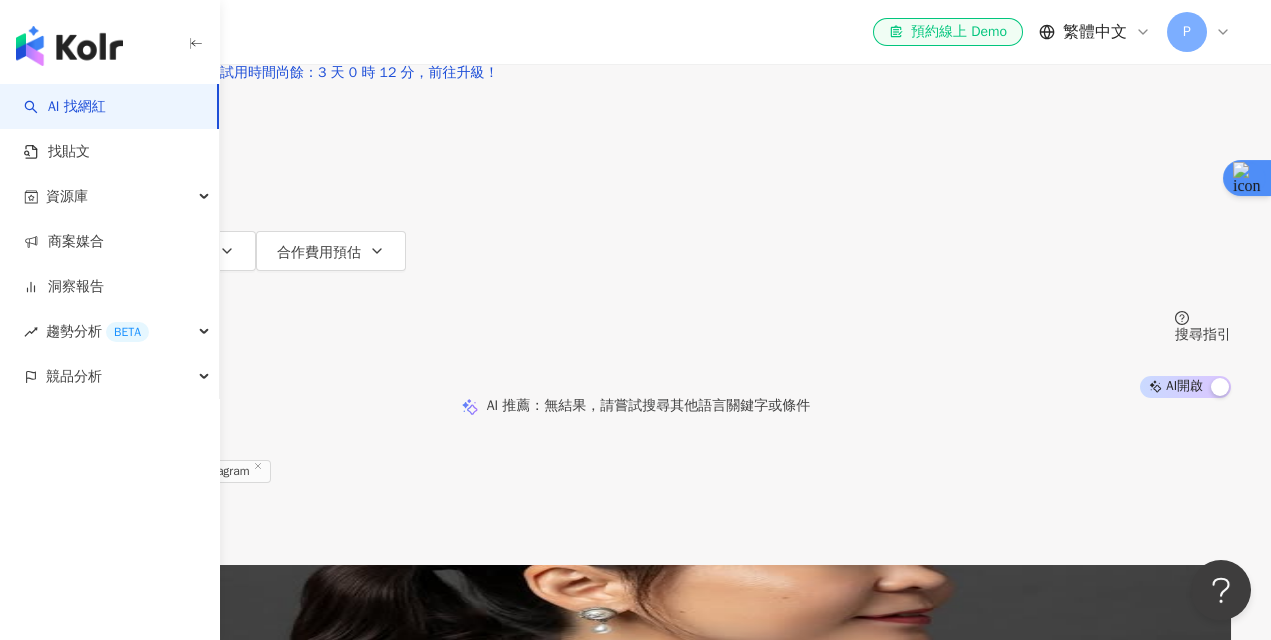 click on "搜尋" at bounding box center [86, 91] 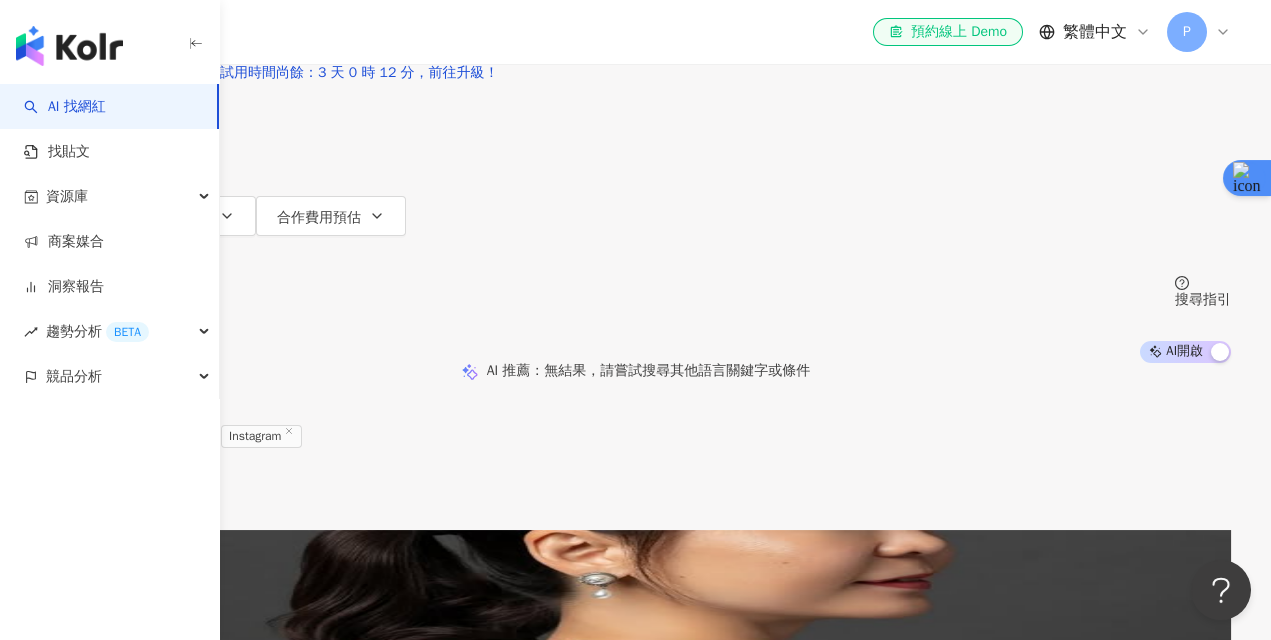 scroll, scrollTop: 0, scrollLeft: 0, axis: both 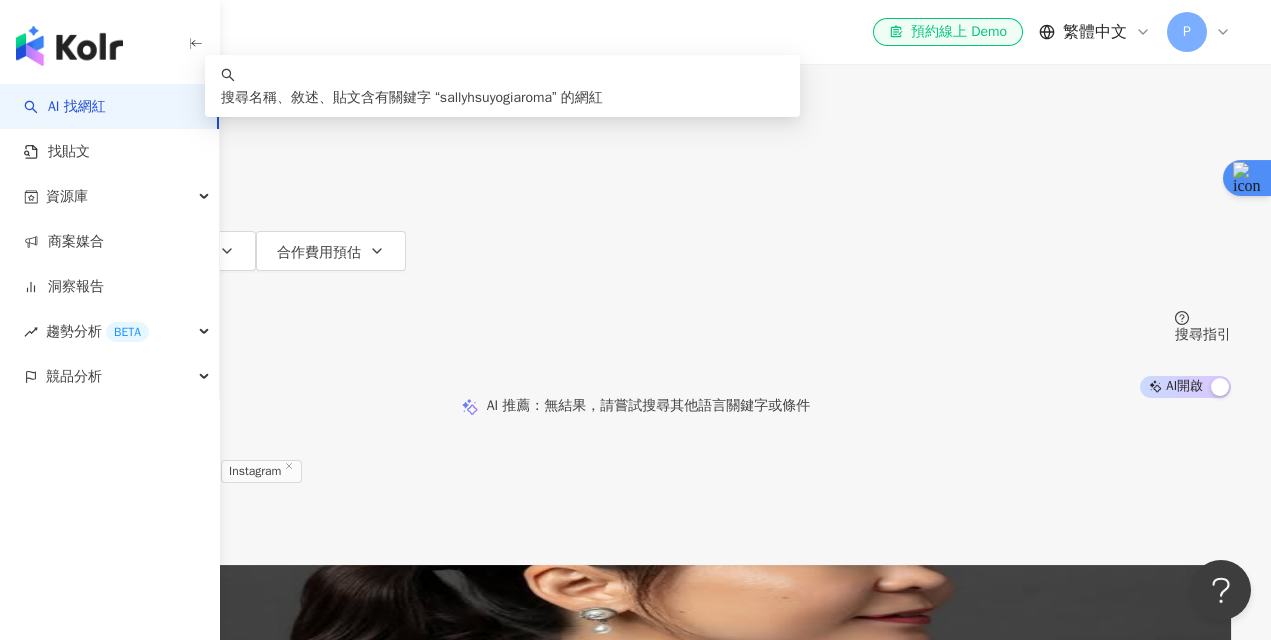 drag, startPoint x: 487, startPoint y: 156, endPoint x: 389, endPoint y: 154, distance: 98.02041 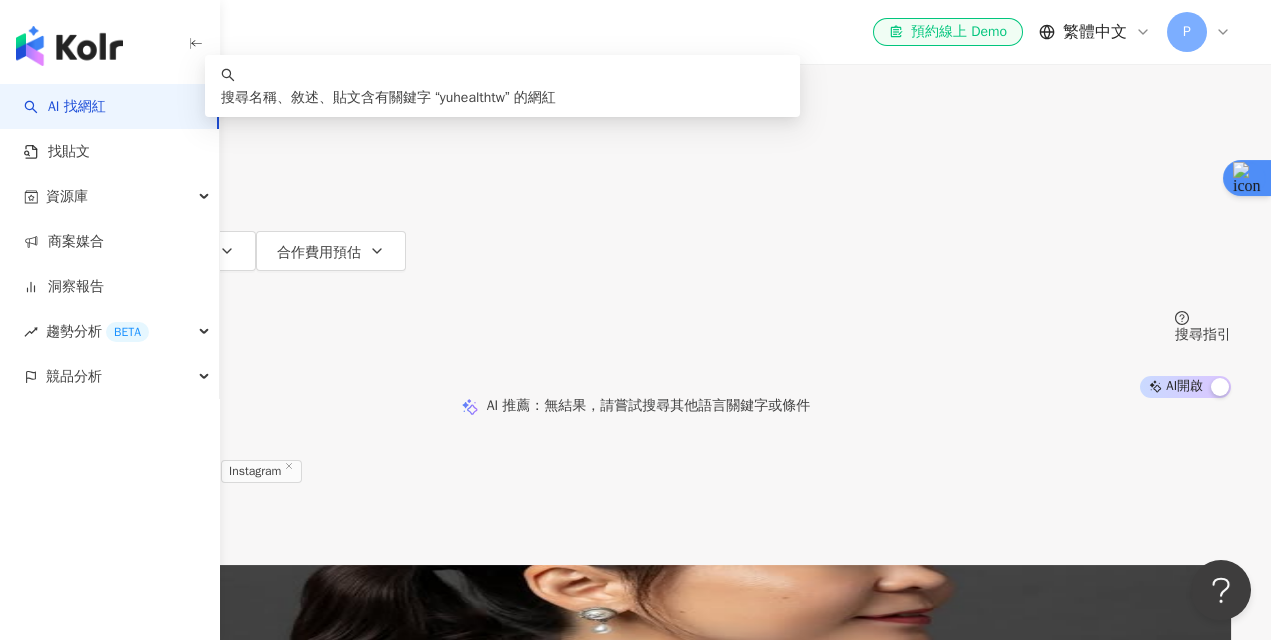 click on "Instagram" at bounding box center (98, 19) 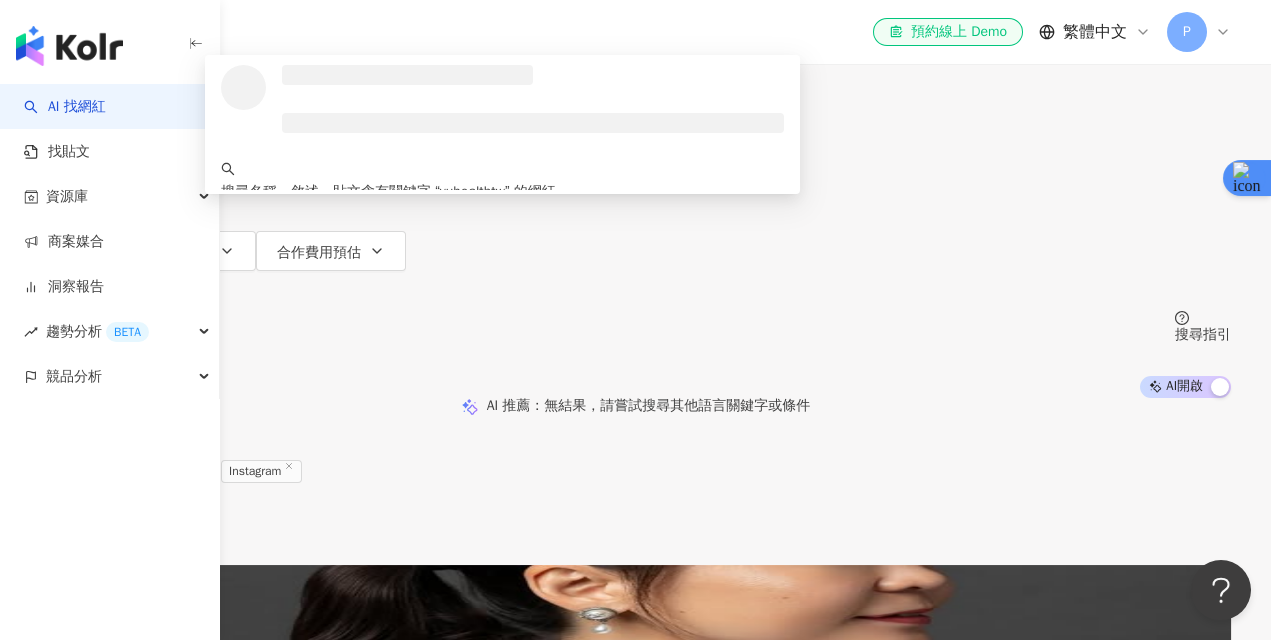 click on "Instagram" at bounding box center (98, 19) 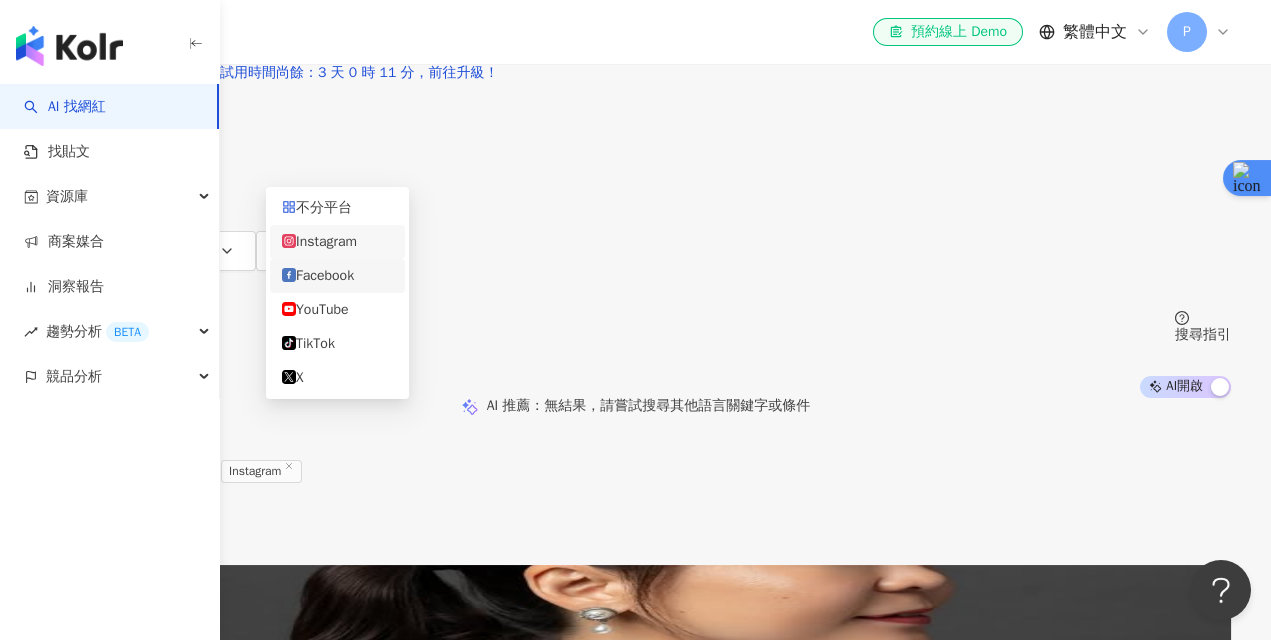 click on "Facebook" at bounding box center (337, 276) 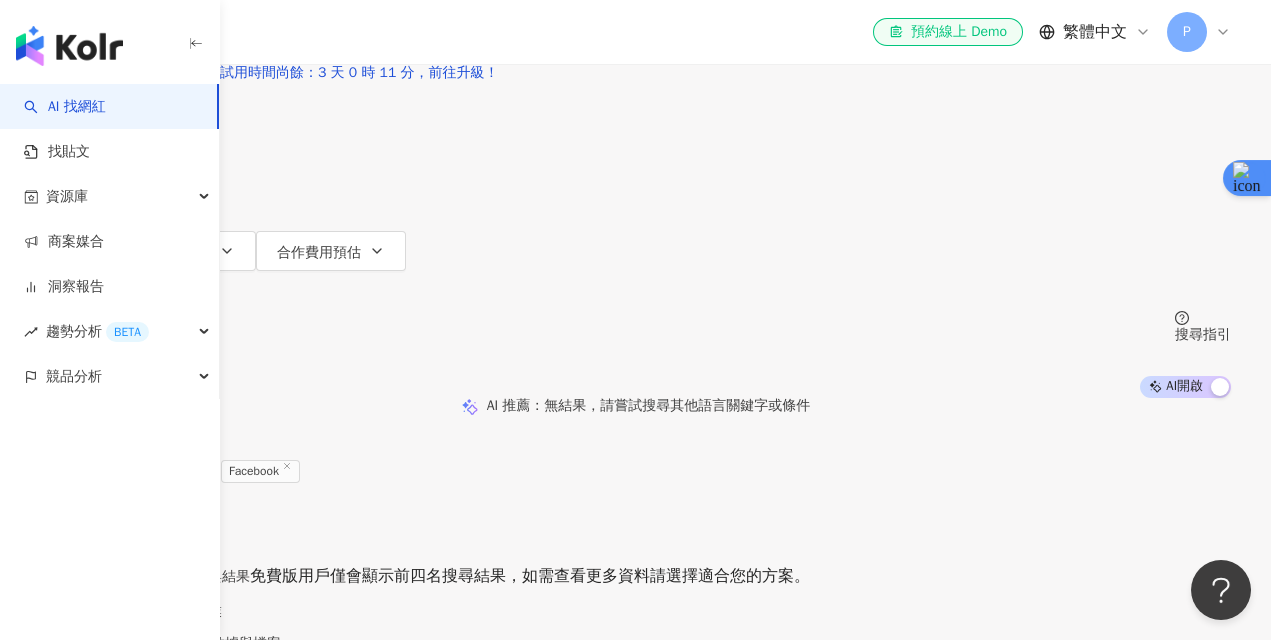click at bounding box center [68, 90] 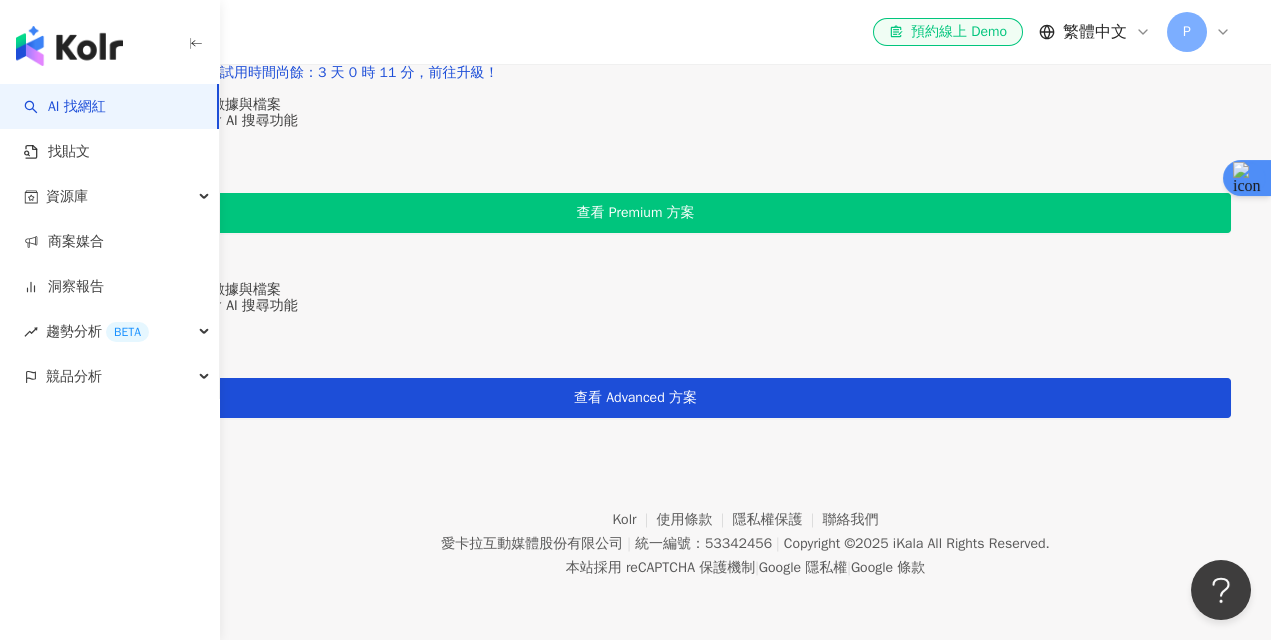 scroll, scrollTop: 0, scrollLeft: 0, axis: both 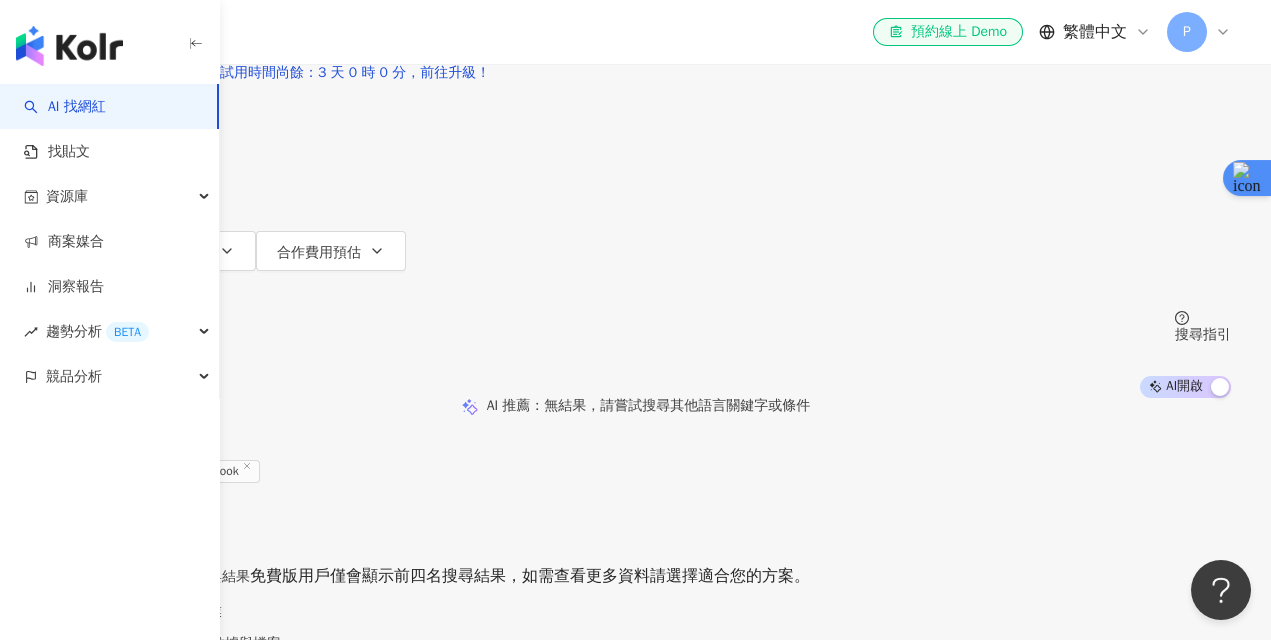 click on "Facebook" at bounding box center [97, 19] 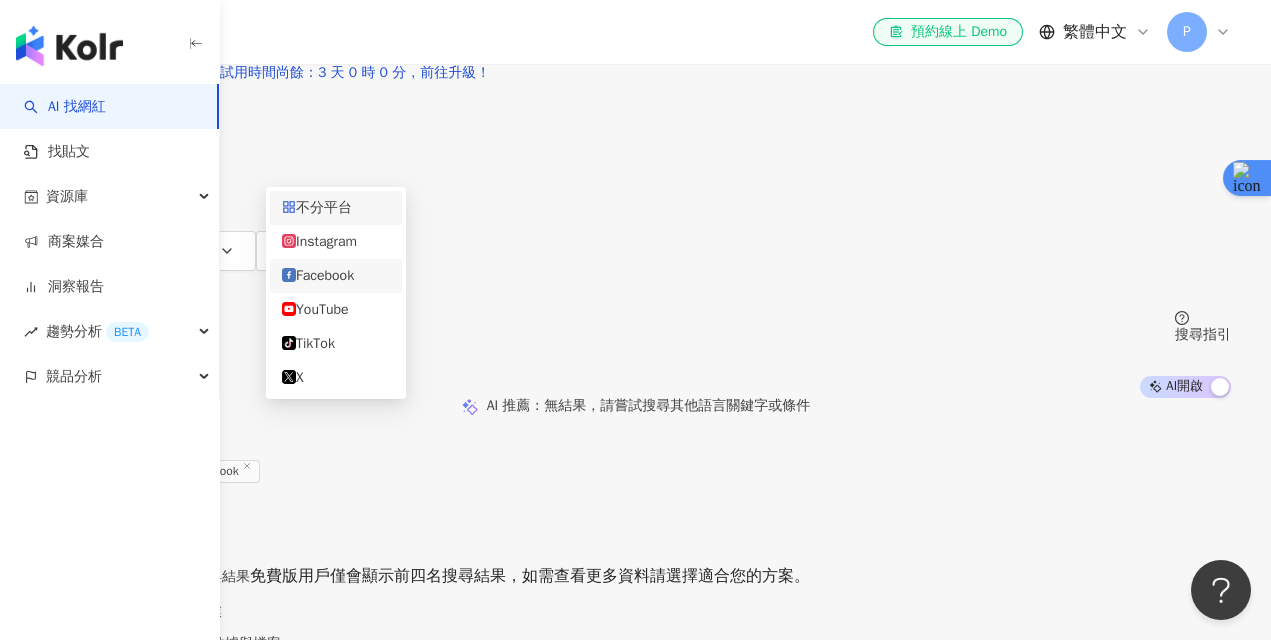 click on "不分平台" at bounding box center (336, 208) 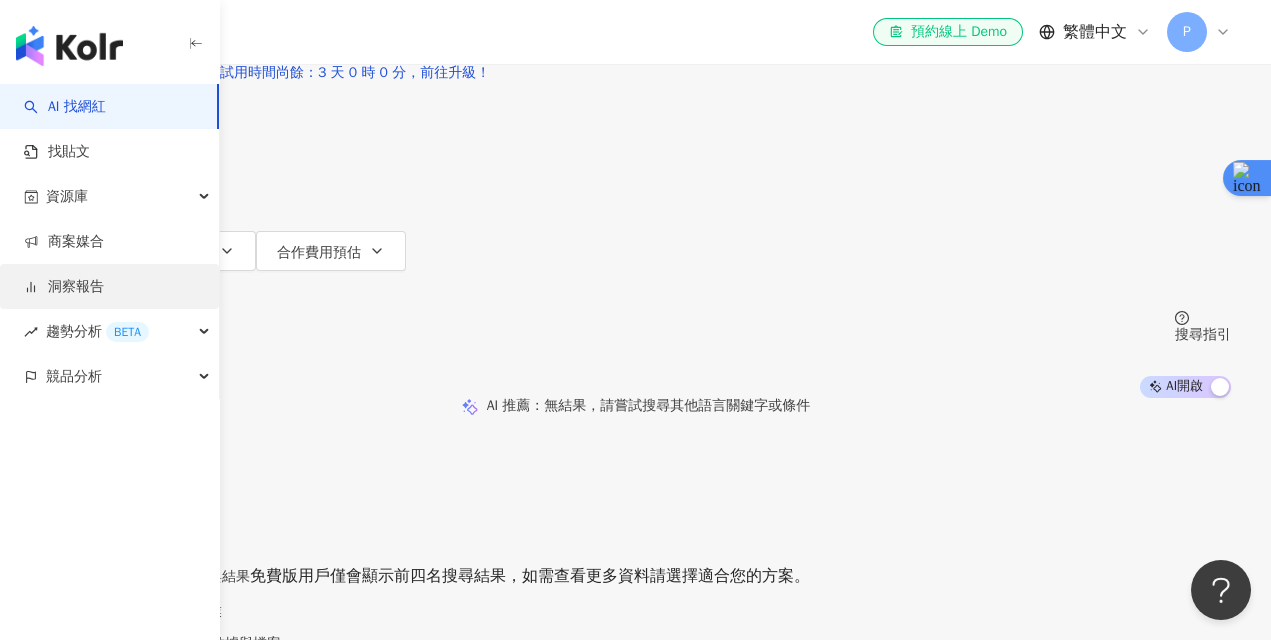 click on "洞察報告" at bounding box center (64, 287) 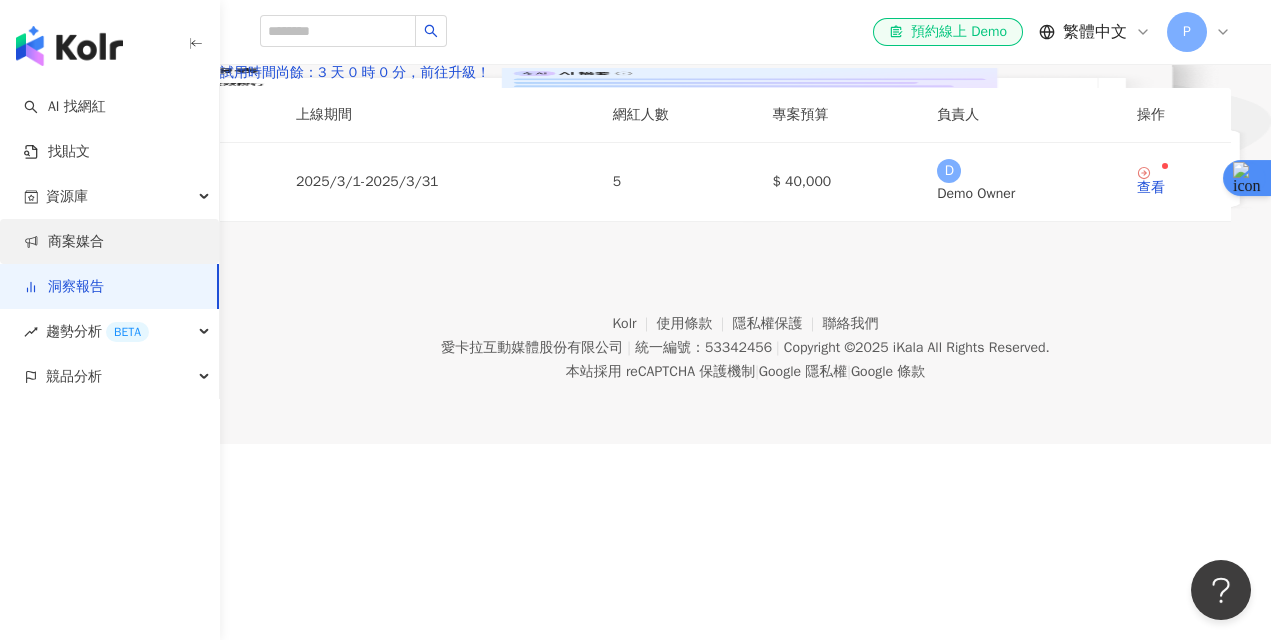 click on "商案媒合" at bounding box center (64, 242) 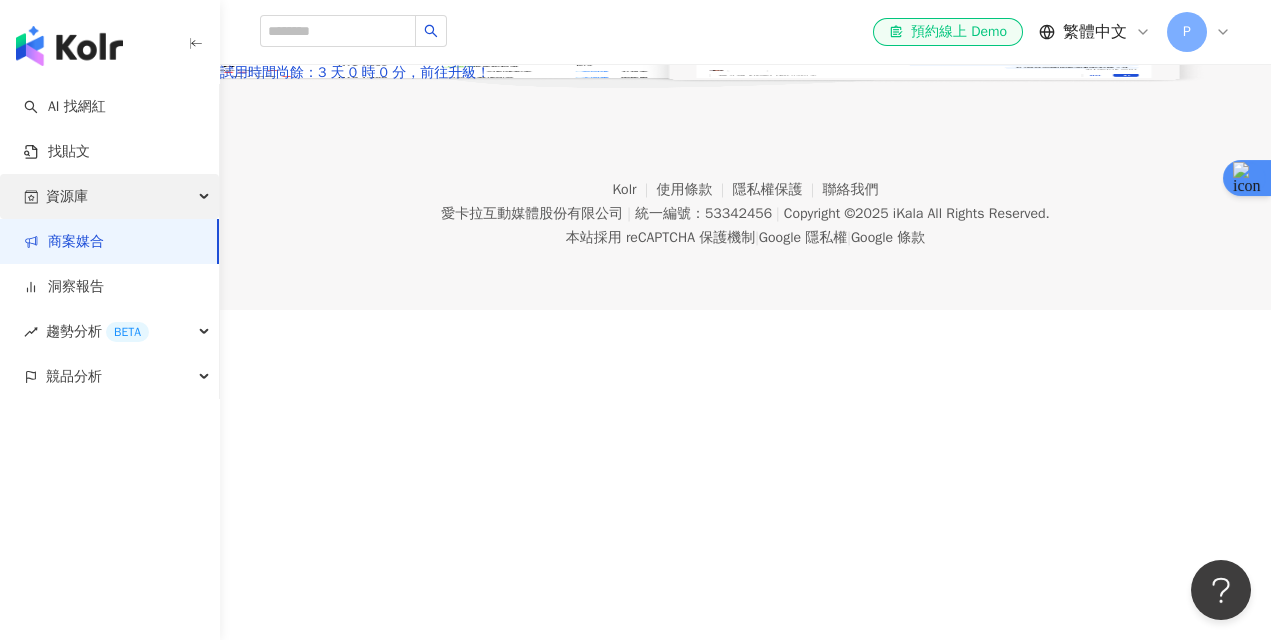 click on "資源庫" at bounding box center (109, 196) 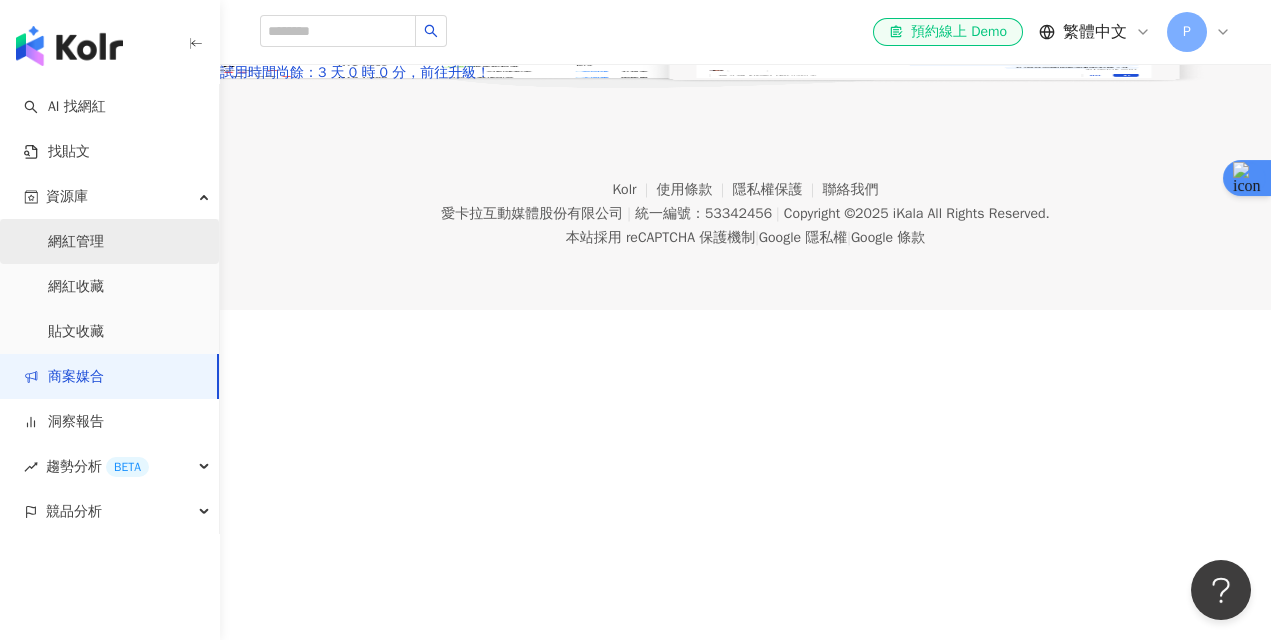 click on "網紅管理" at bounding box center [76, 242] 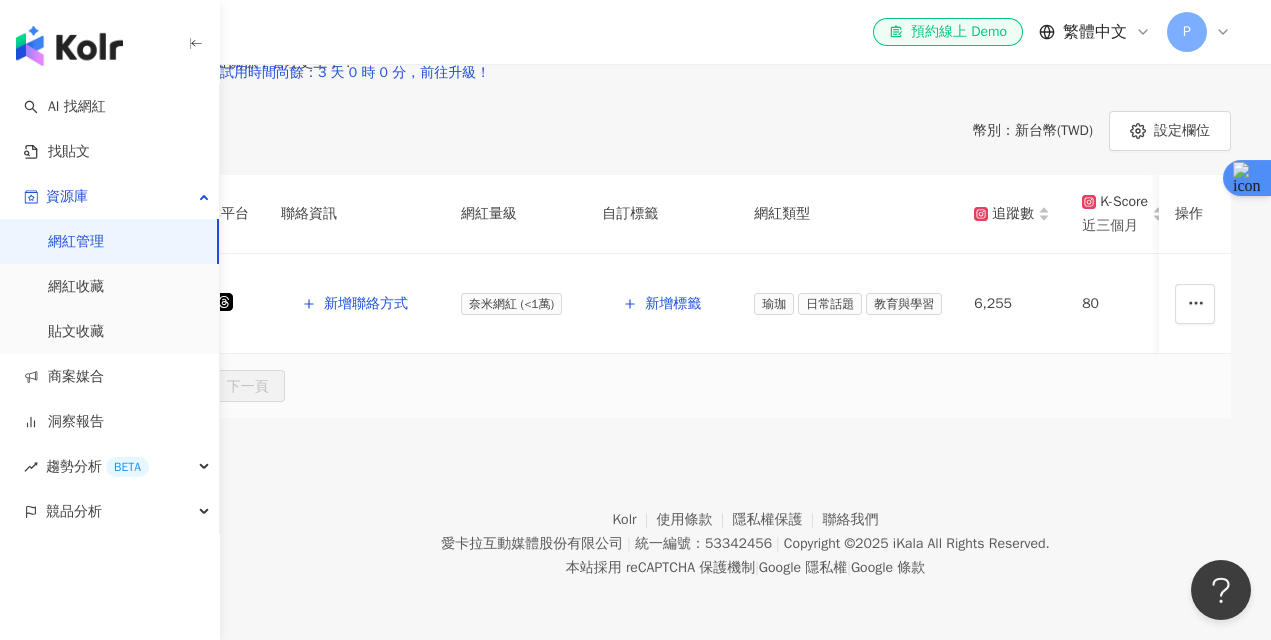 scroll, scrollTop: 333, scrollLeft: 0, axis: vertical 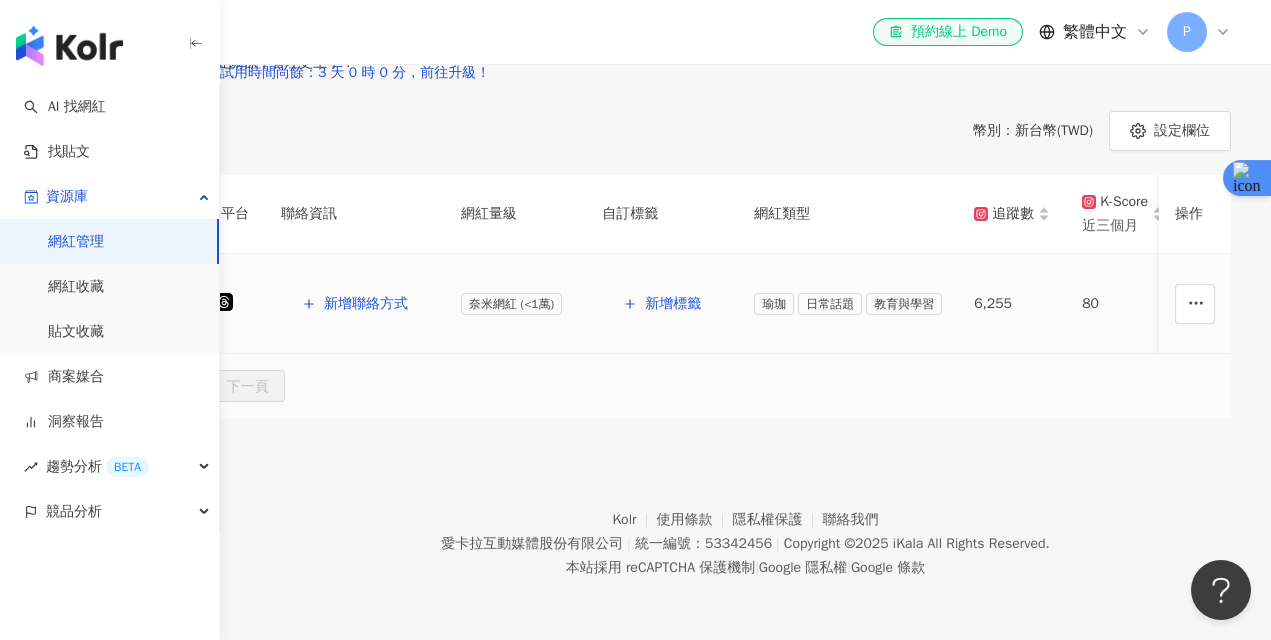 click 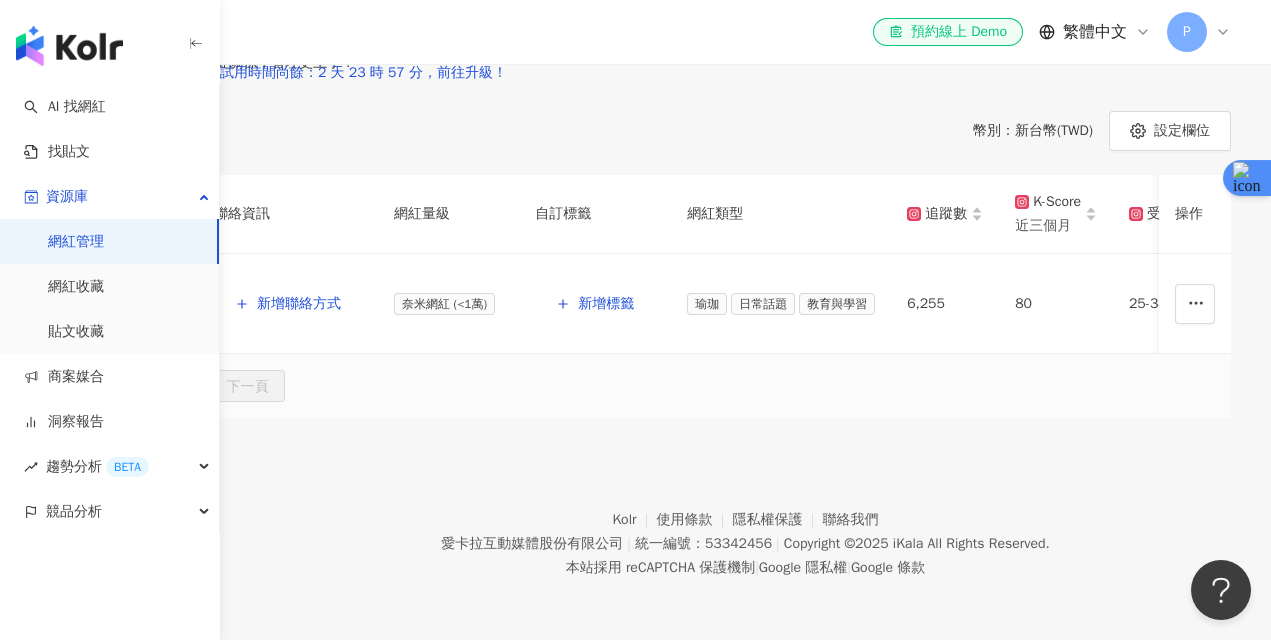 scroll, scrollTop: 0, scrollLeft: 0, axis: both 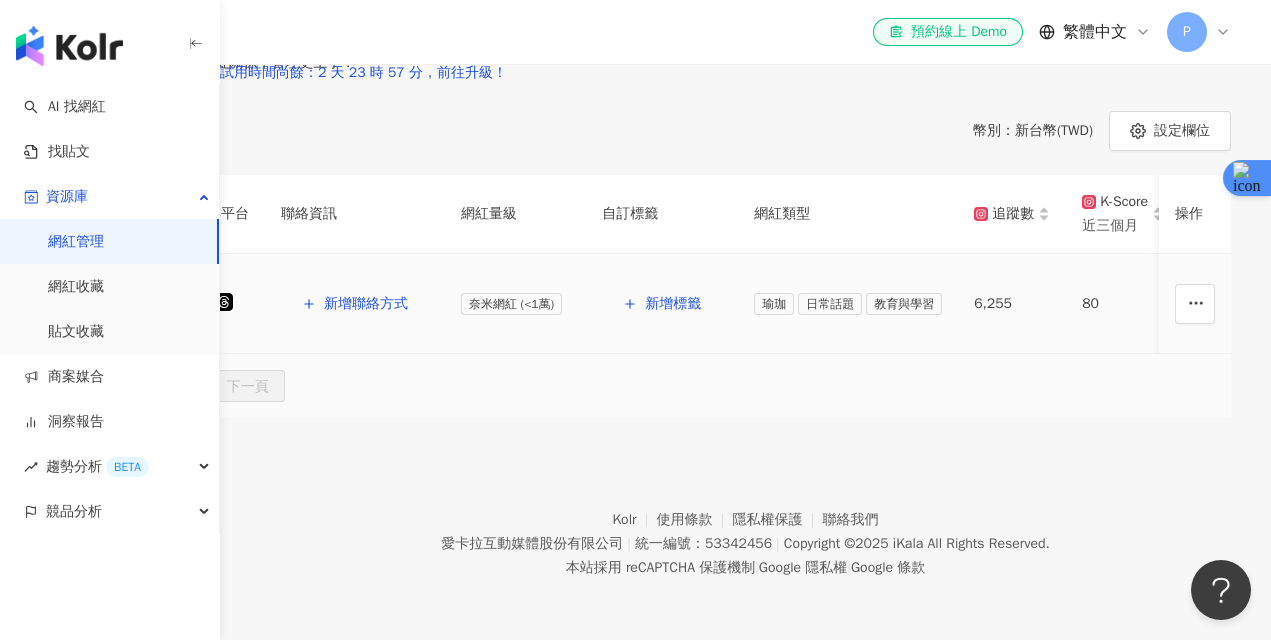 click on "營養師Ann" at bounding box center [128, 327] 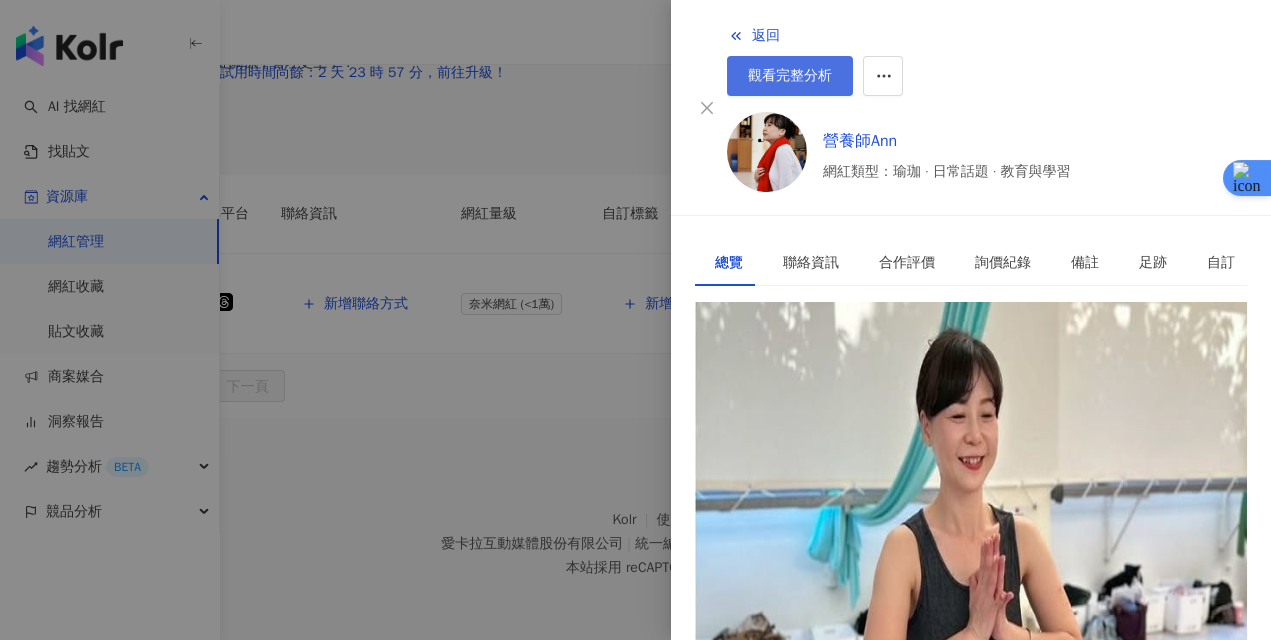 click on "觀看完整分析" at bounding box center [790, 76] 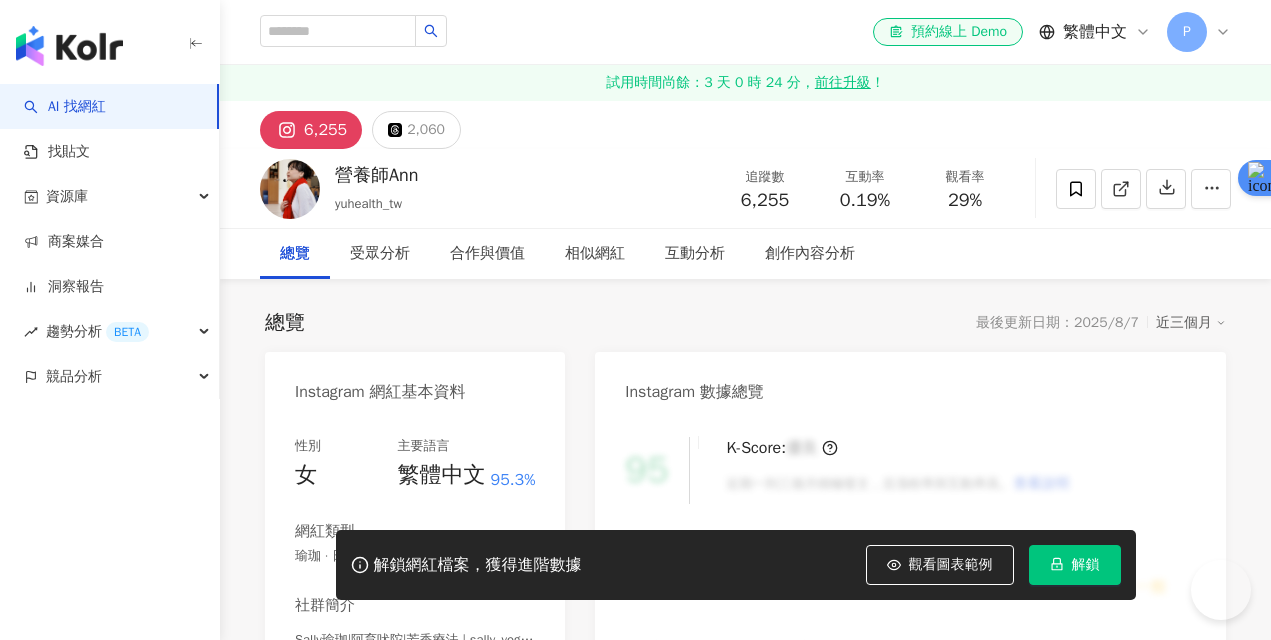 click on "25-34 歲" at bounding box center [817, 677] 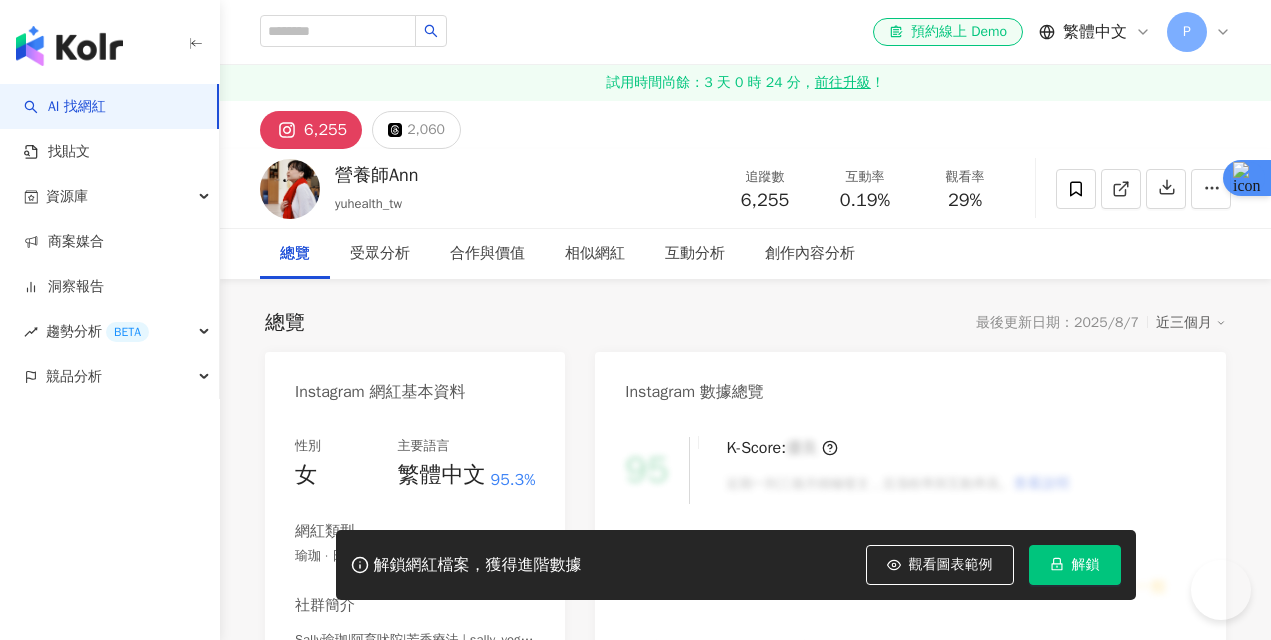 scroll, scrollTop: 0, scrollLeft: 0, axis: both 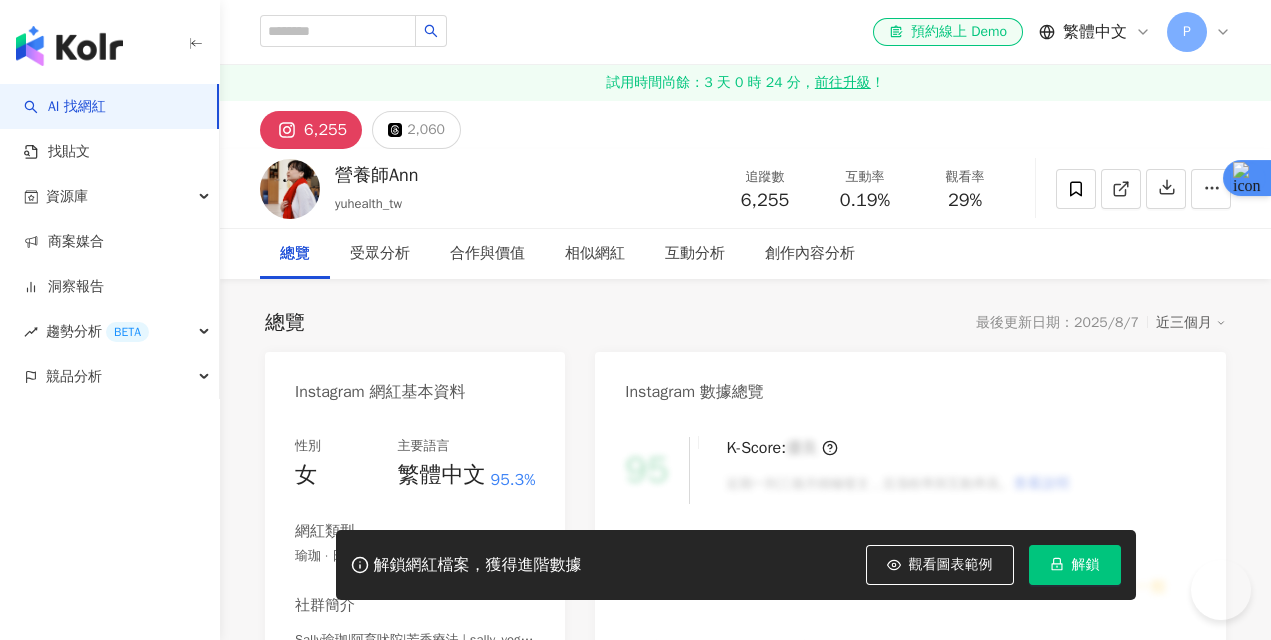 click on "解鎖" at bounding box center [1086, 565] 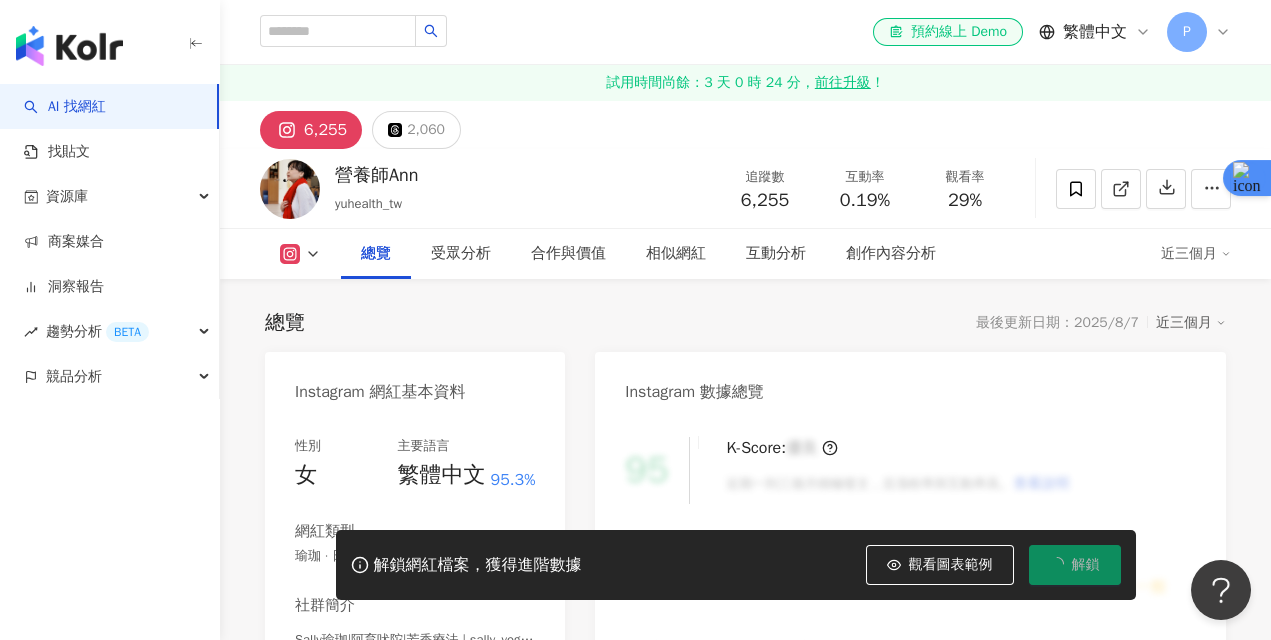scroll, scrollTop: 0, scrollLeft: 0, axis: both 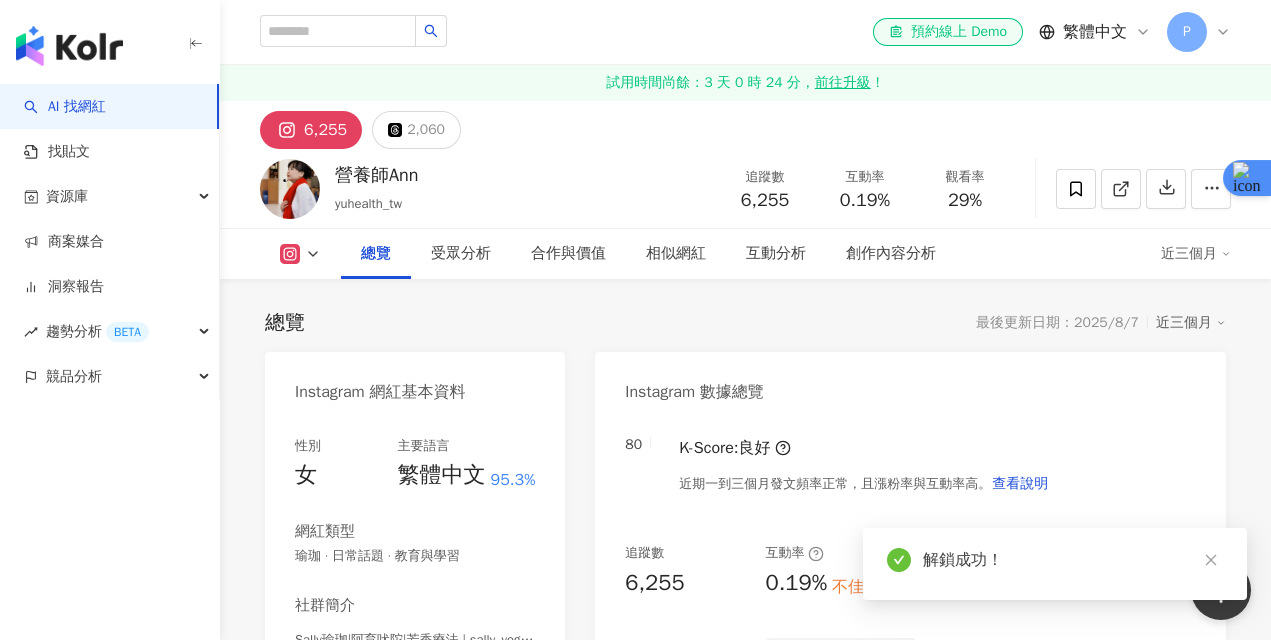 click on "總覽 最後更新日期：2025/8/7 近三個月" at bounding box center (745, 323) 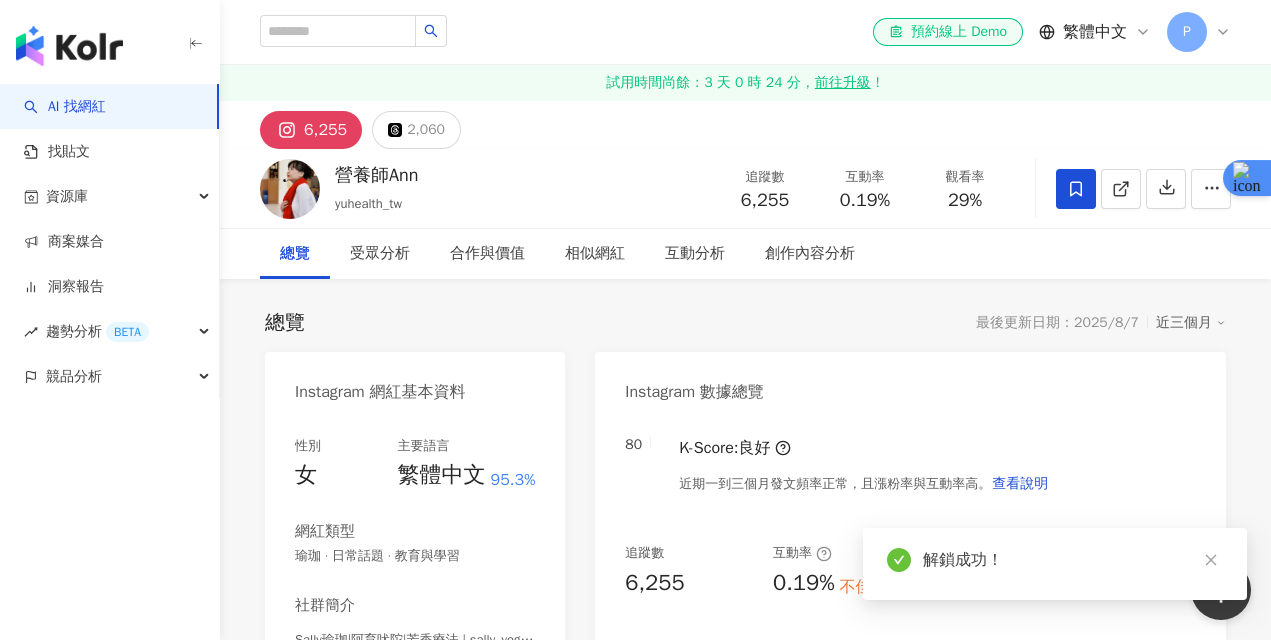 click 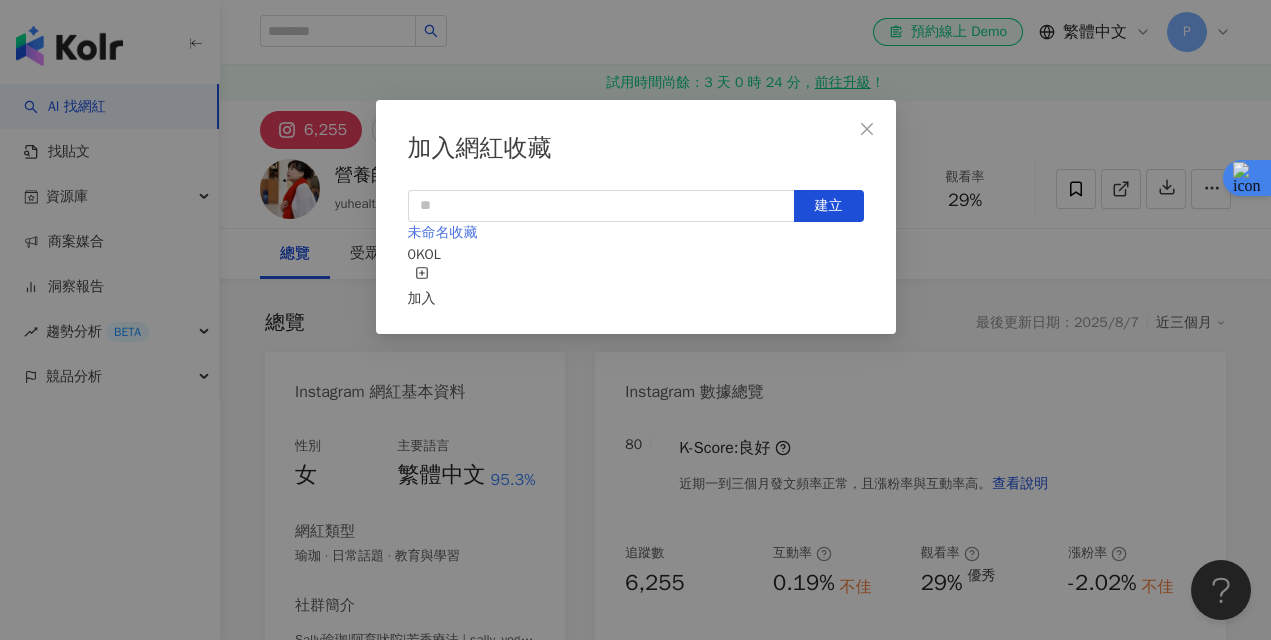 click on "未命名收藏" at bounding box center (443, 232) 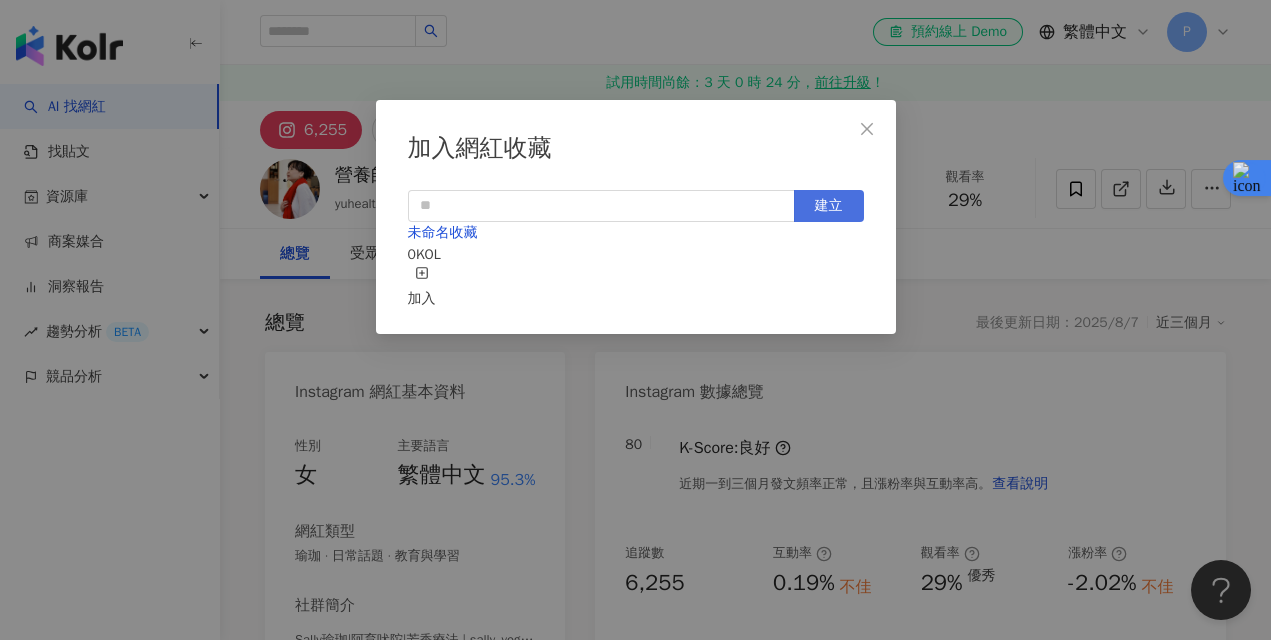 click on "建立" at bounding box center [829, 206] 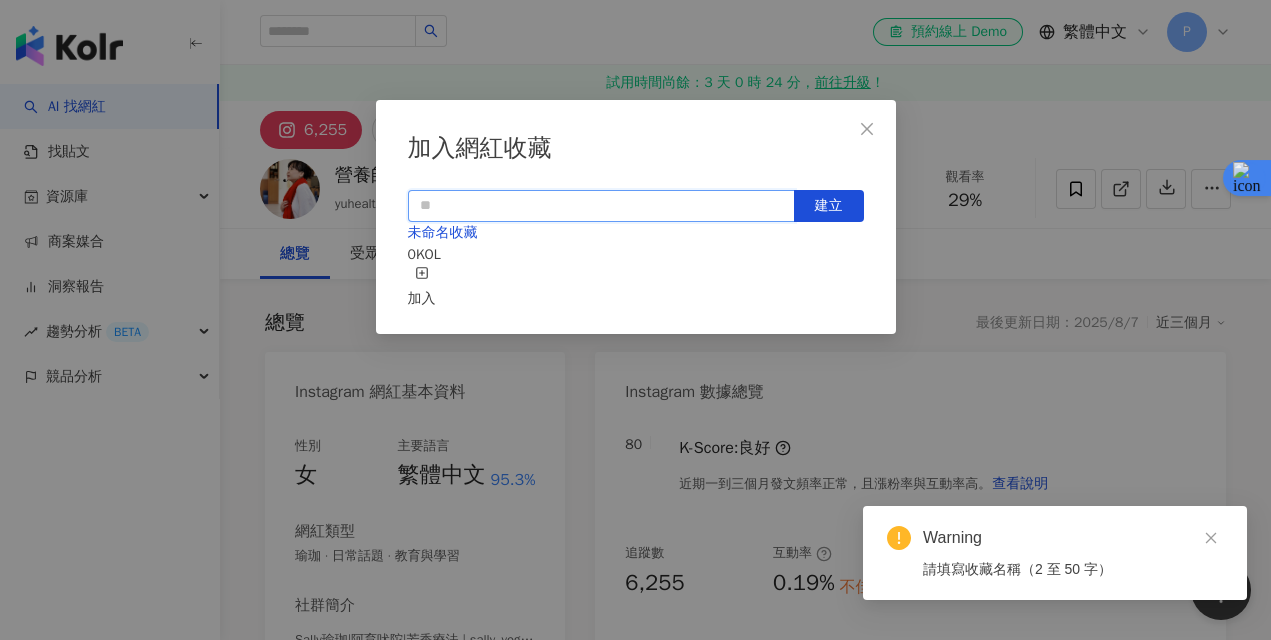 click at bounding box center (601, 206) 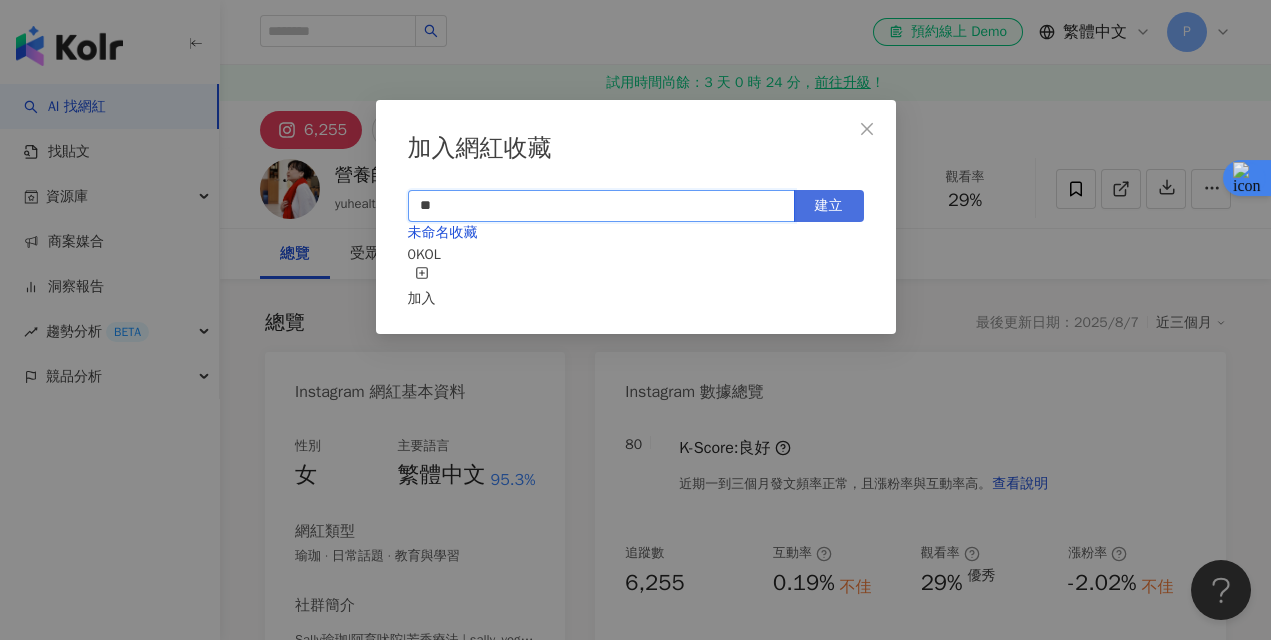 click on "建立" at bounding box center (829, 206) 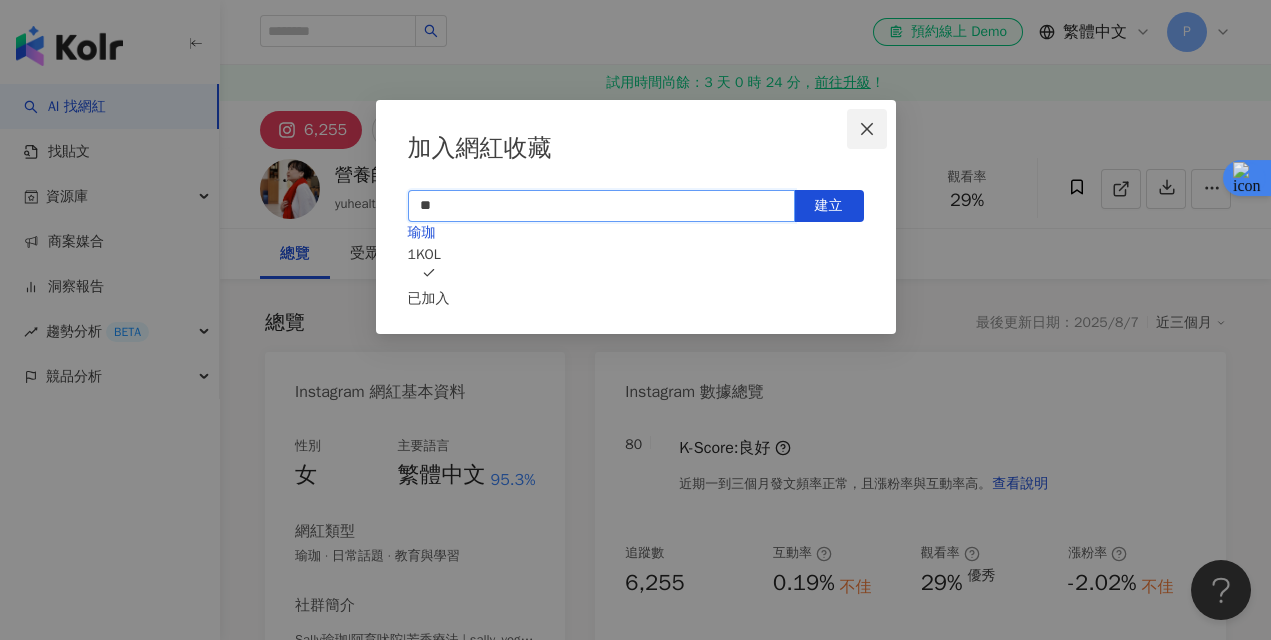 type on "**" 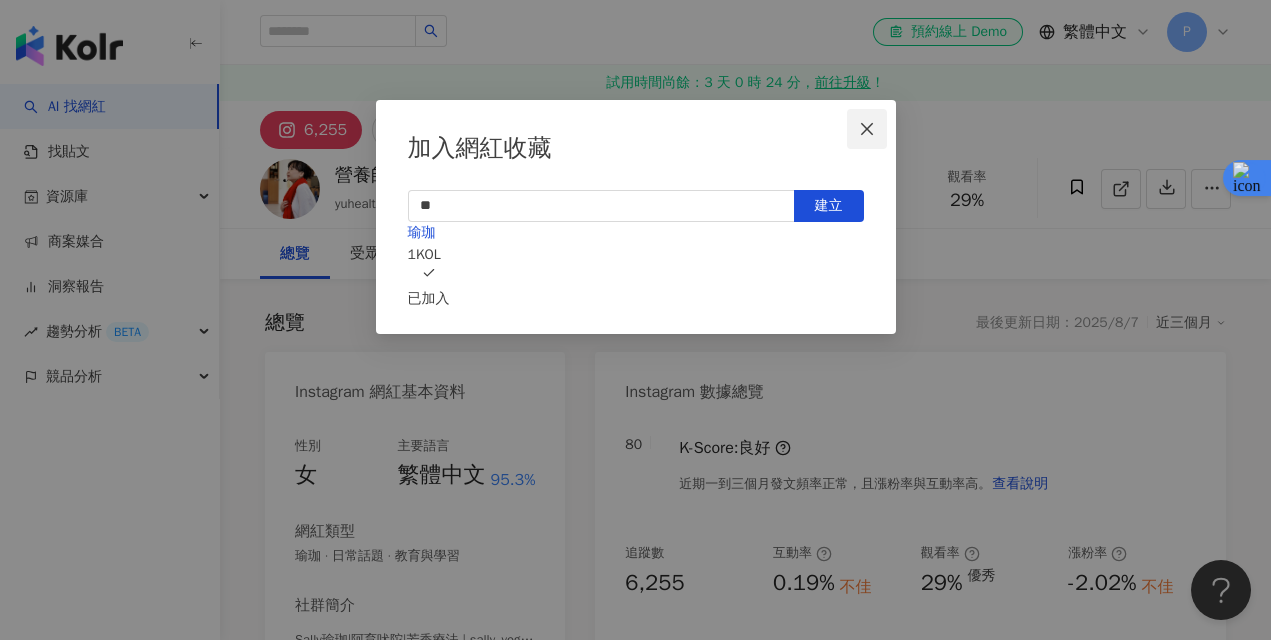 click 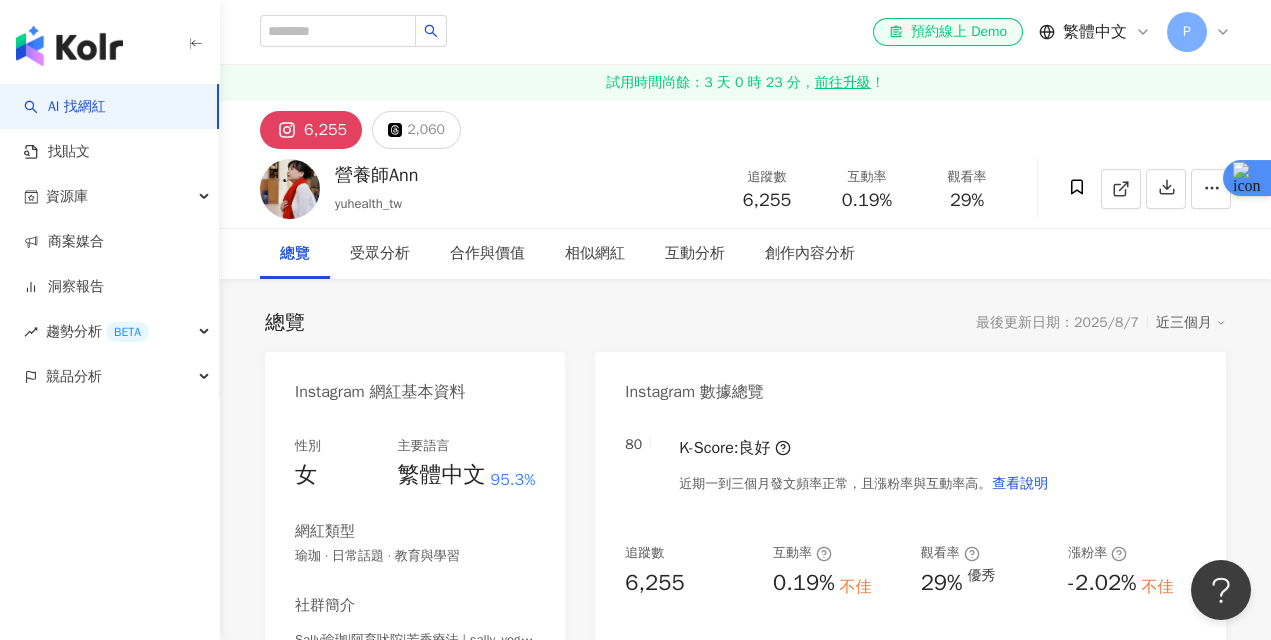 click 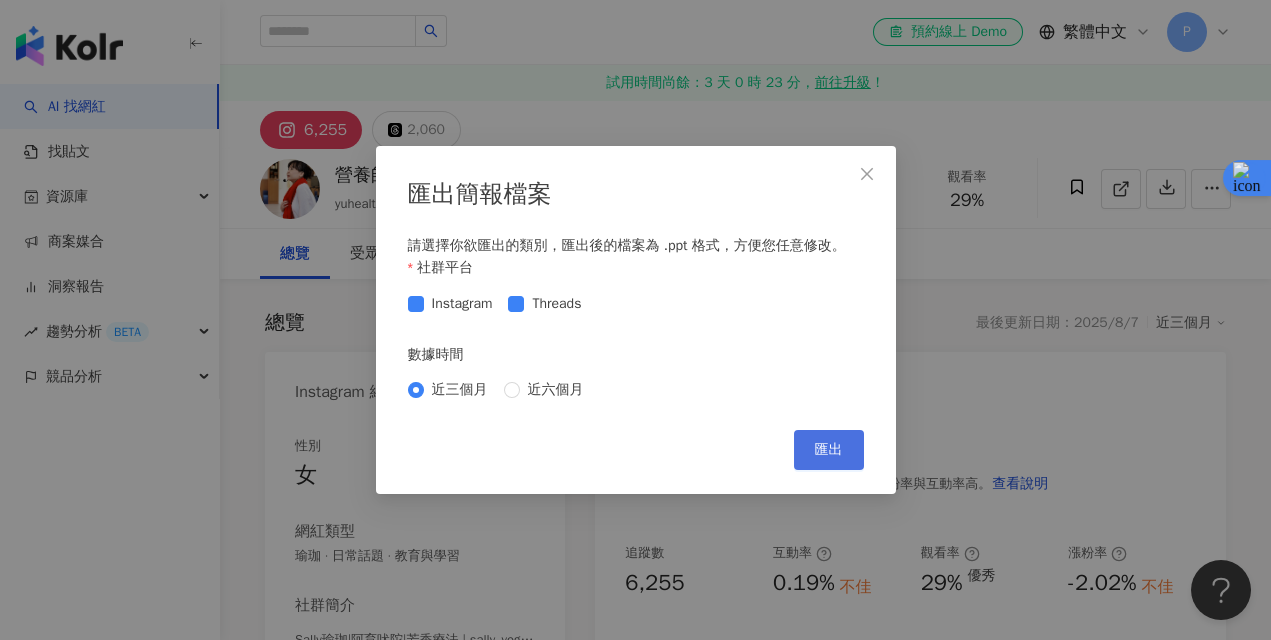 click on "匯出" at bounding box center (829, 450) 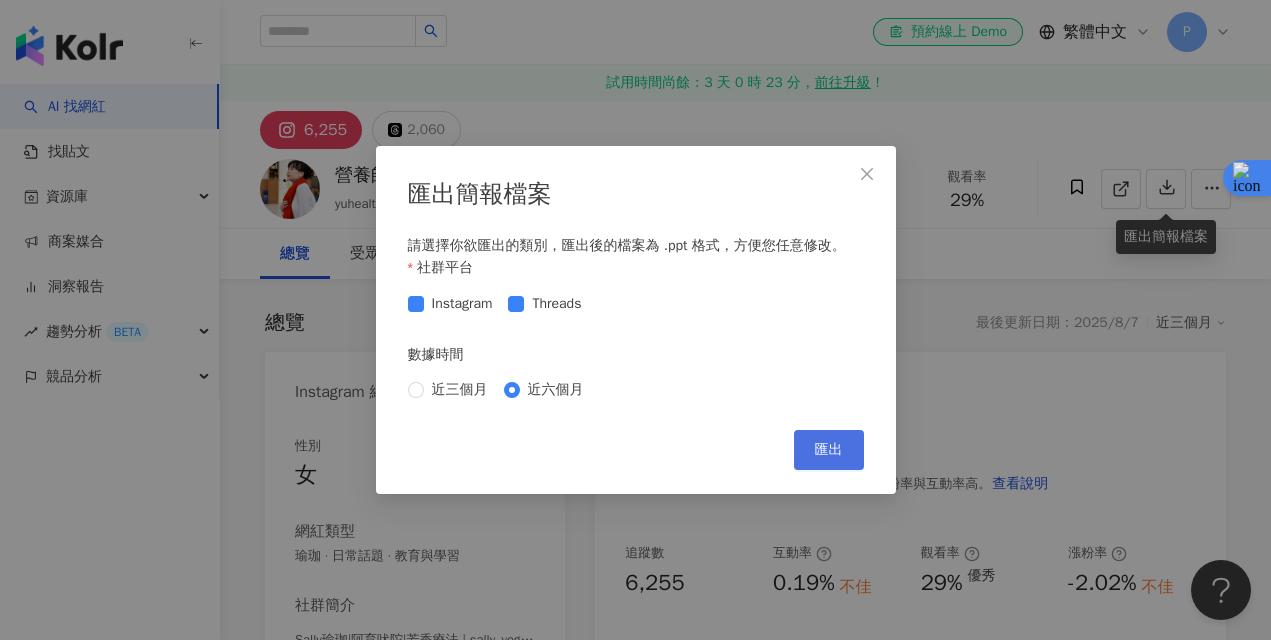 click on "匯出" at bounding box center (829, 450) 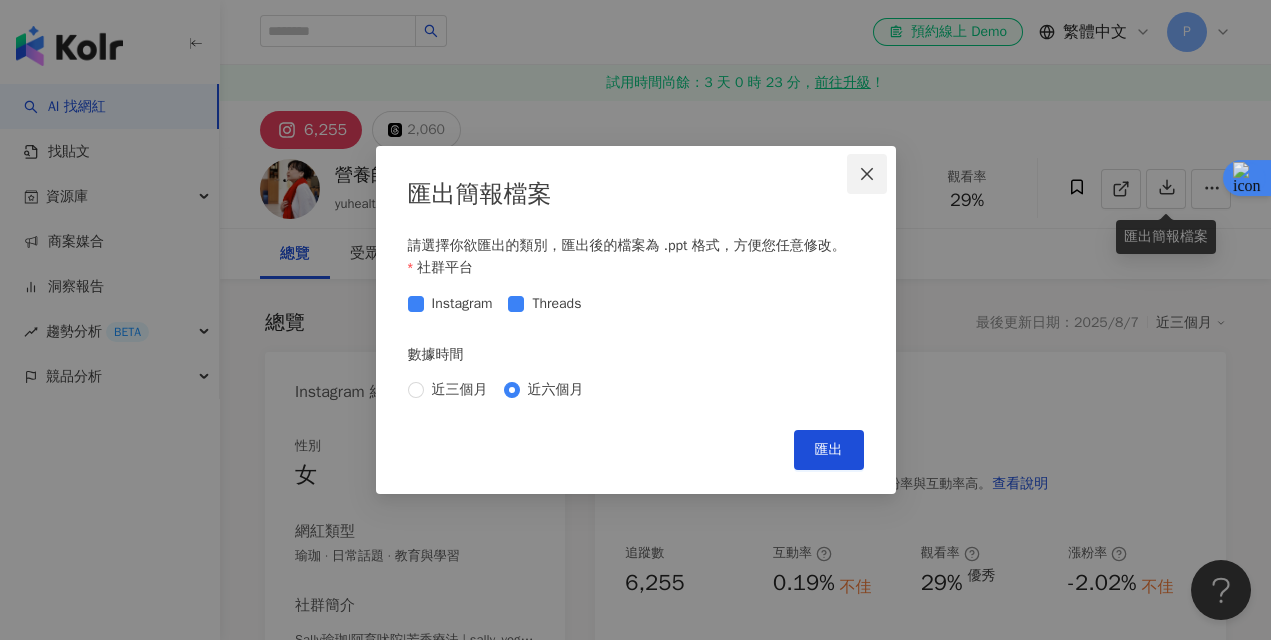 click 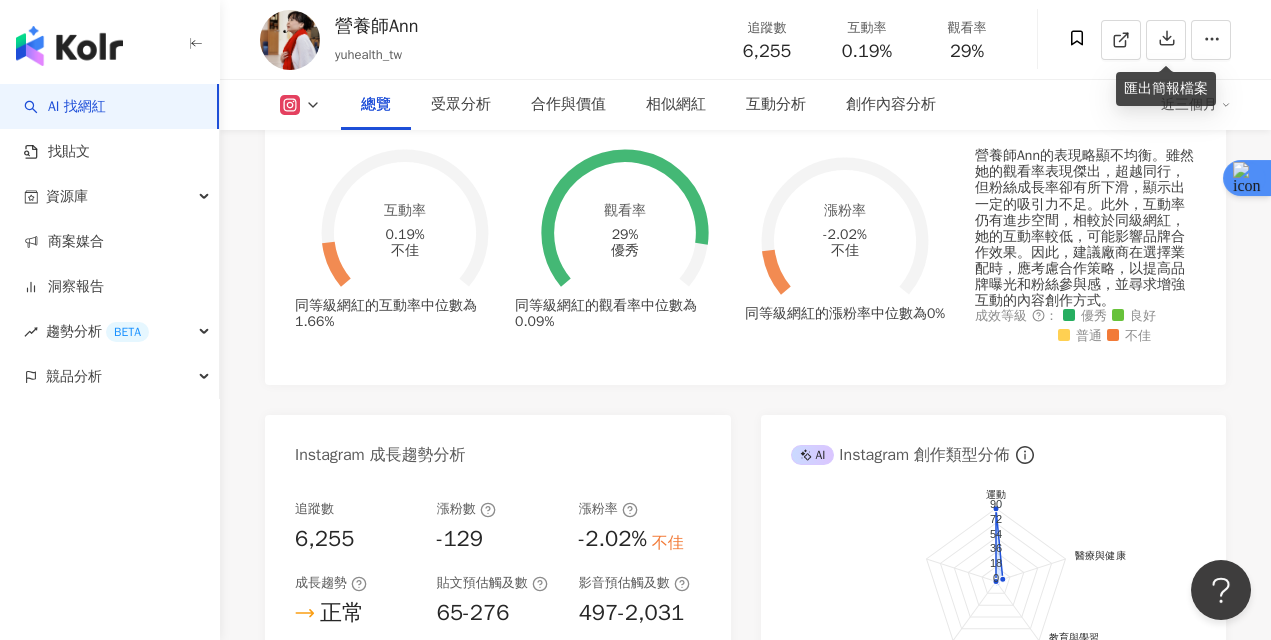 scroll, scrollTop: 666, scrollLeft: 0, axis: vertical 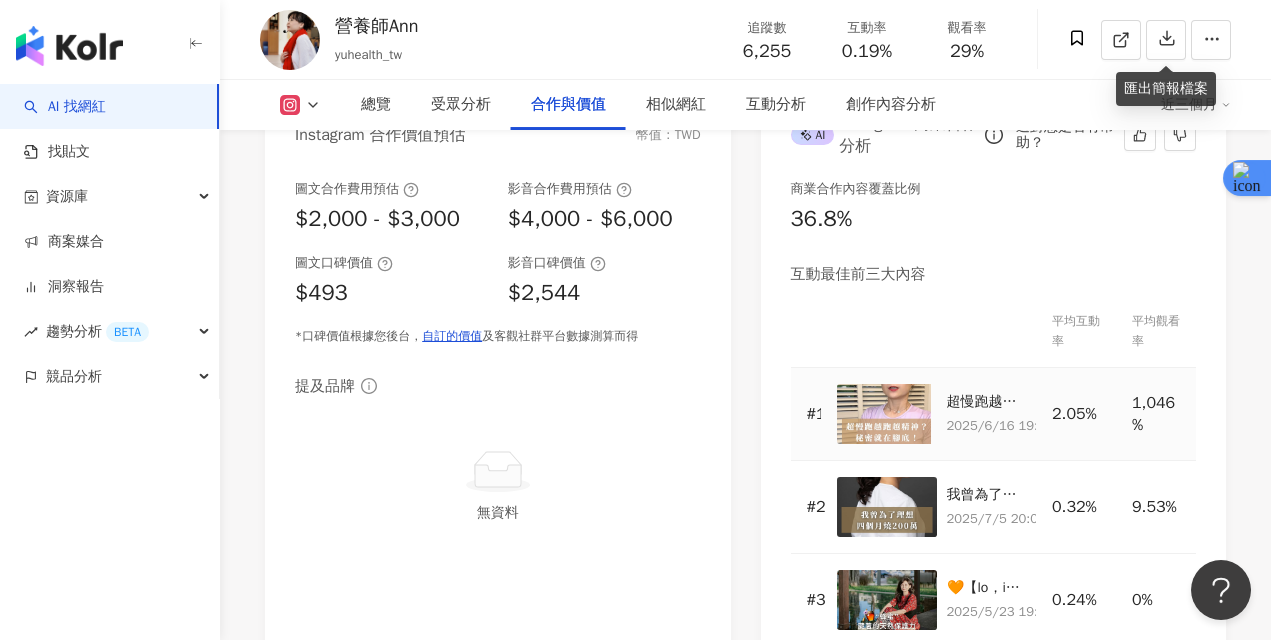 click on "1,046%" at bounding box center (1156, 414) 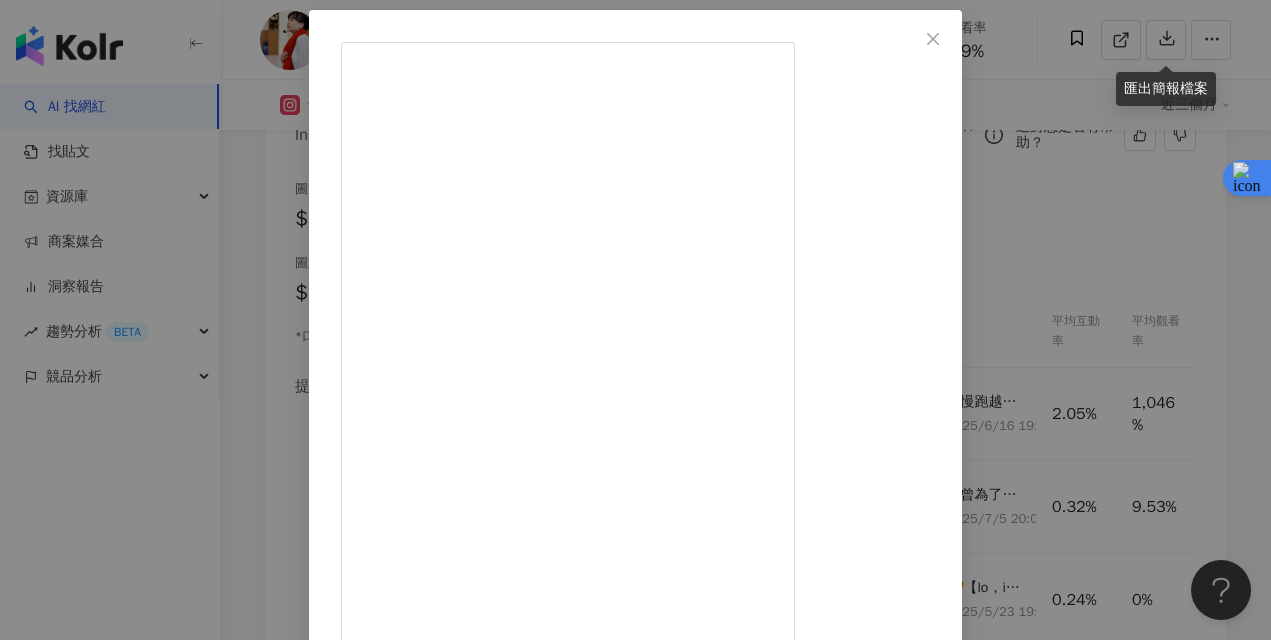 scroll, scrollTop: 256, scrollLeft: 0, axis: vertical 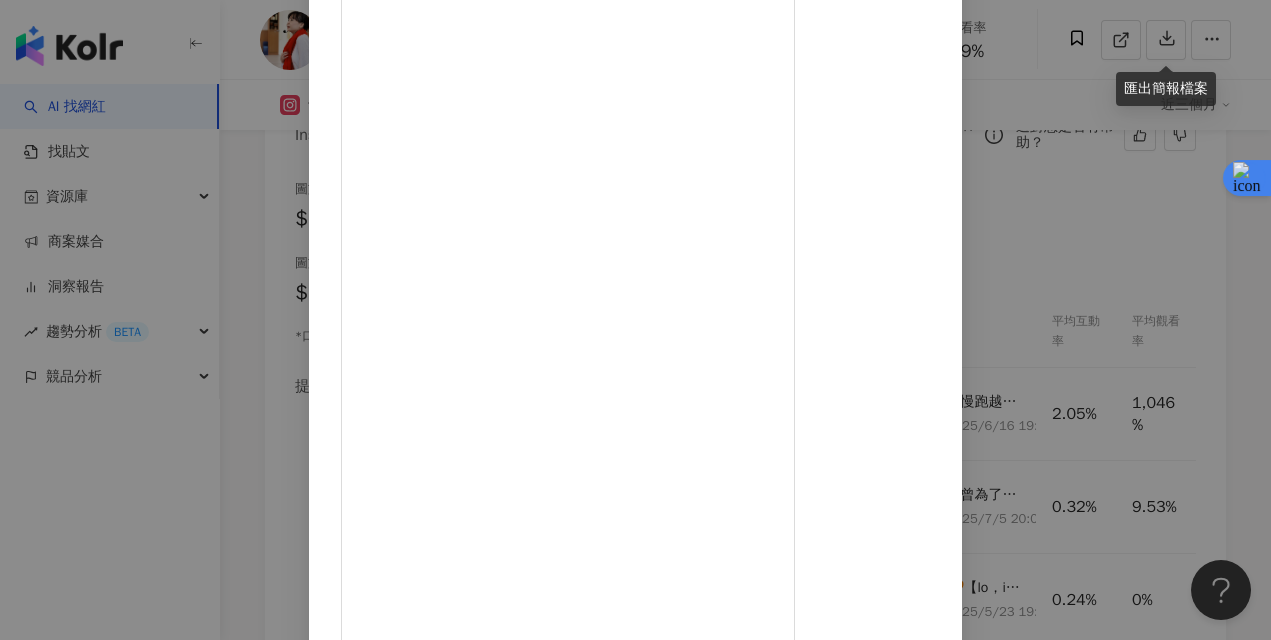 click 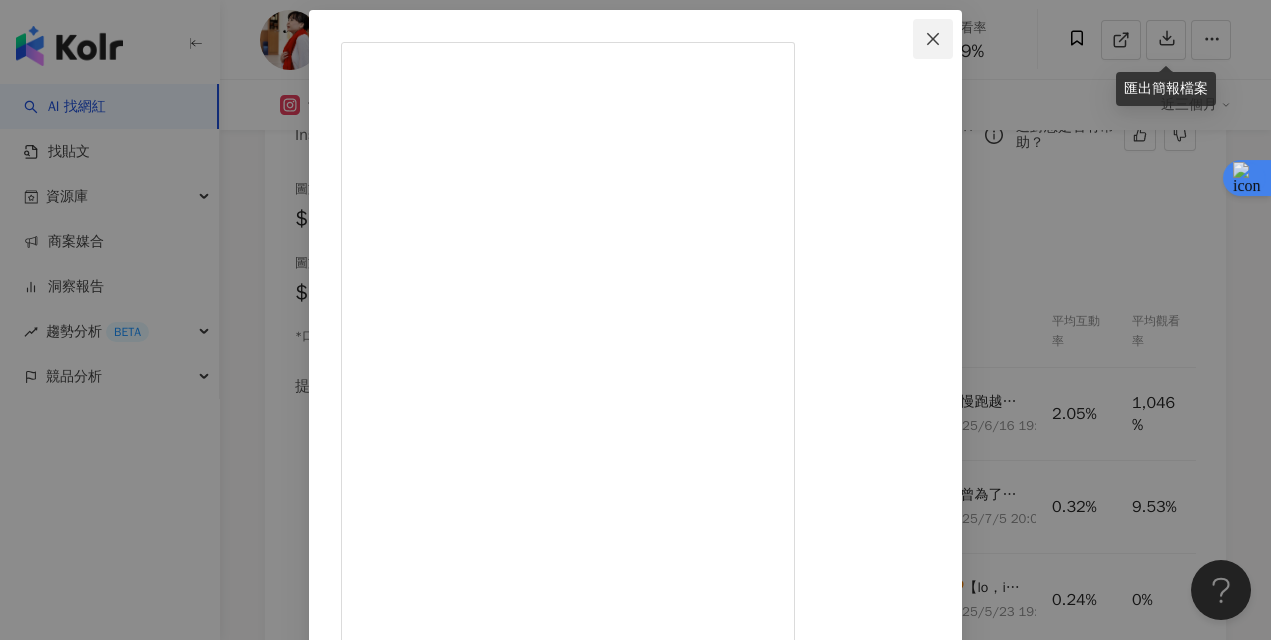 click 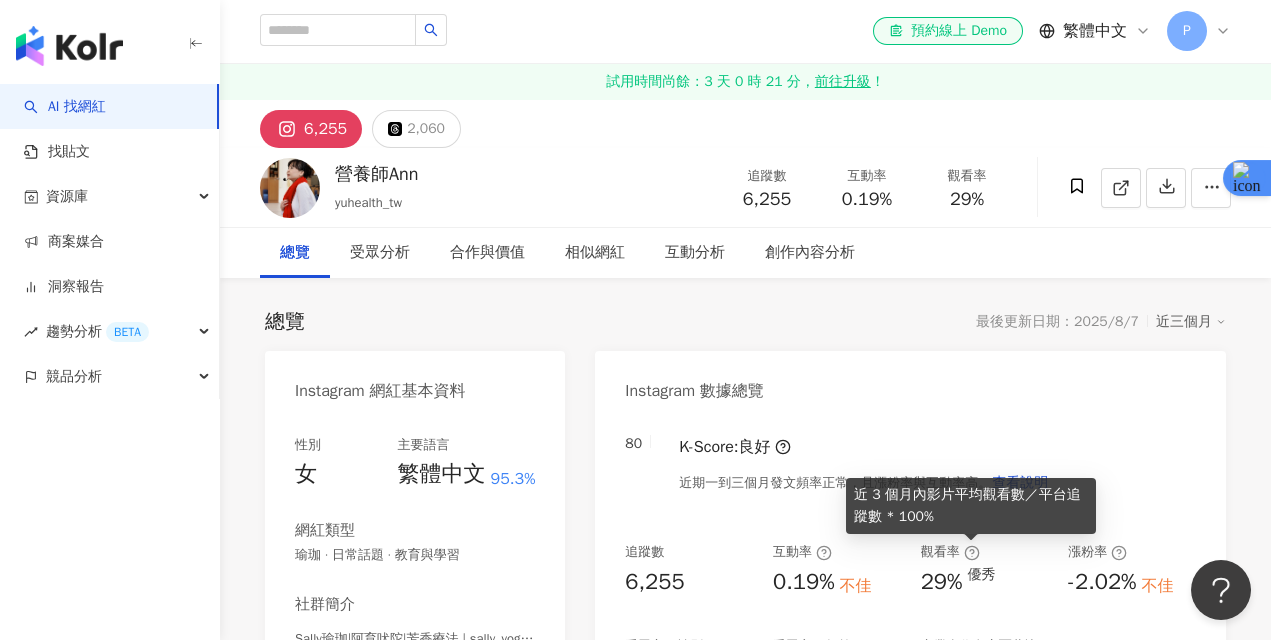 scroll, scrollTop: 0, scrollLeft: 0, axis: both 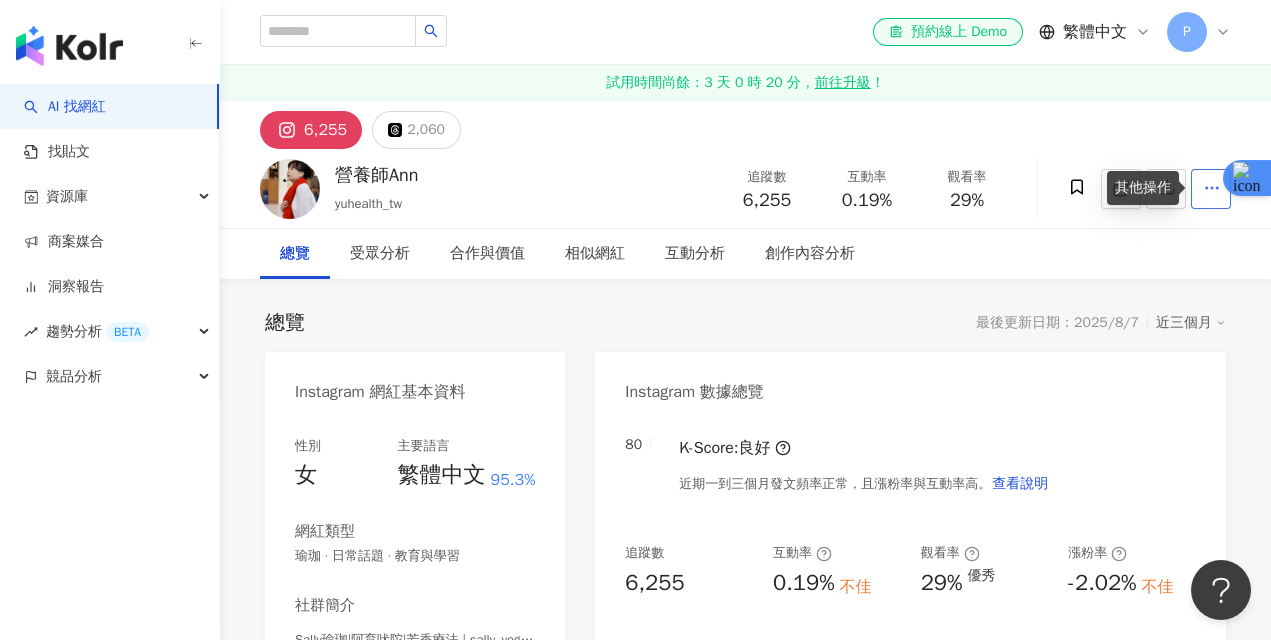 click 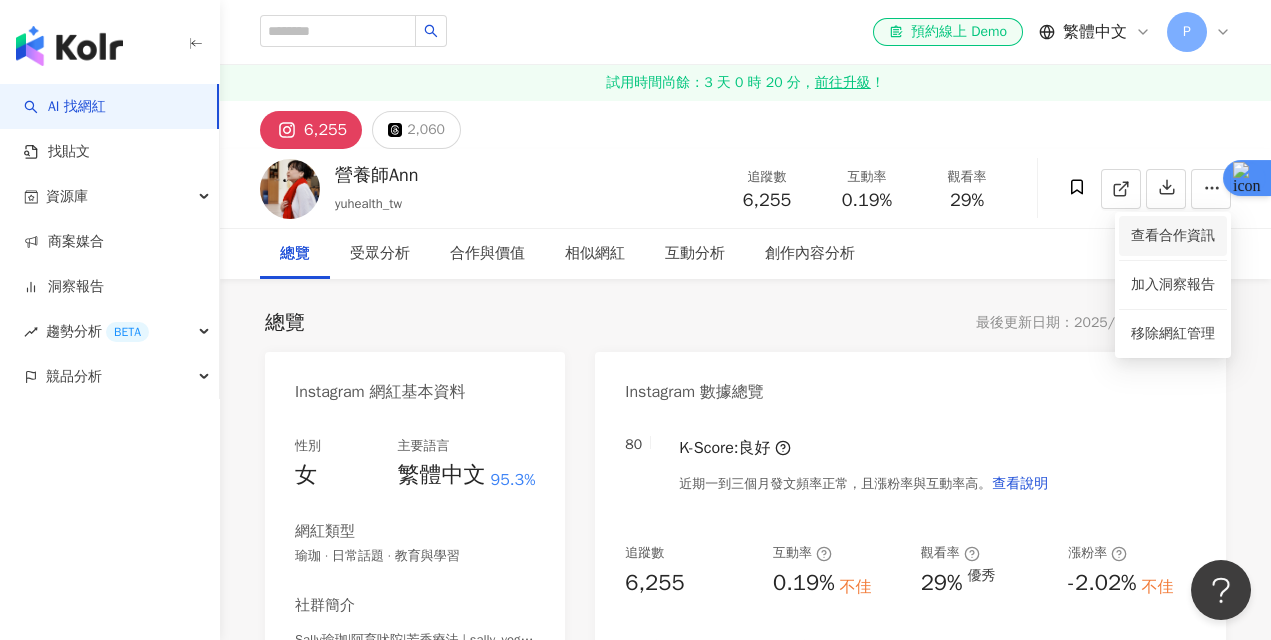 click on "查看合作資訊" at bounding box center (1173, 236) 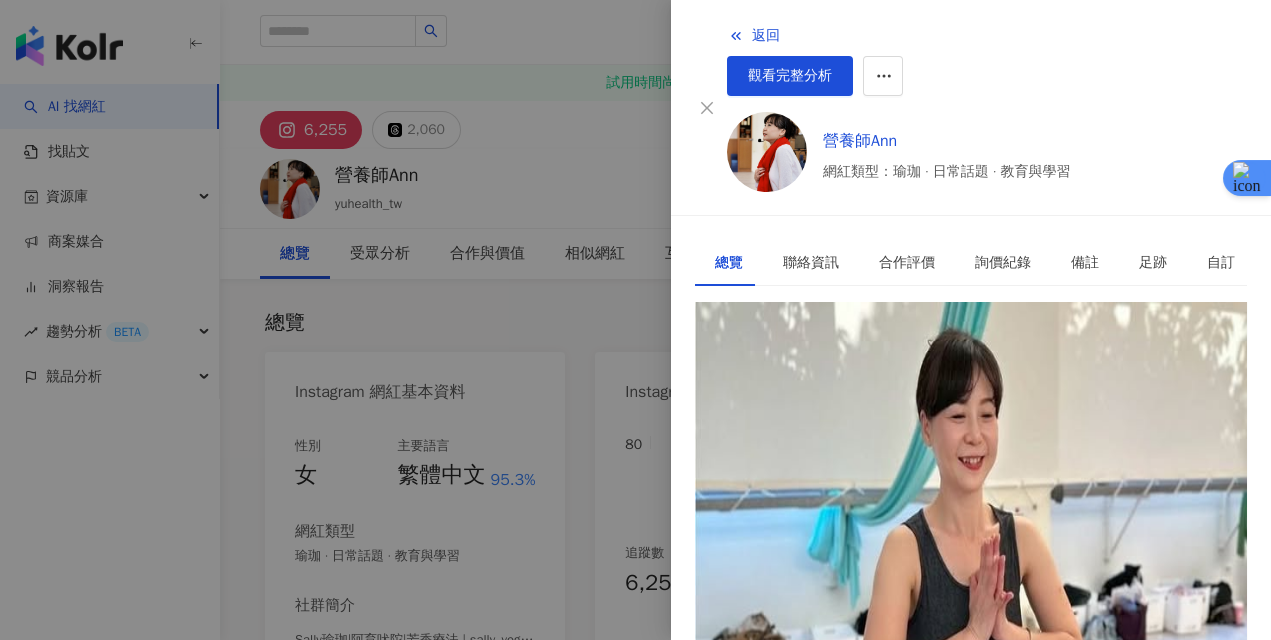 scroll, scrollTop: 0, scrollLeft: 0, axis: both 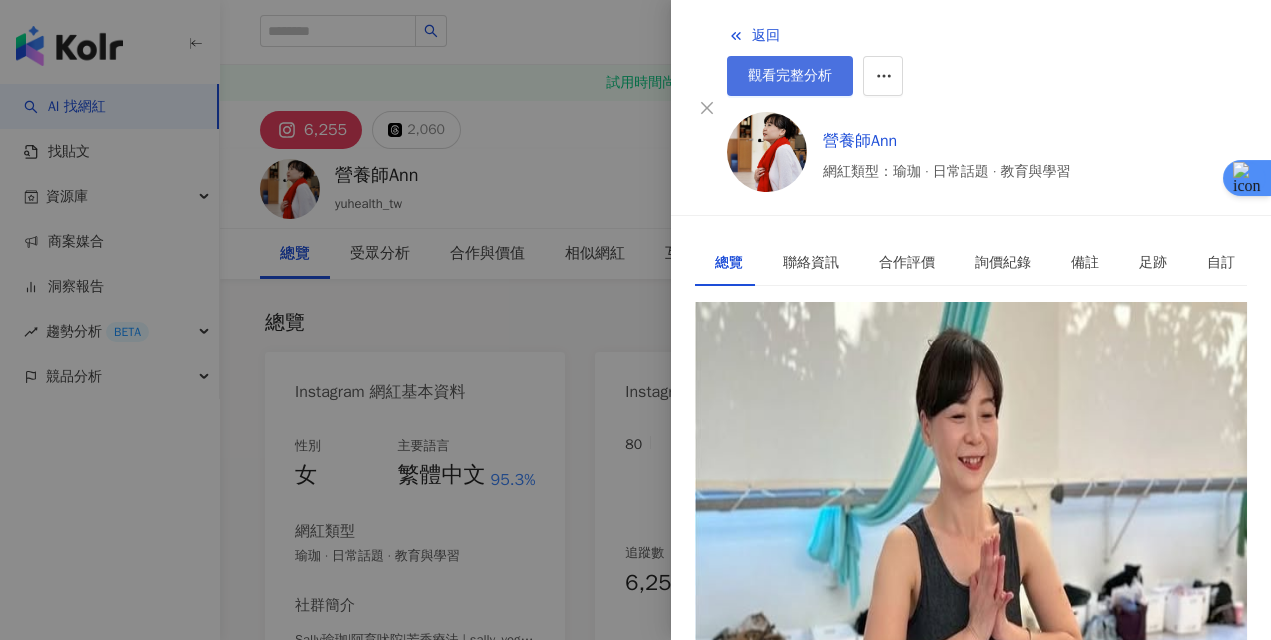 click on "觀看完整分析" at bounding box center [790, 76] 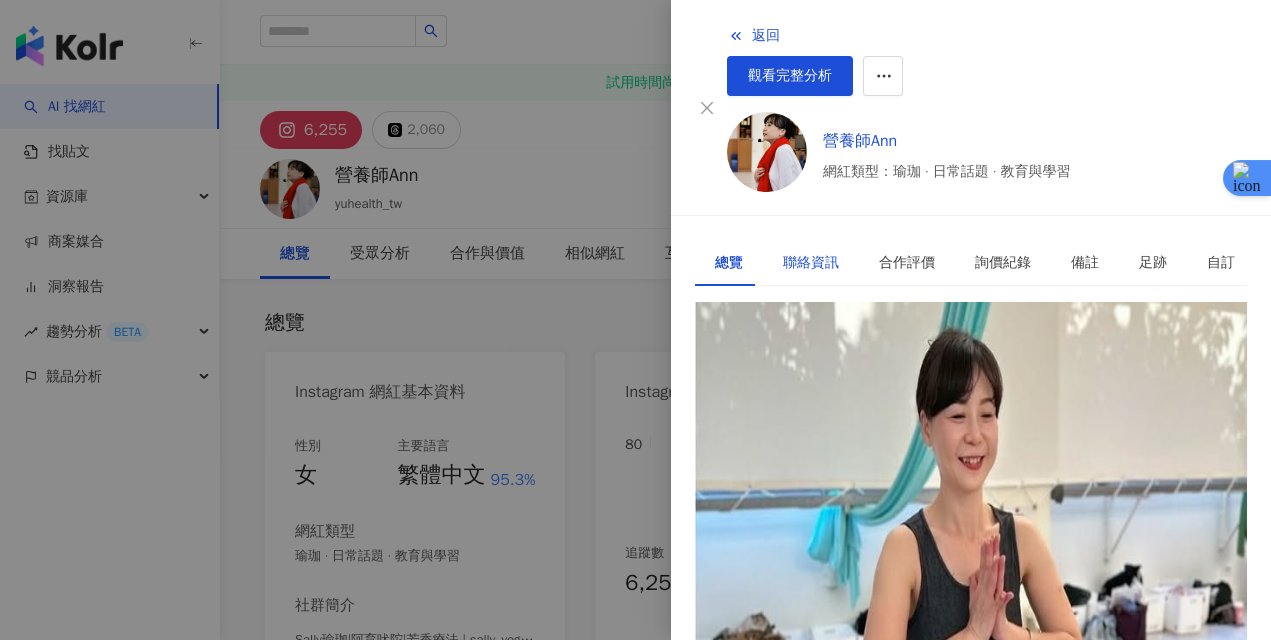 click on "聯絡資訊" at bounding box center (811, 263) 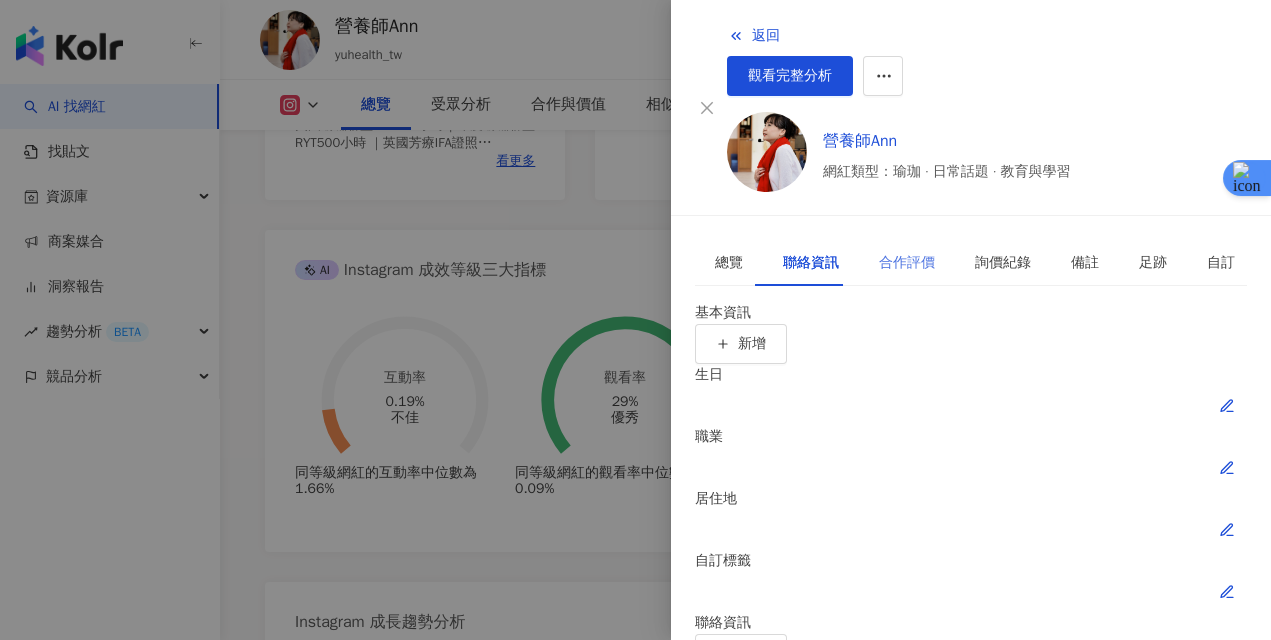 scroll, scrollTop: 166, scrollLeft: 0, axis: vertical 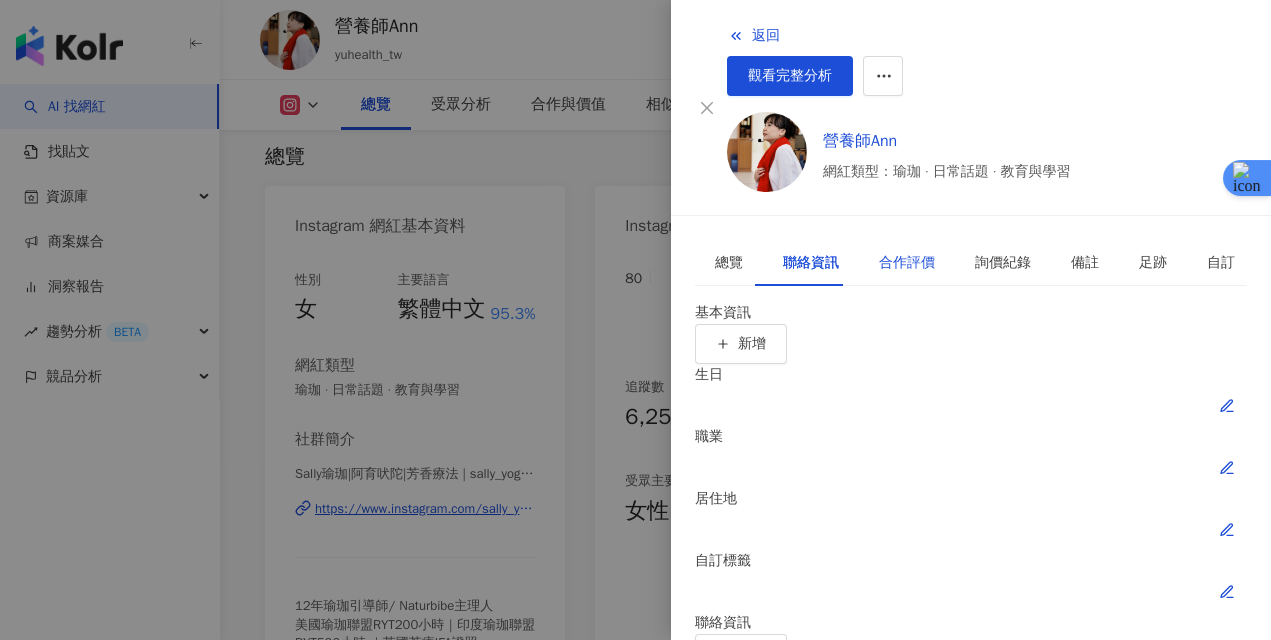 click on "合作評價" at bounding box center (907, 263) 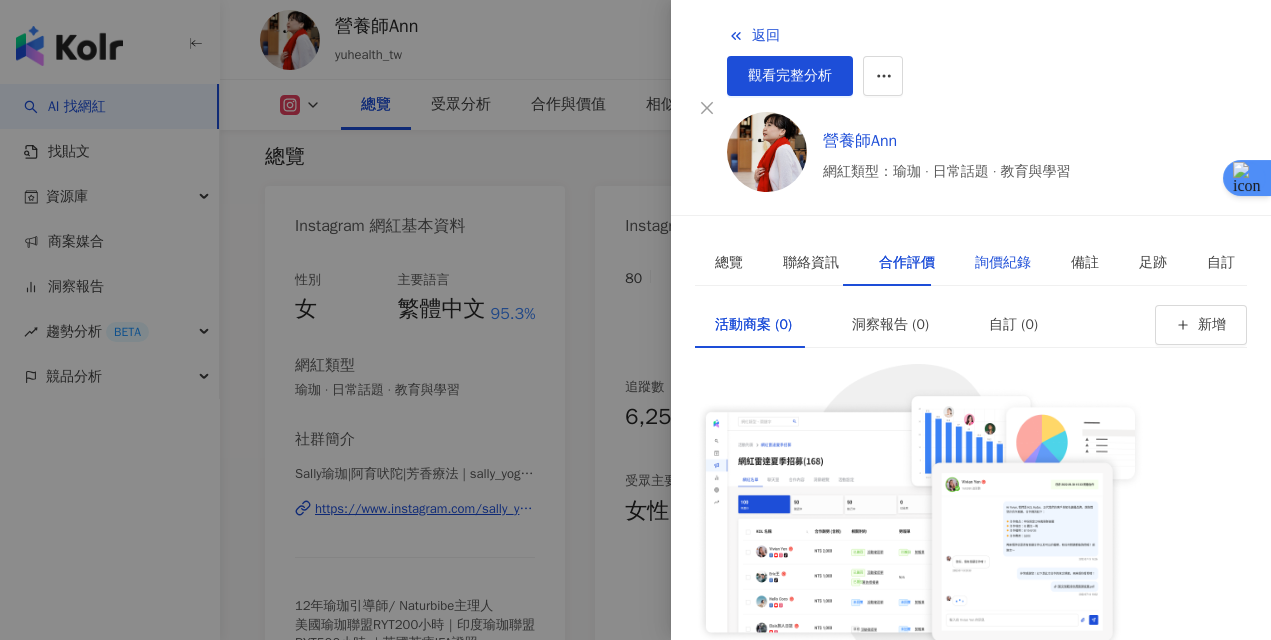 click on "詢價紀錄" at bounding box center [1003, 263] 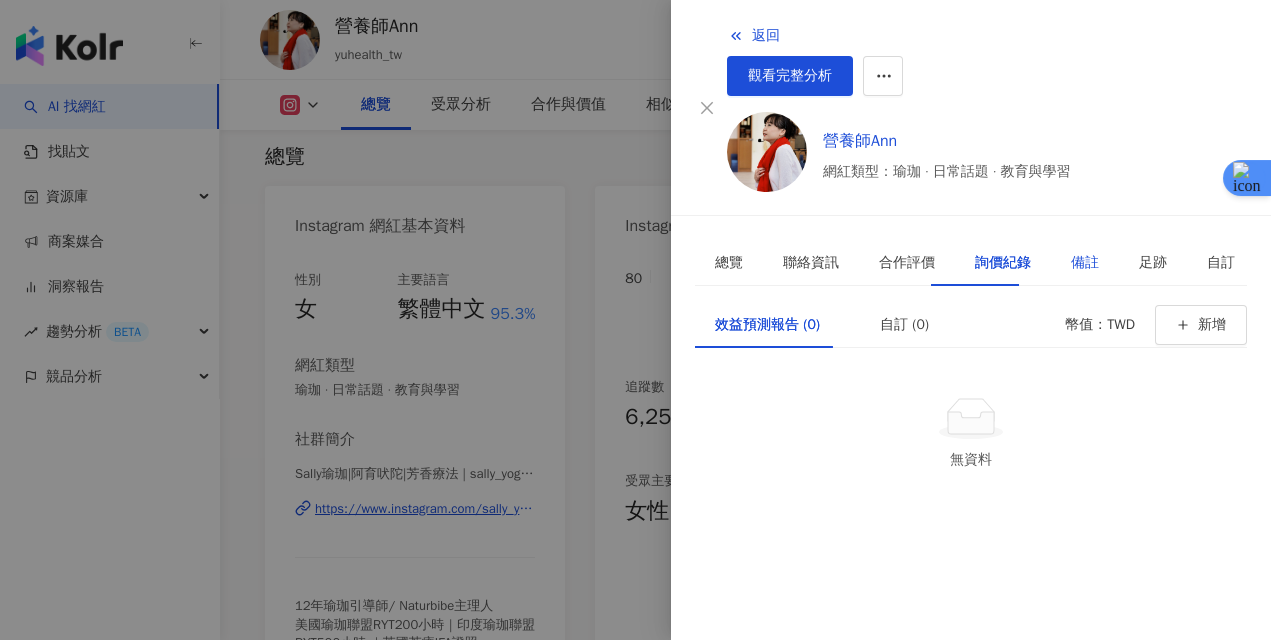click on "備註" at bounding box center [1085, 263] 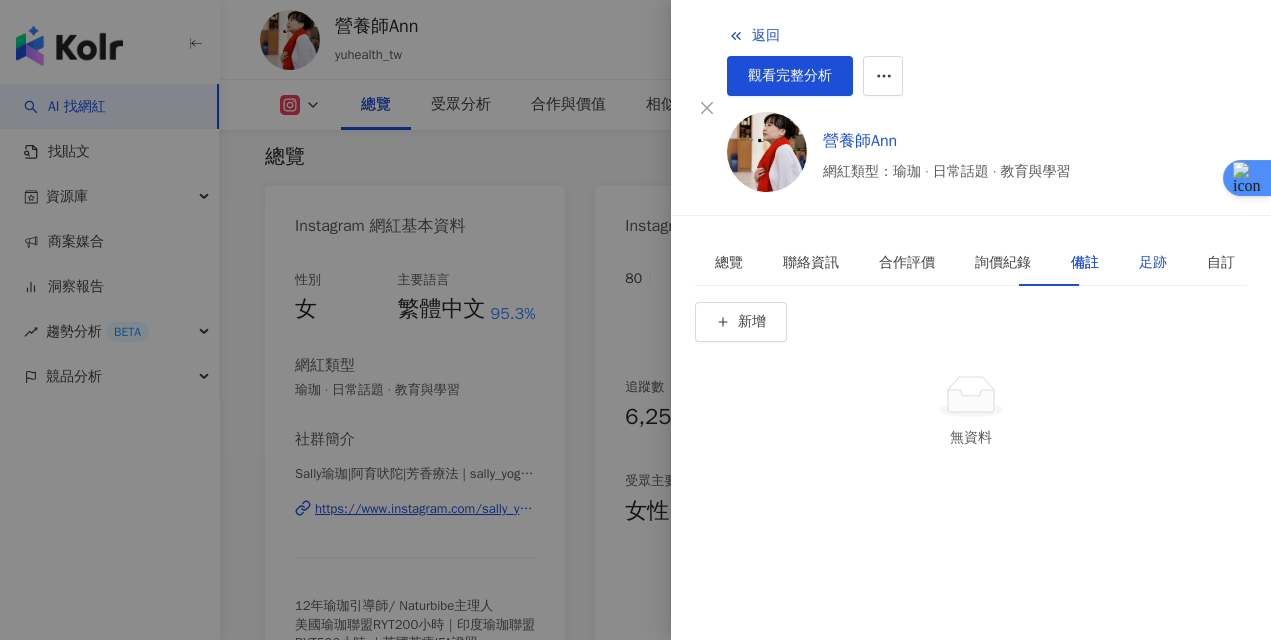 click on "足跡" at bounding box center (1153, 263) 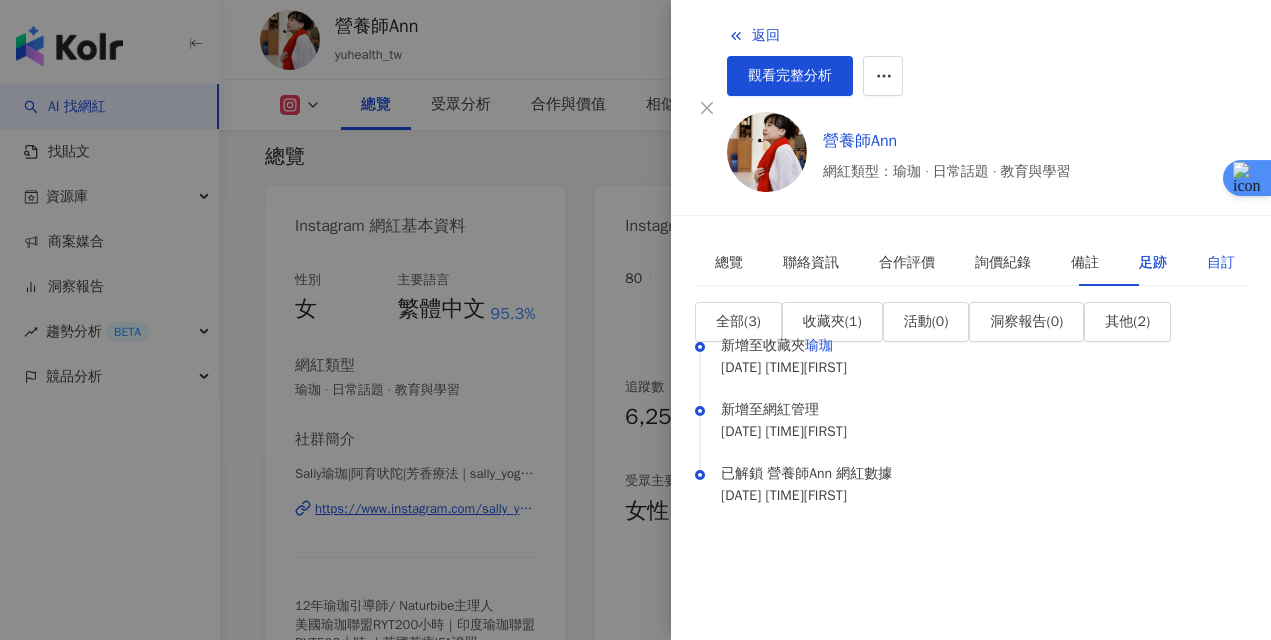 click on "自訂" at bounding box center [1221, 263] 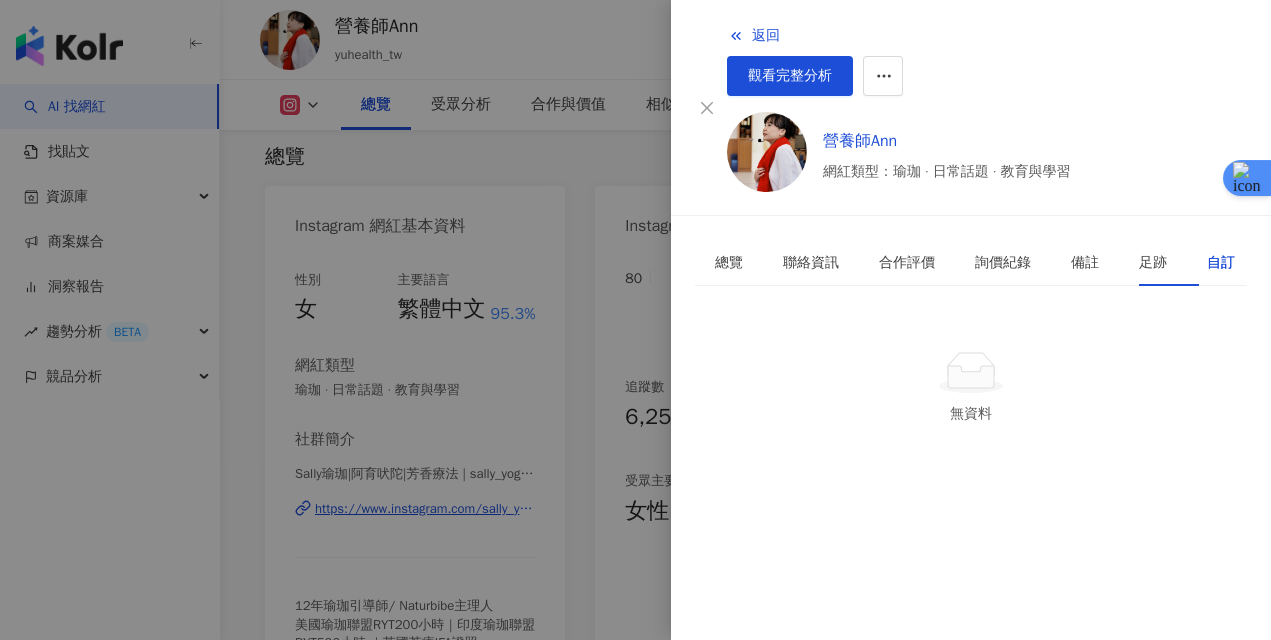 click at bounding box center [635, 320] 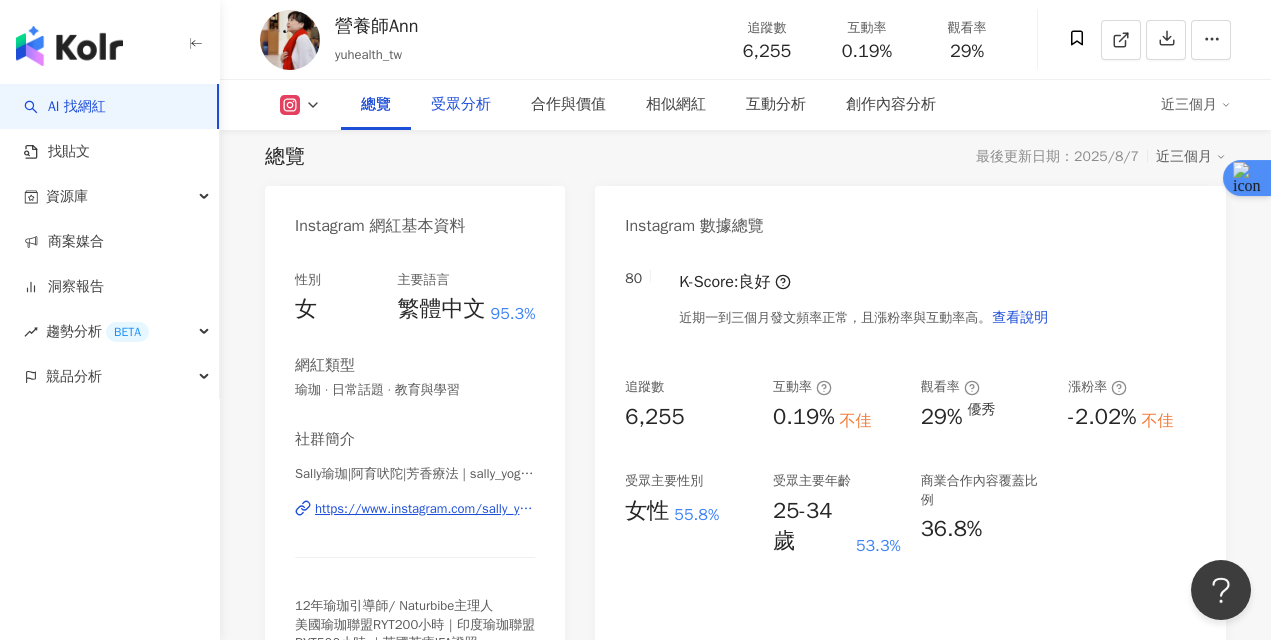 click on "受眾分析" at bounding box center (461, 105) 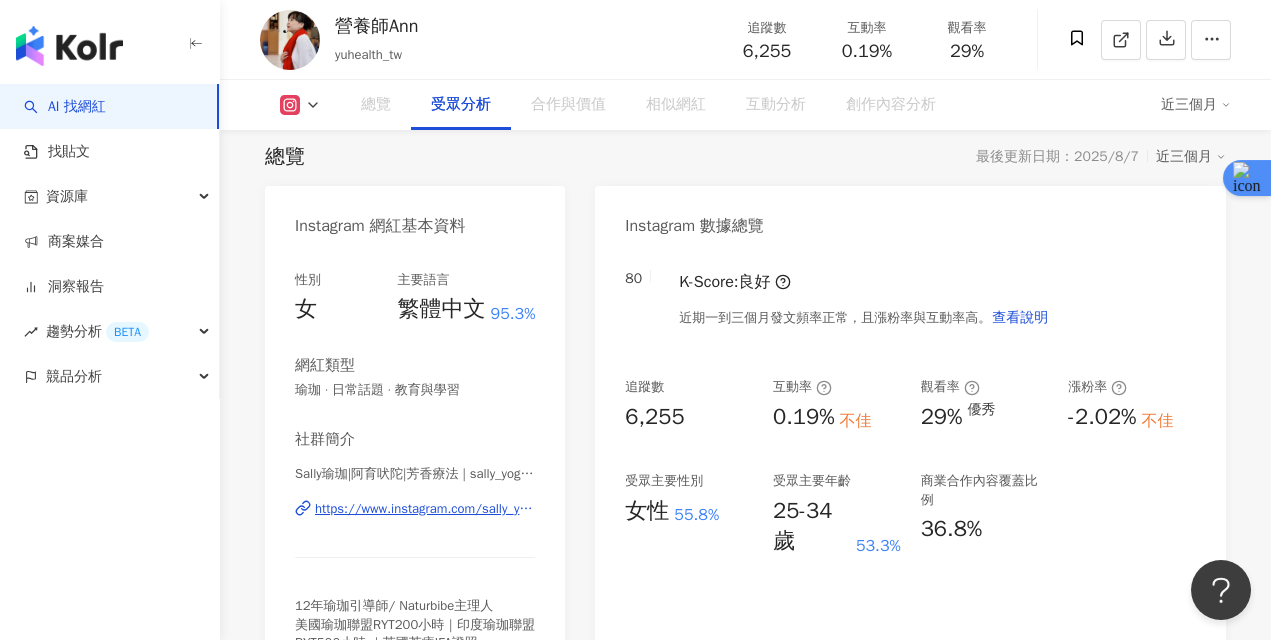 scroll, scrollTop: 1762, scrollLeft: 0, axis: vertical 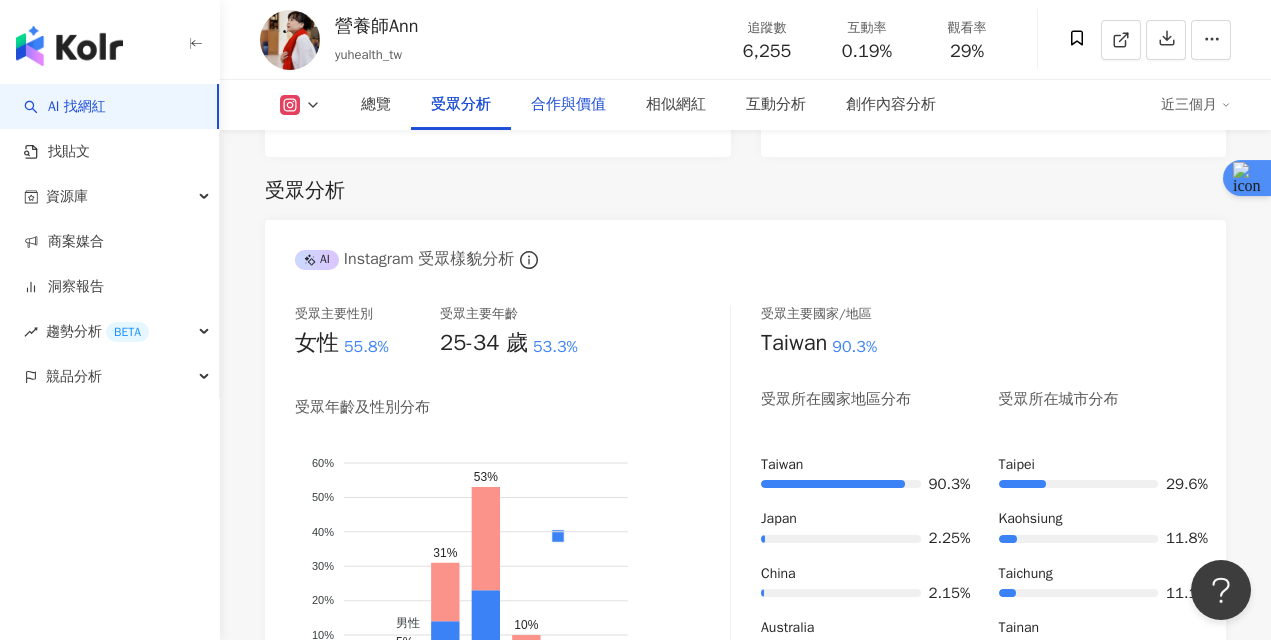 click on "合作與價值" at bounding box center [568, 105] 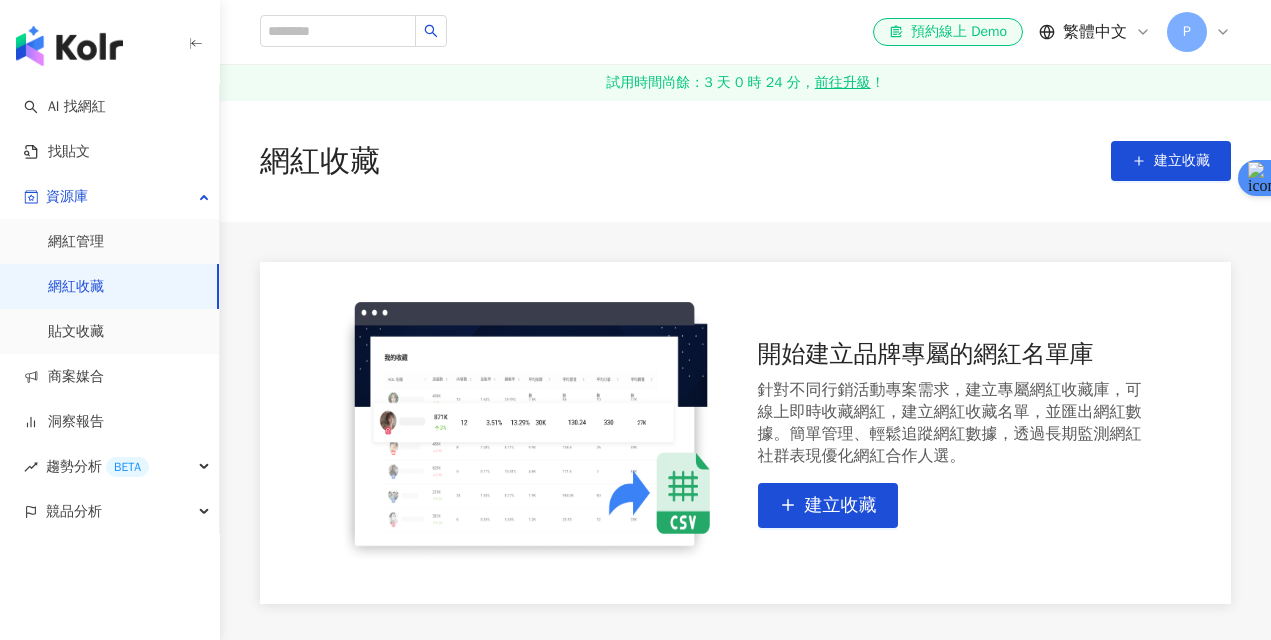scroll, scrollTop: 0, scrollLeft: 0, axis: both 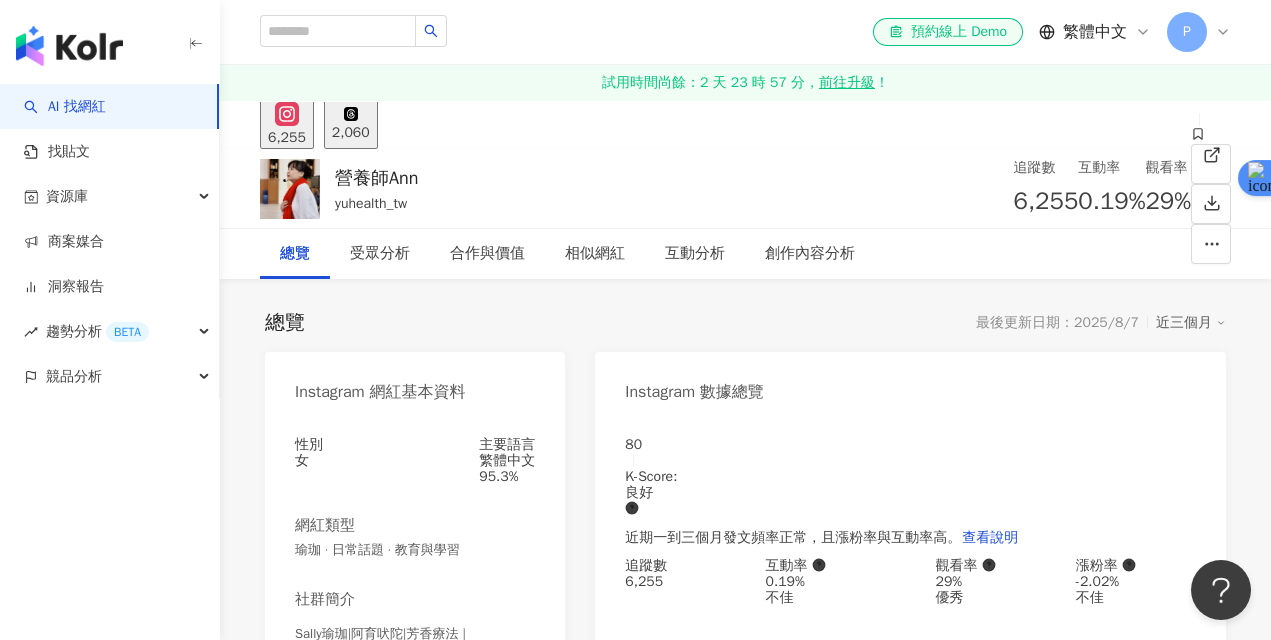click on "2,060" at bounding box center (351, 133) 